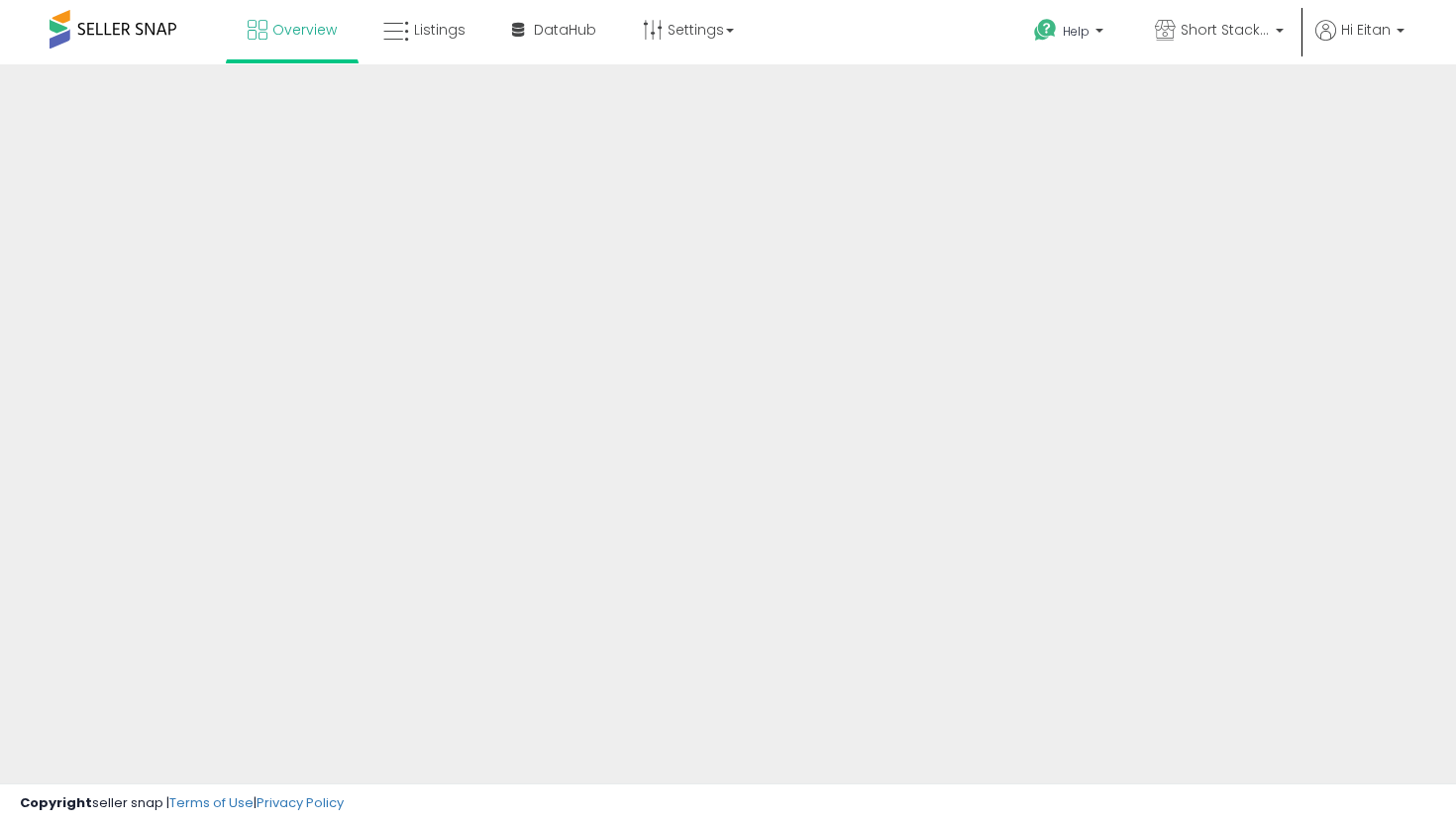 scroll, scrollTop: 0, scrollLeft: 0, axis: both 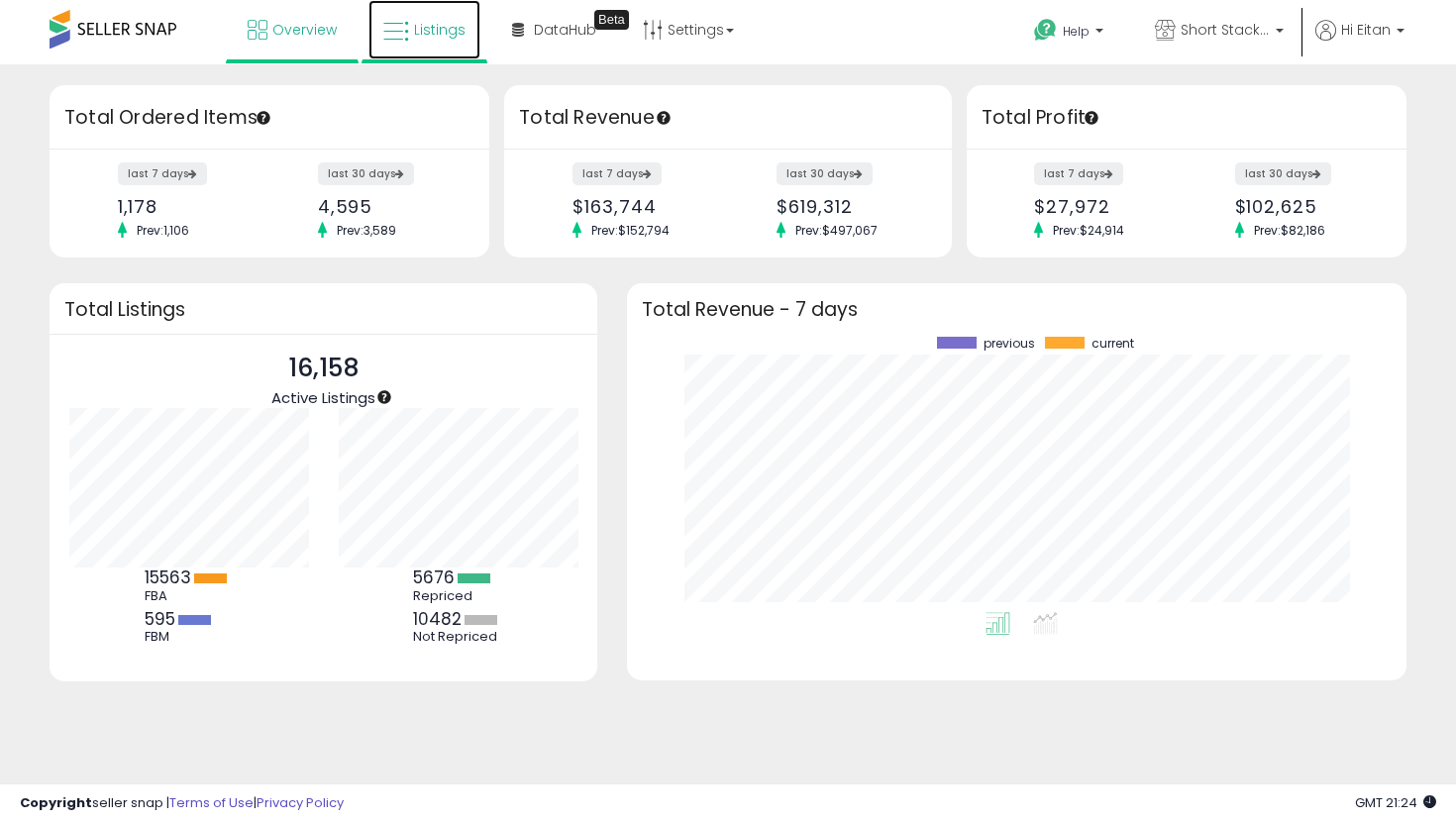 click on "Listings" at bounding box center (440, 30) 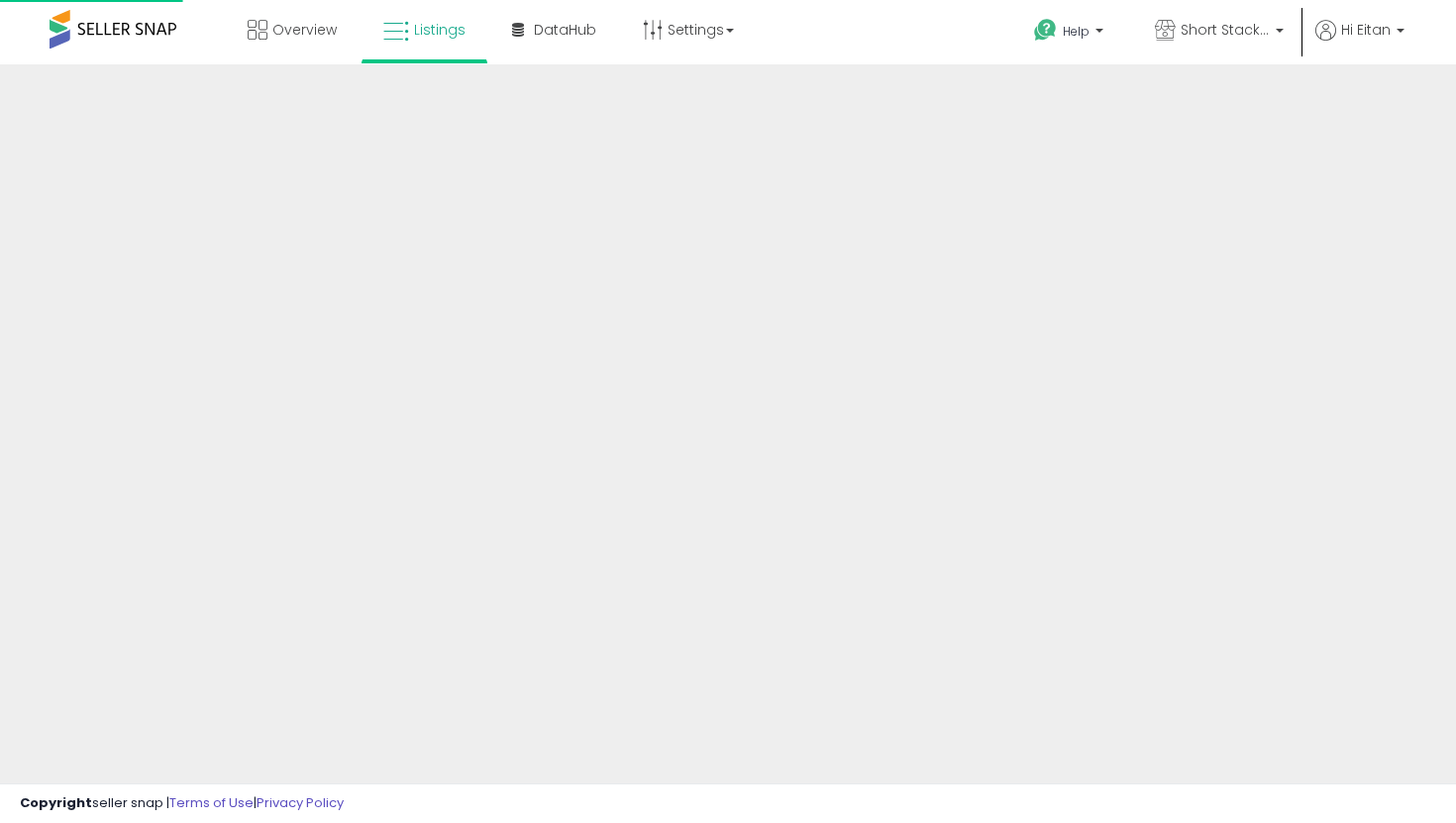 scroll, scrollTop: 0, scrollLeft: 0, axis: both 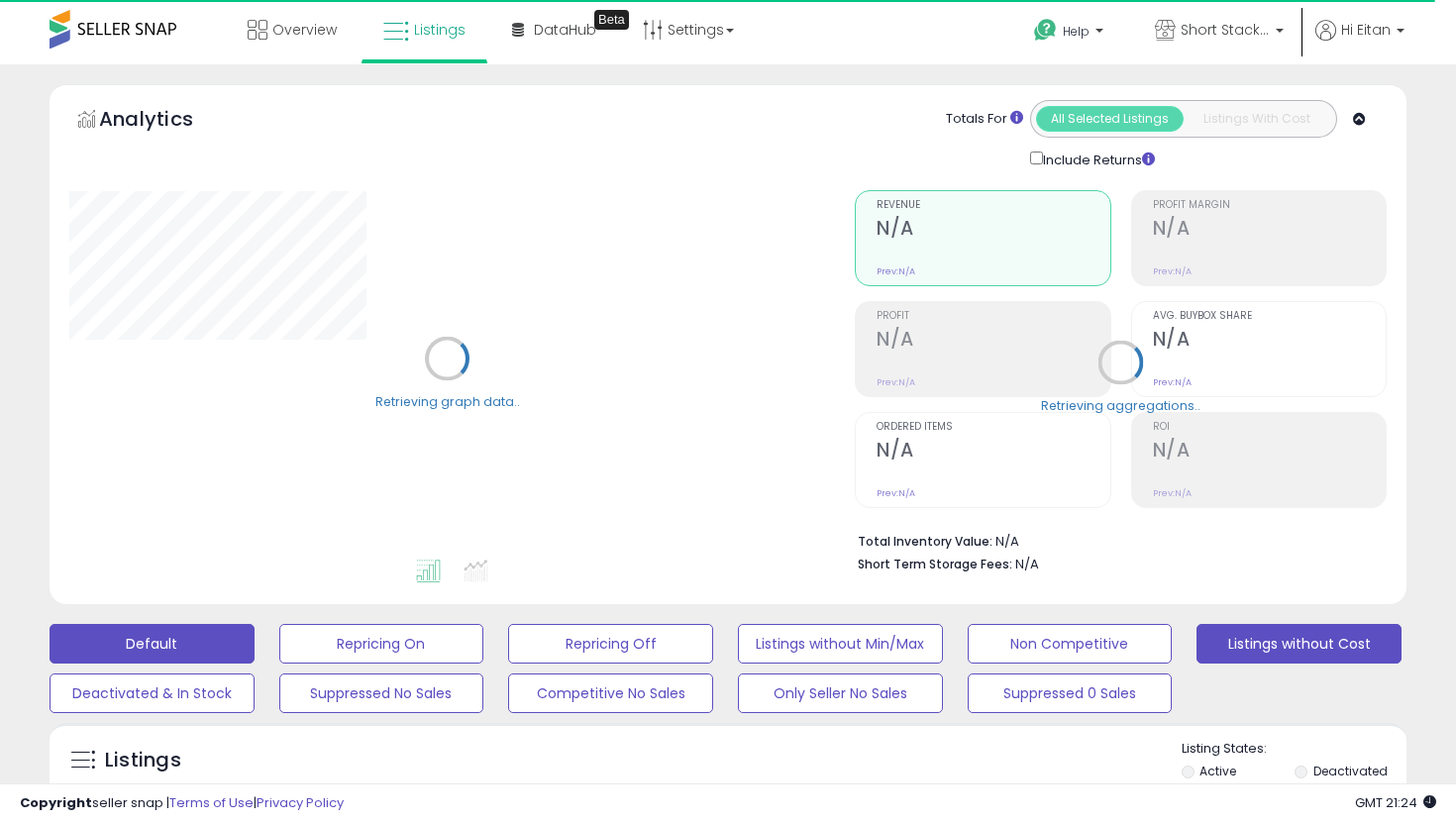 click on "Listings without Cost" at bounding box center (381, 644) 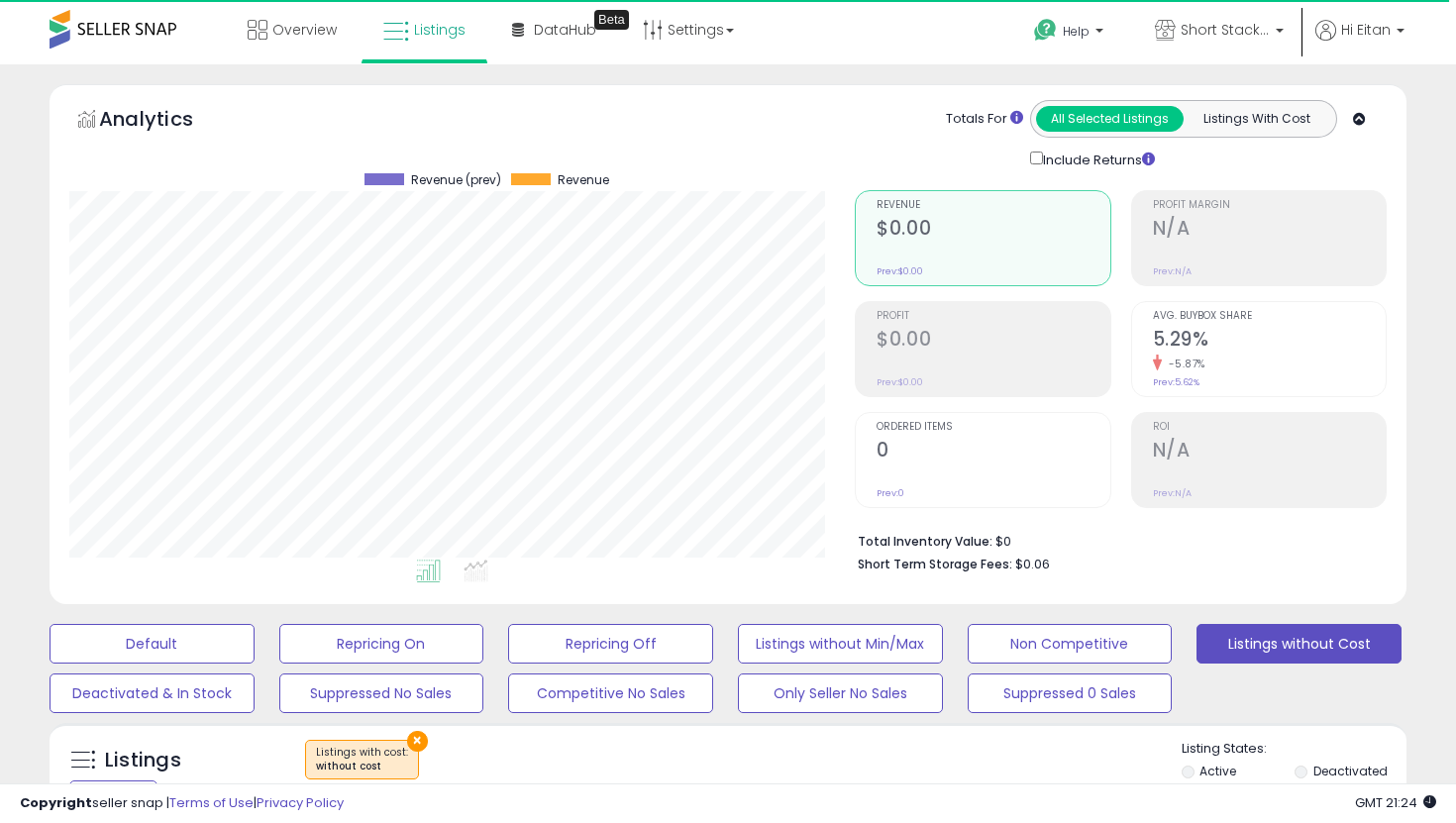 scroll, scrollTop: 989967, scrollLeft: 989690, axis: both 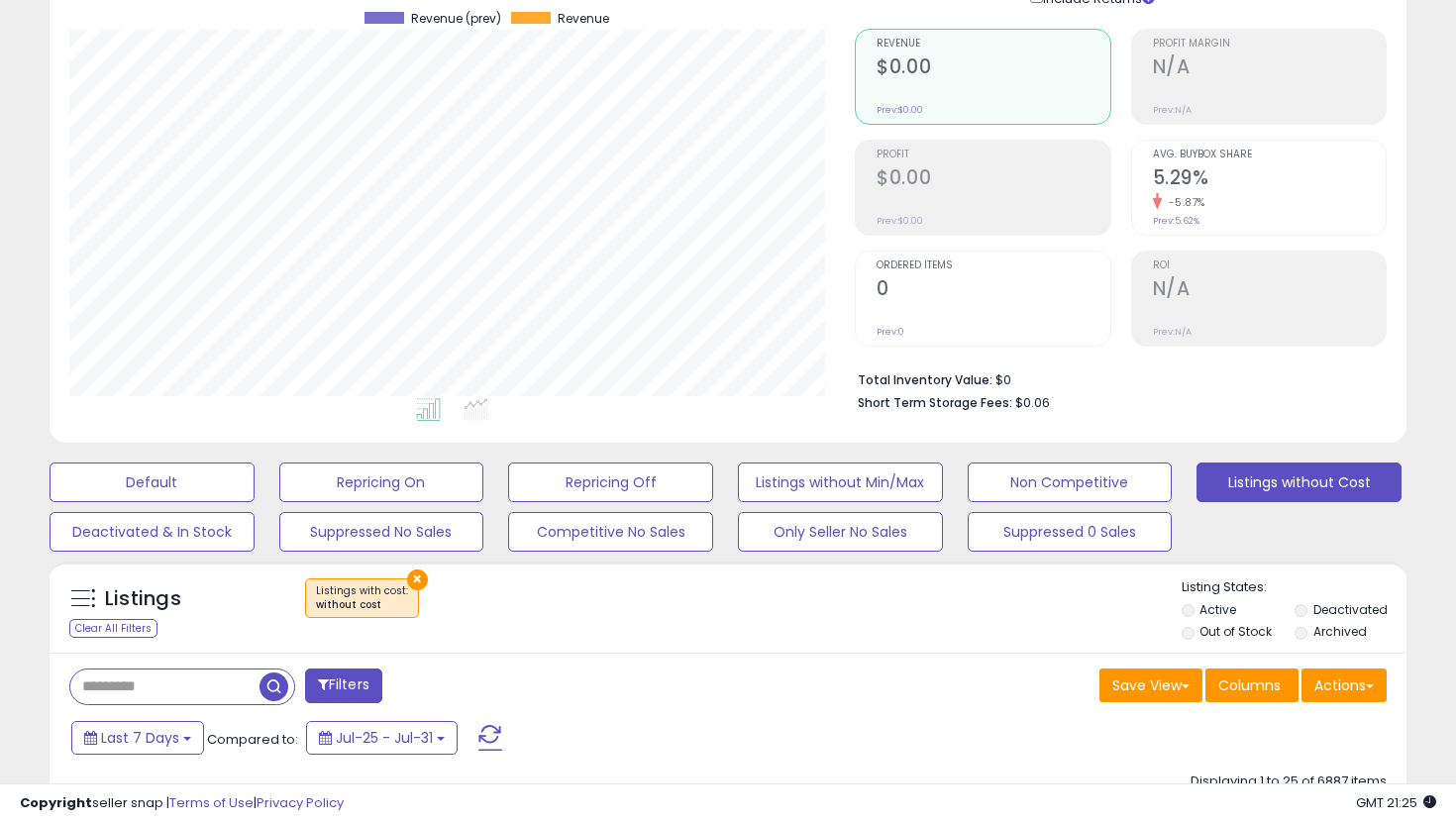click on "Out of Stock" at bounding box center (1235, 631) 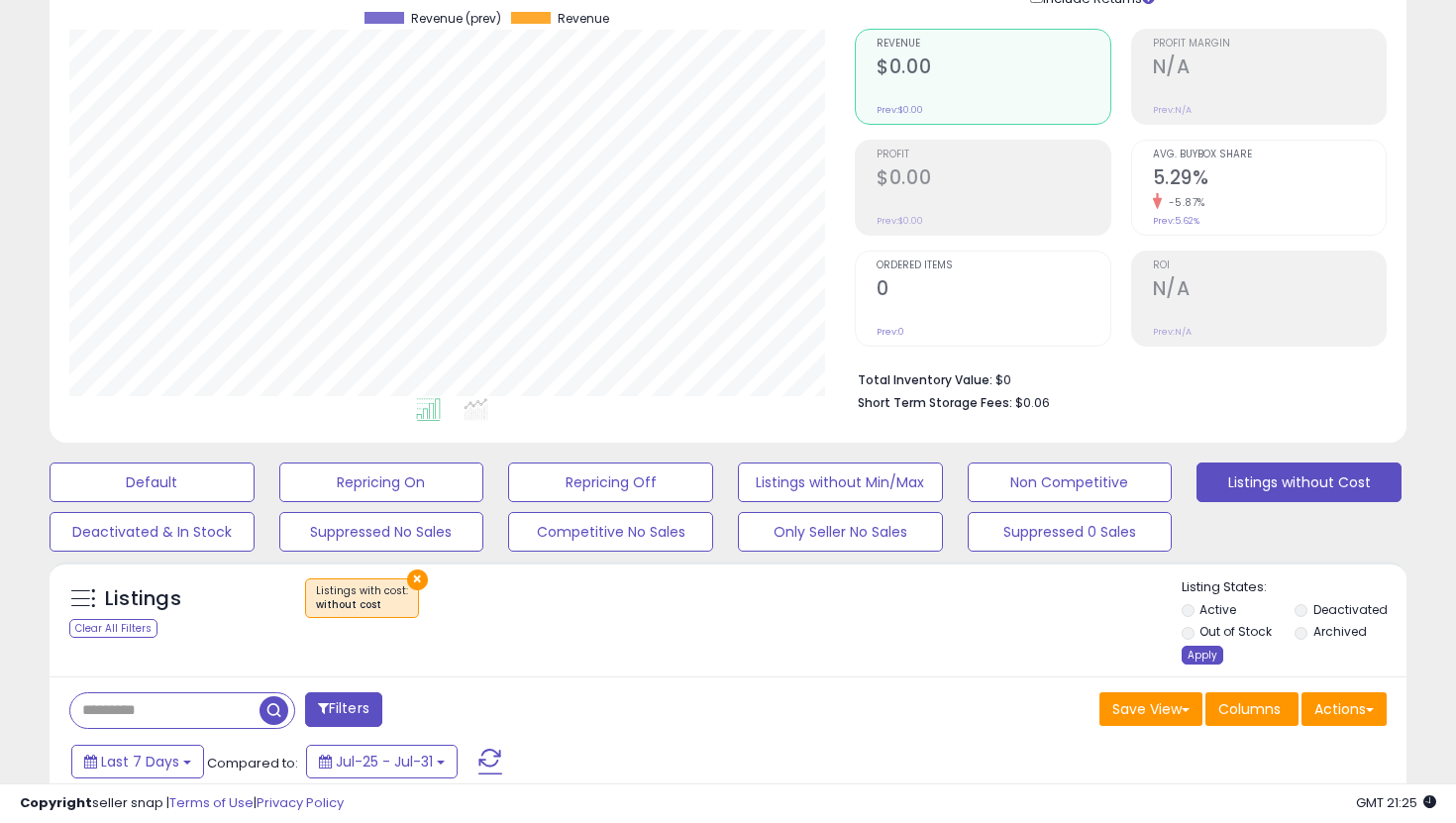 click on "Apply" at bounding box center [1202, 655] 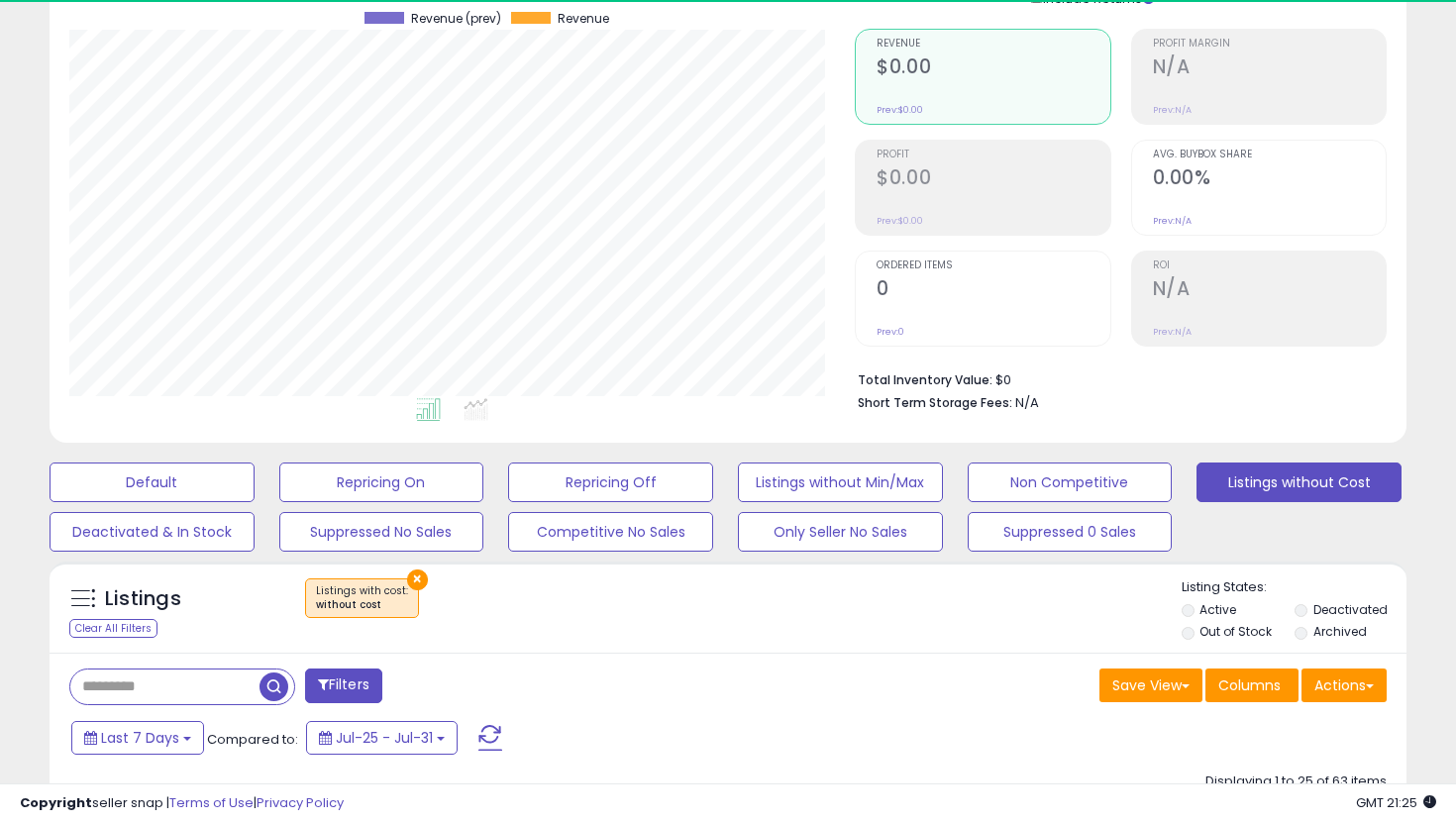 scroll, scrollTop: 989967, scrollLeft: 989690, axis: both 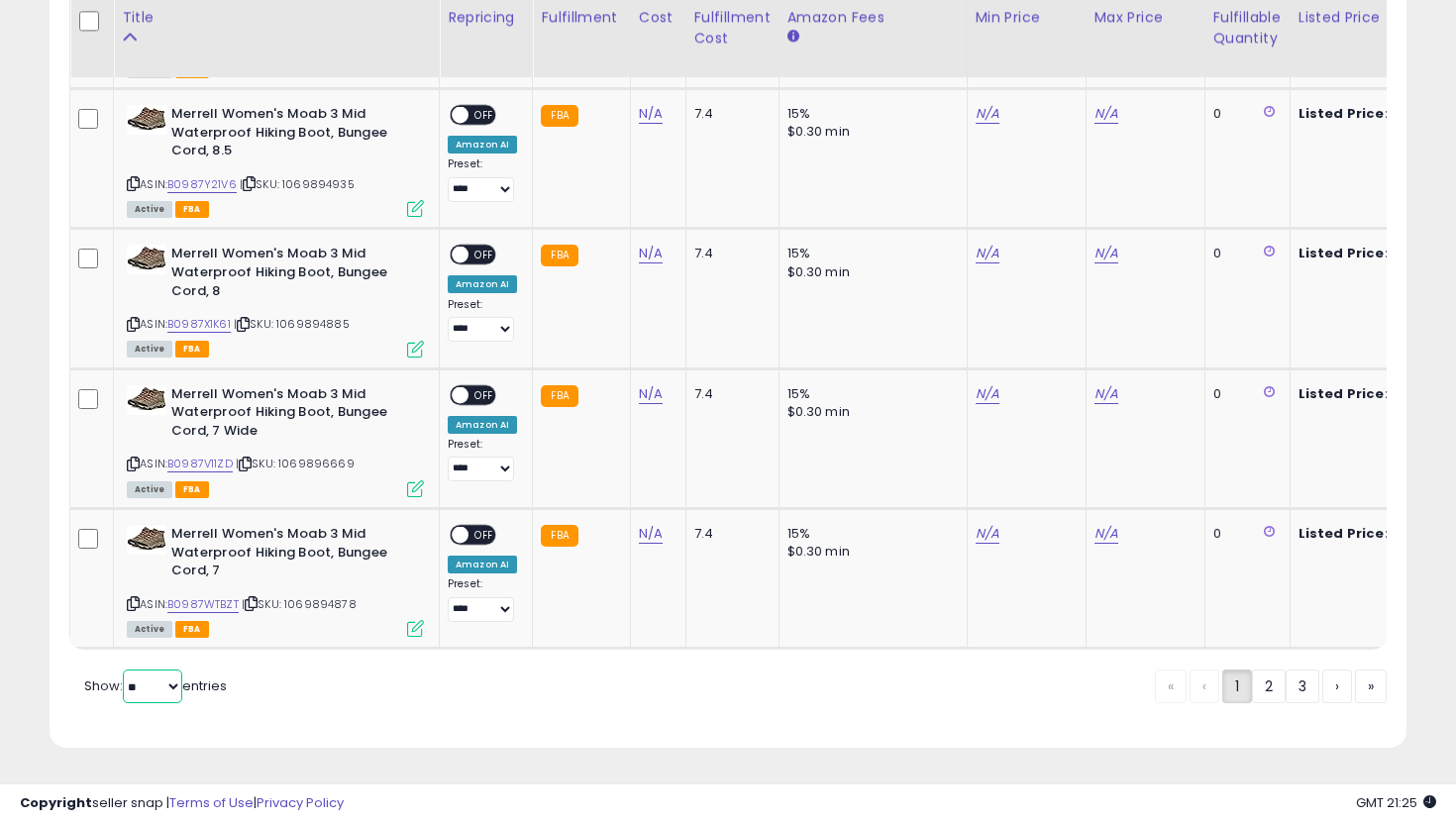 click on "**
**" at bounding box center [153, 686] 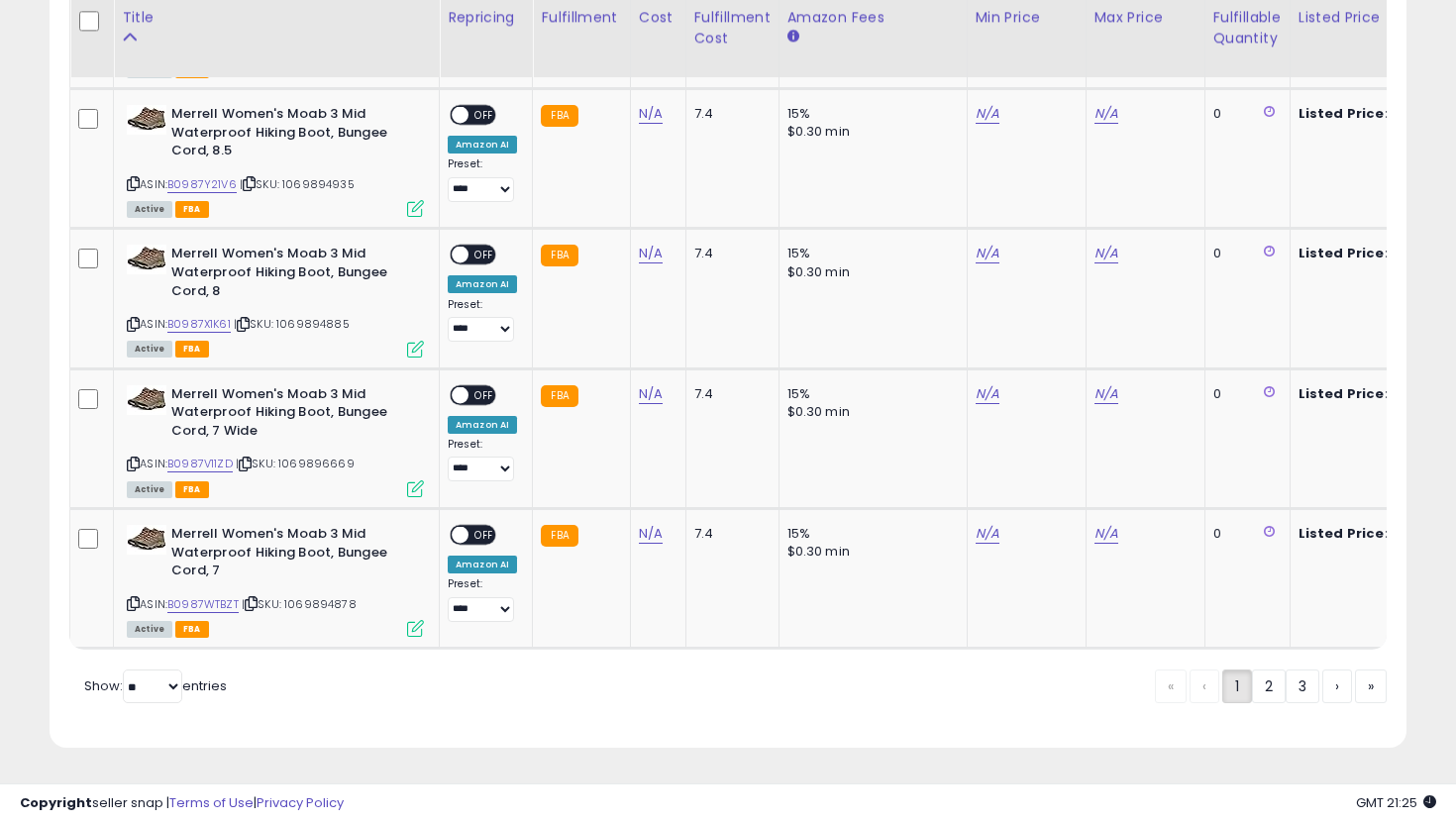 click on "Retrieving listings data..
Displaying 1 to 25 of 63 items
Title
Repricing" at bounding box center (728, -1014) 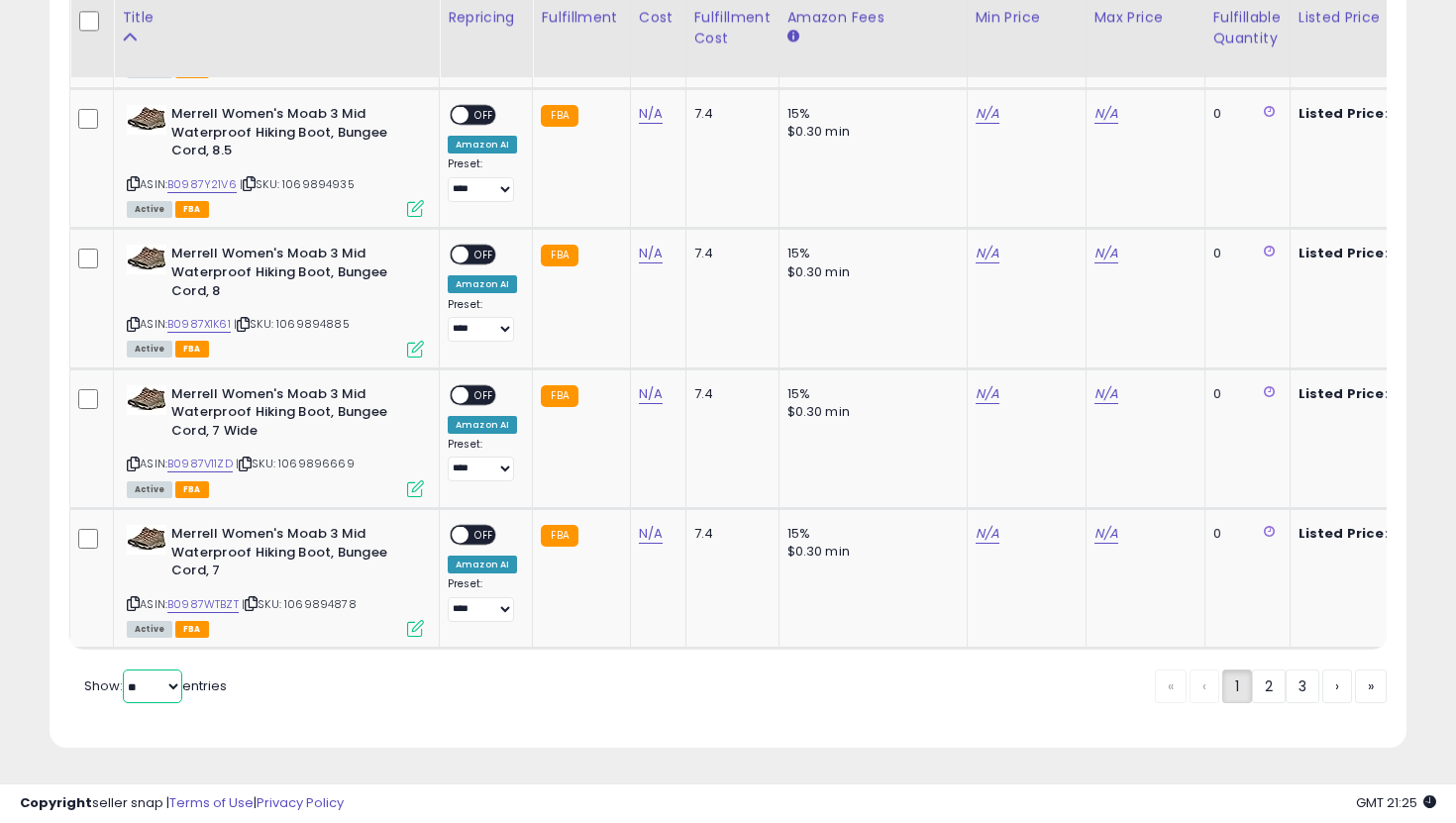 click on "**
**" at bounding box center [153, 686] 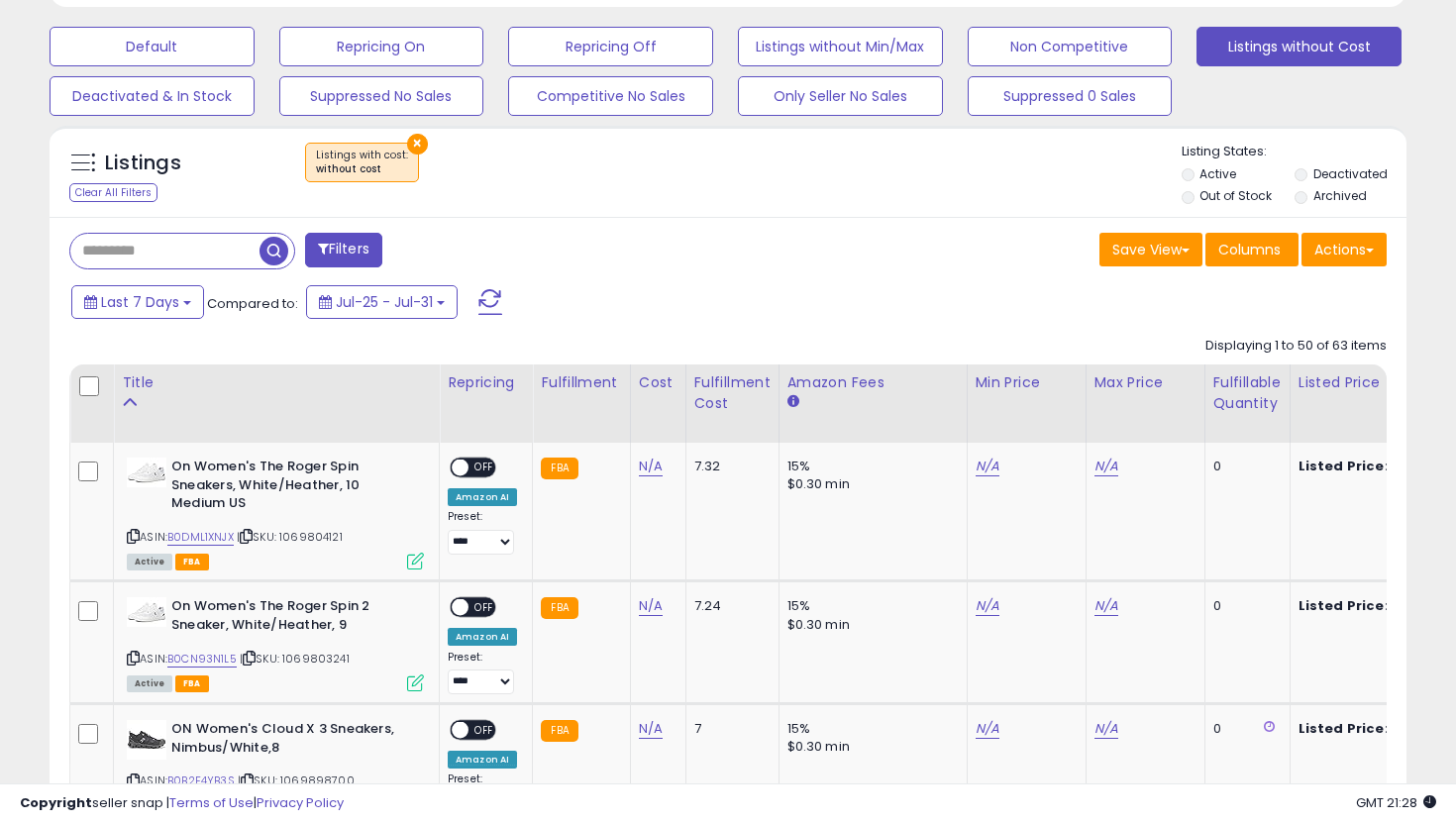 scroll, scrollTop: 641, scrollLeft: 0, axis: vertical 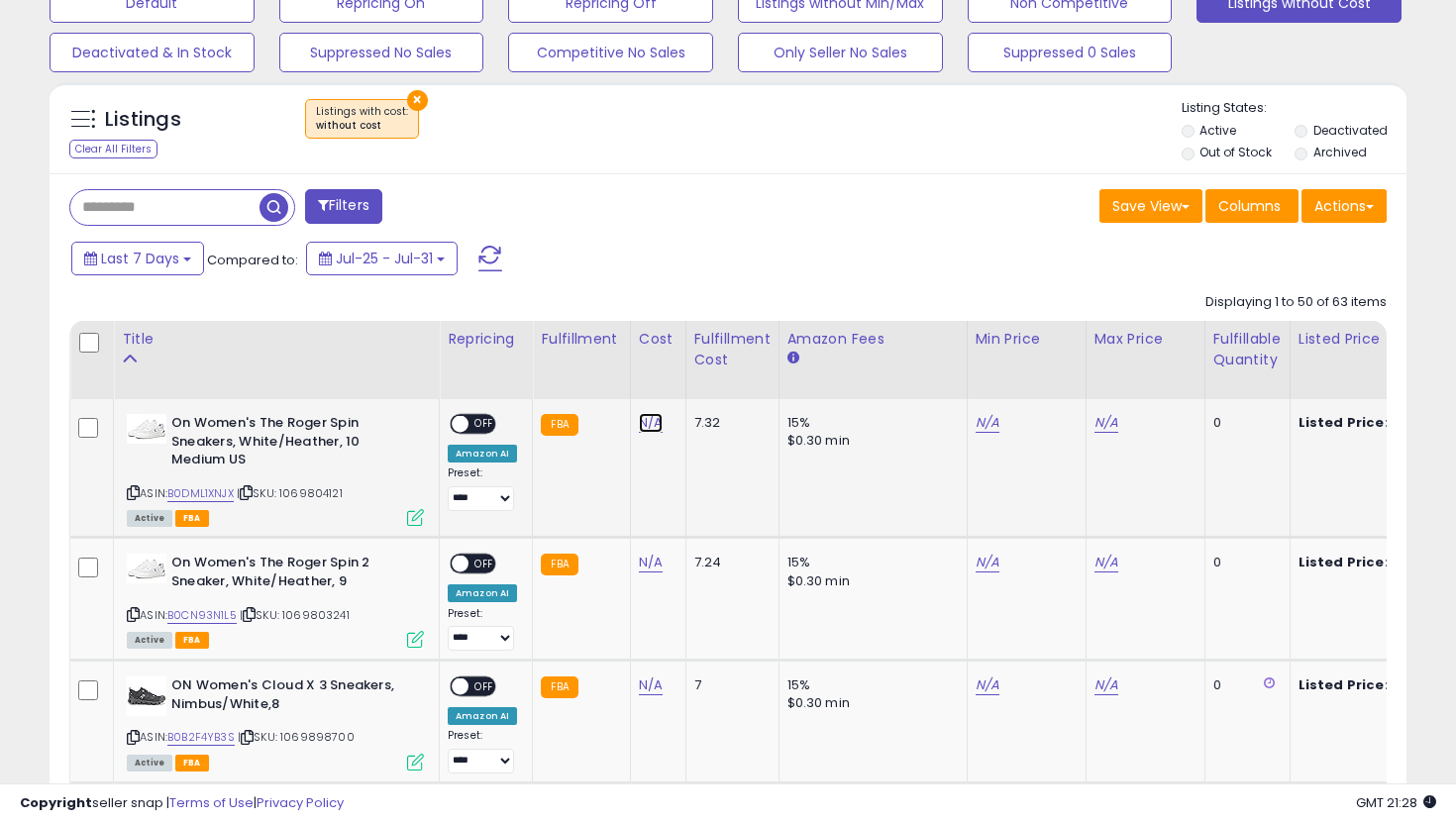 click on "N/A" at bounding box center [651, 423] 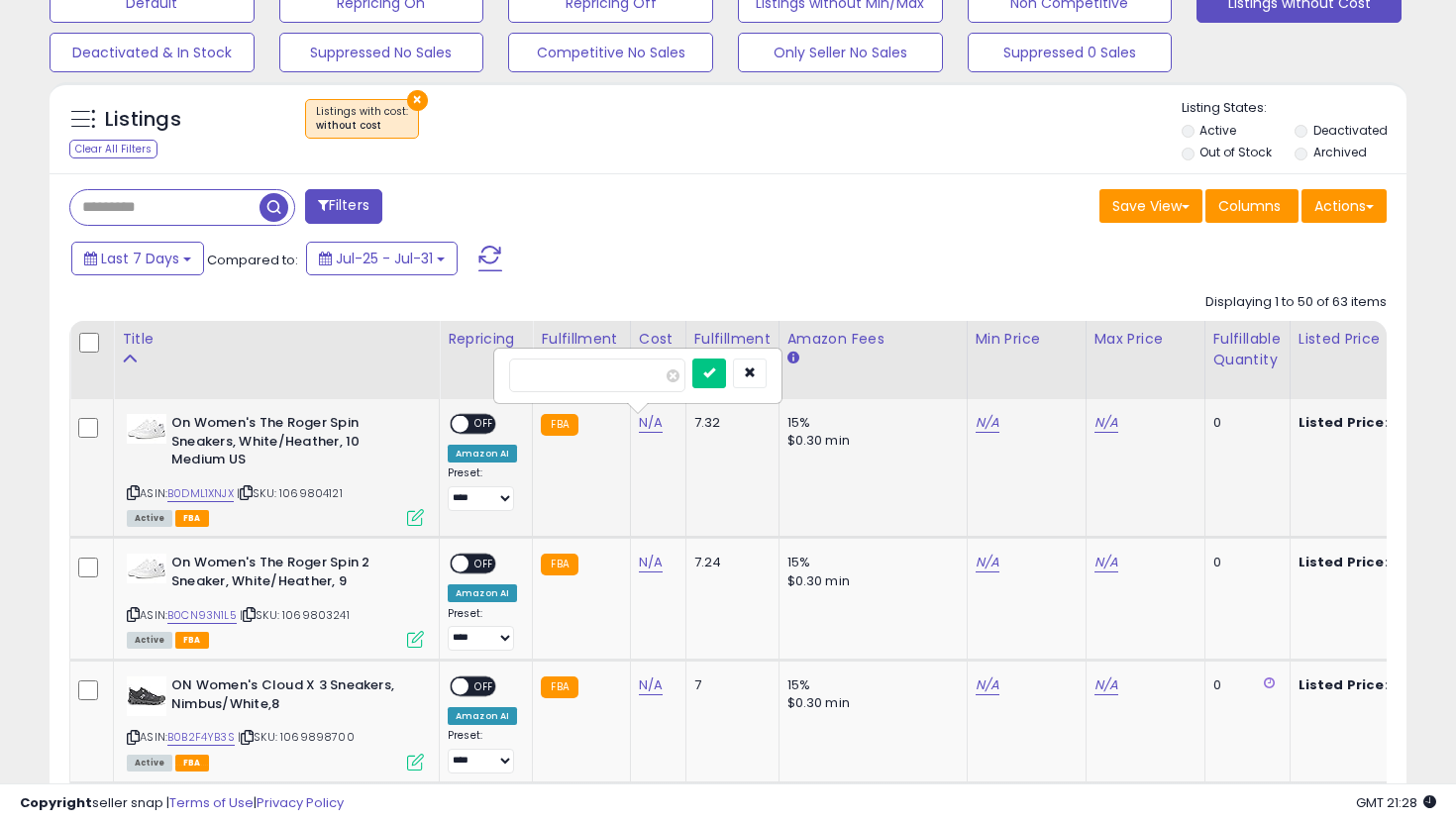 type on "**" 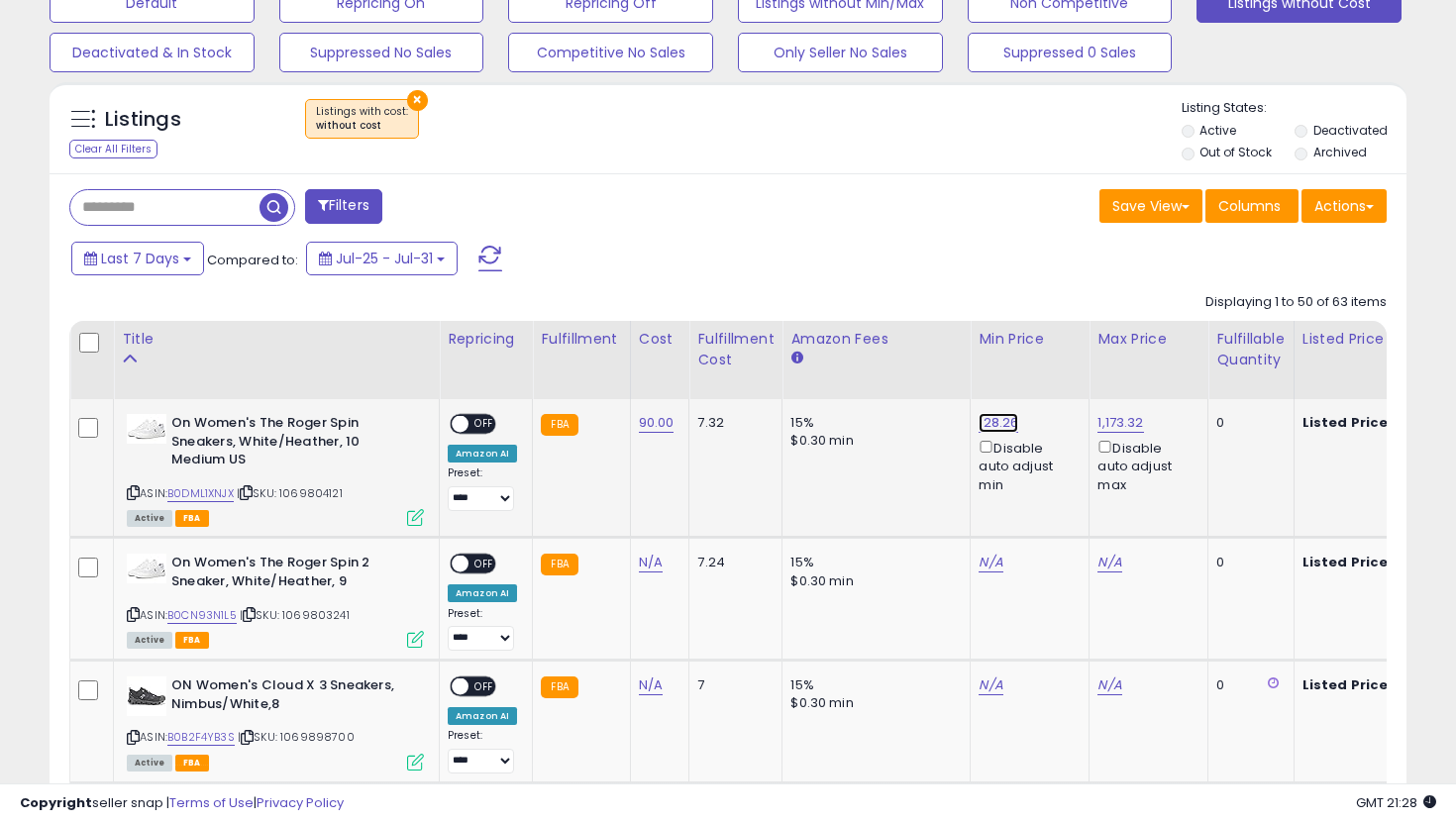 click on "128.26" at bounding box center (998, 423) 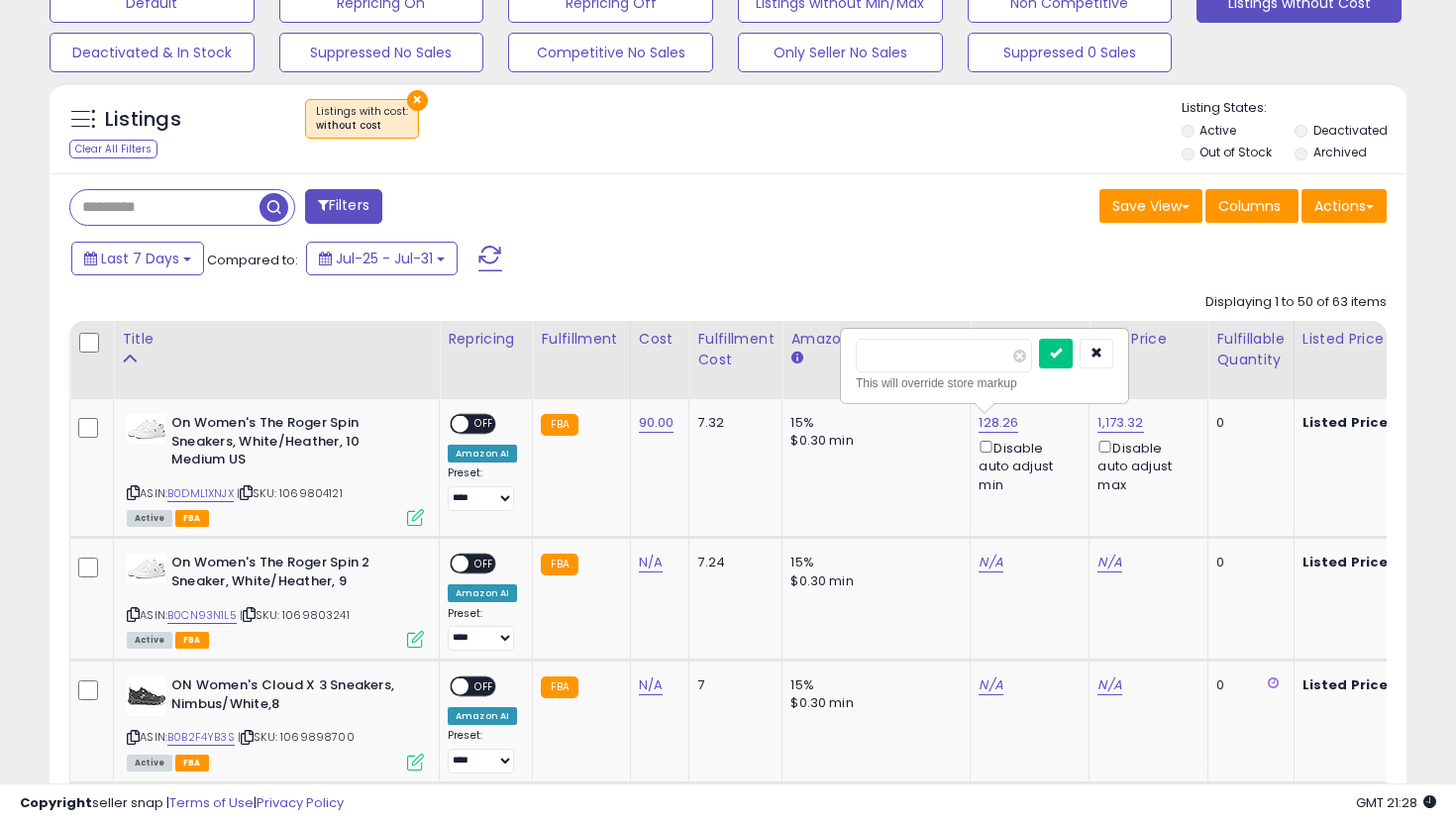 drag, startPoint x: 952, startPoint y: 351, endPoint x: 782, endPoint y: 349, distance: 170.01176 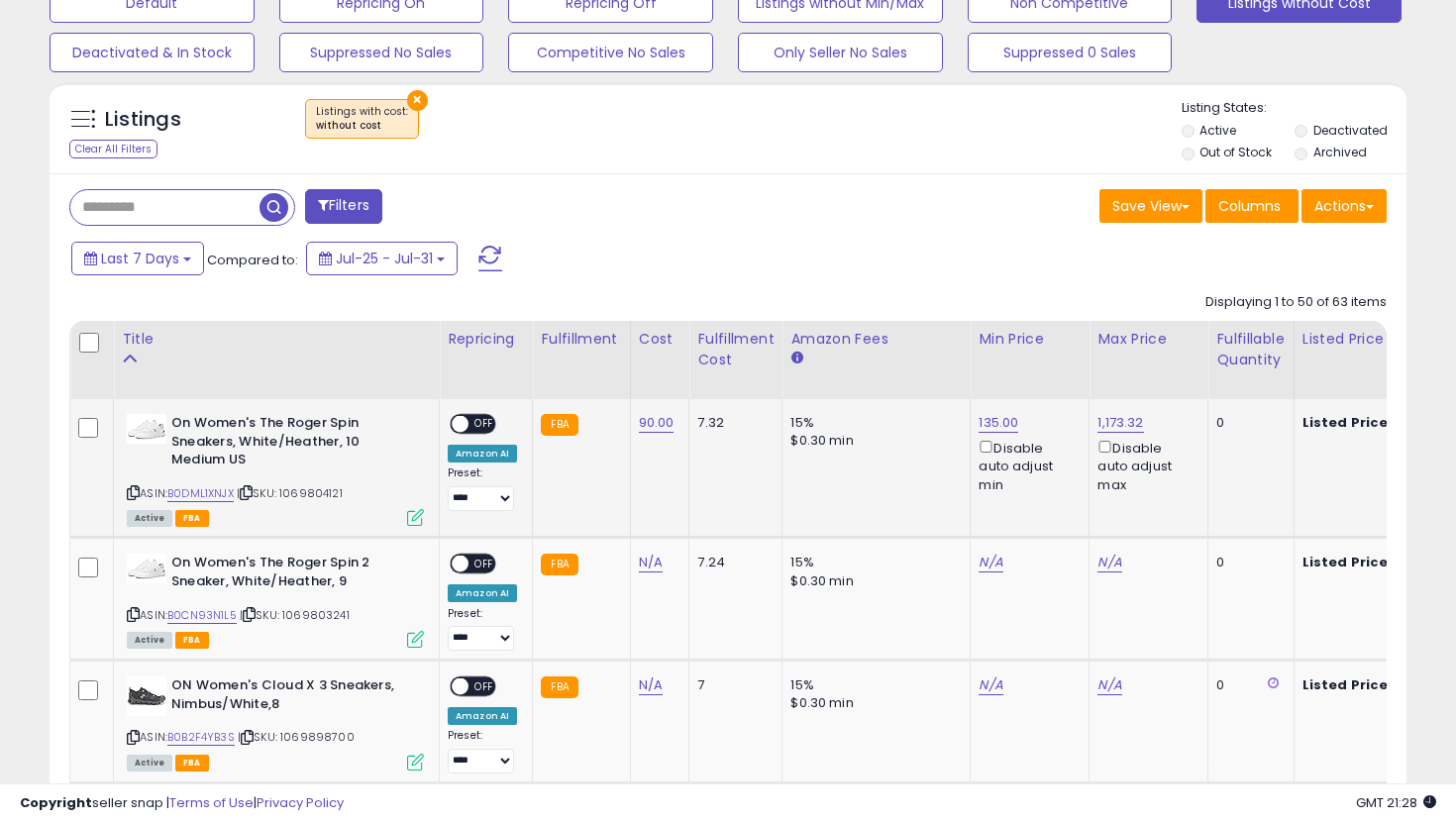 click on "OFF" at bounding box center (484, 424) 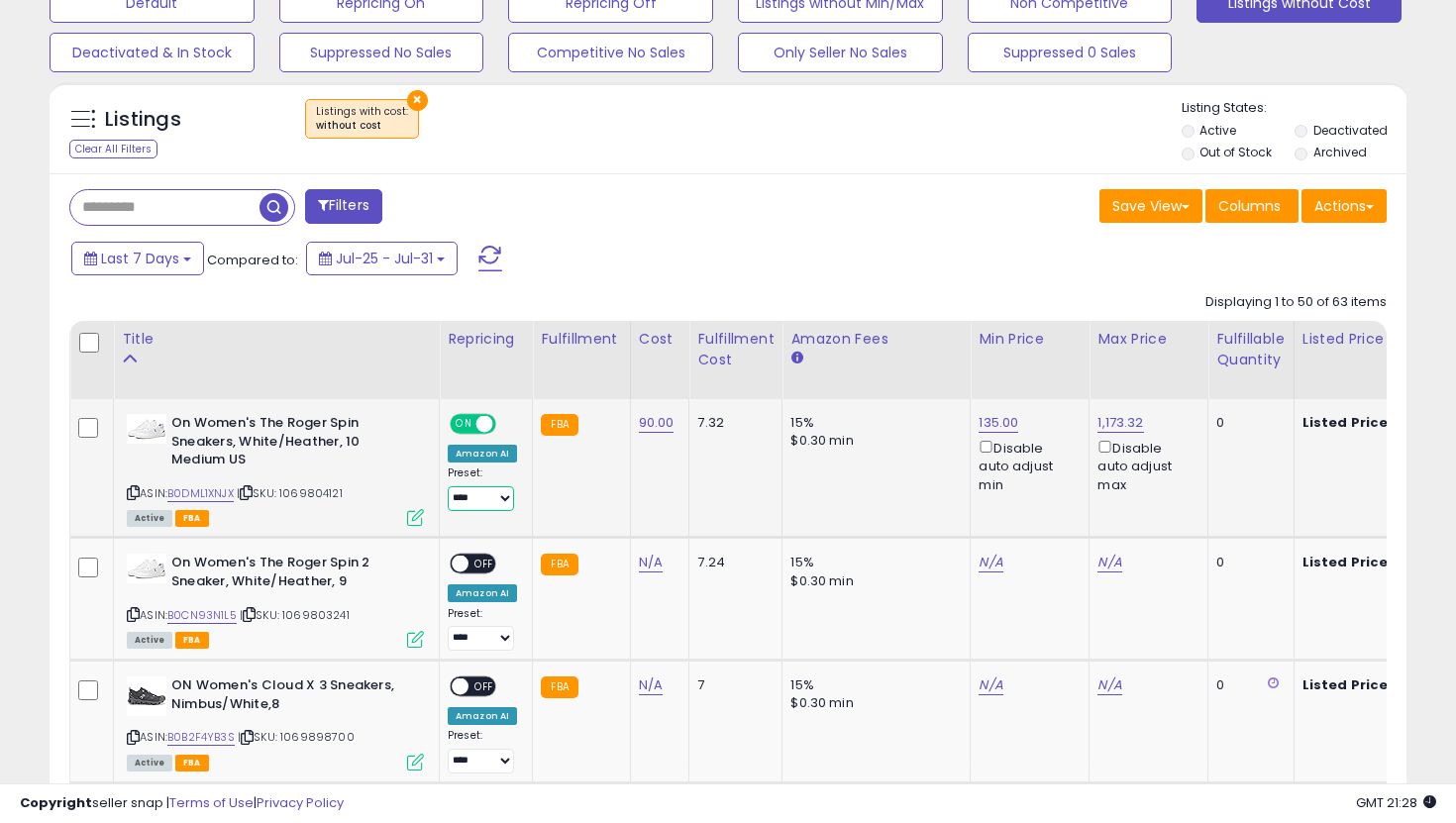 click on "**********" at bounding box center [480, 498] 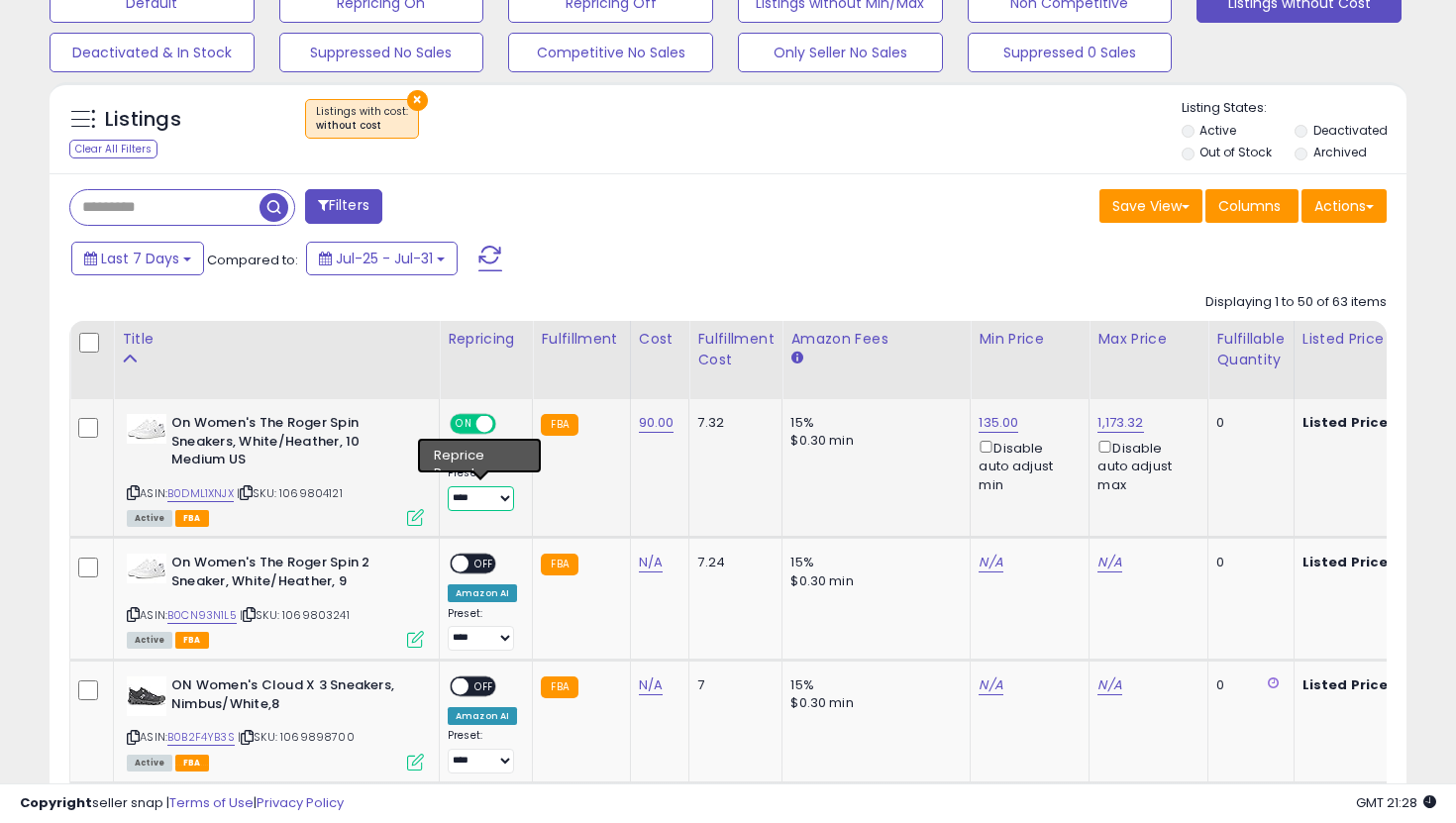 select on "**********" 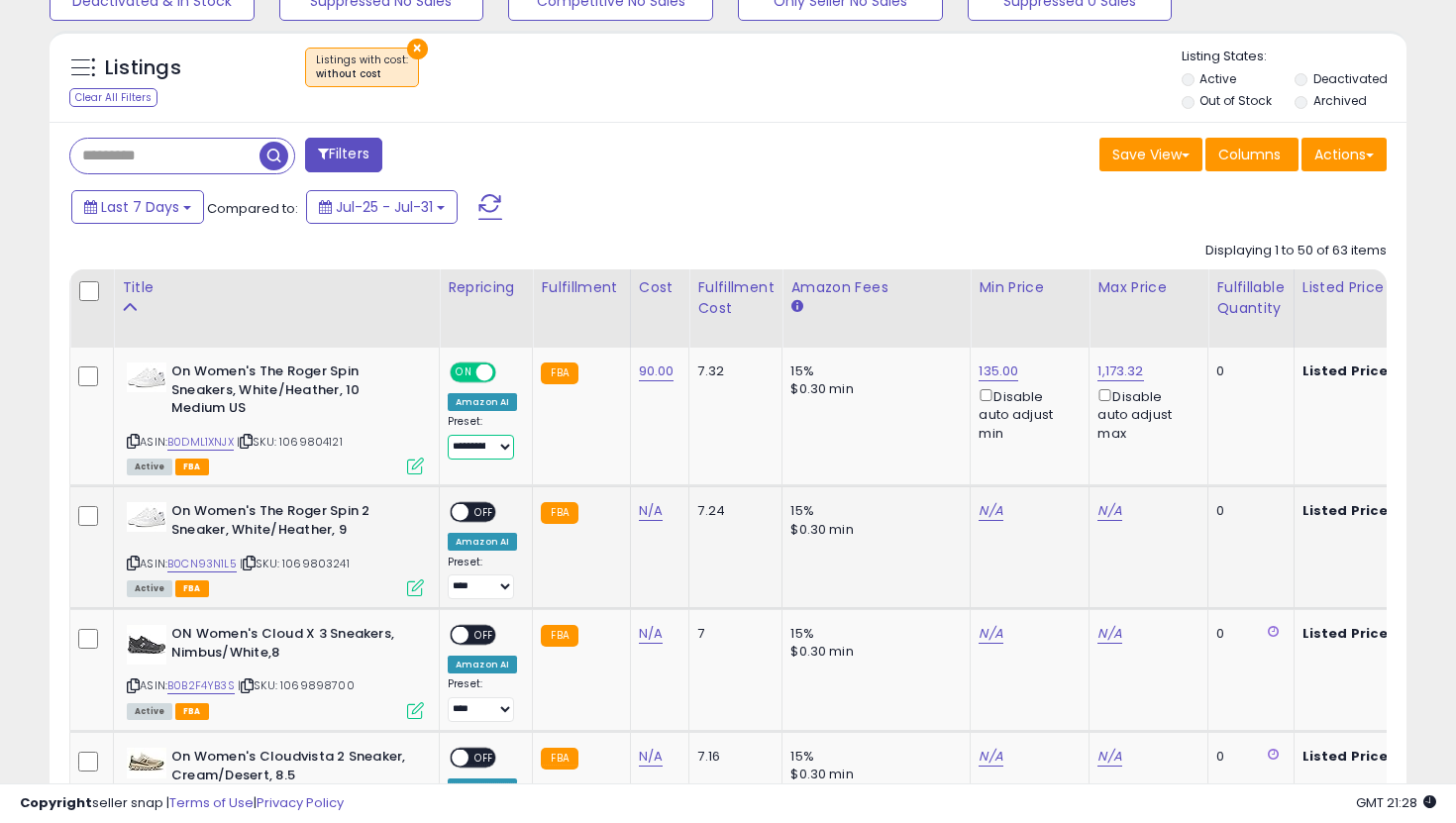 scroll, scrollTop: 706, scrollLeft: 0, axis: vertical 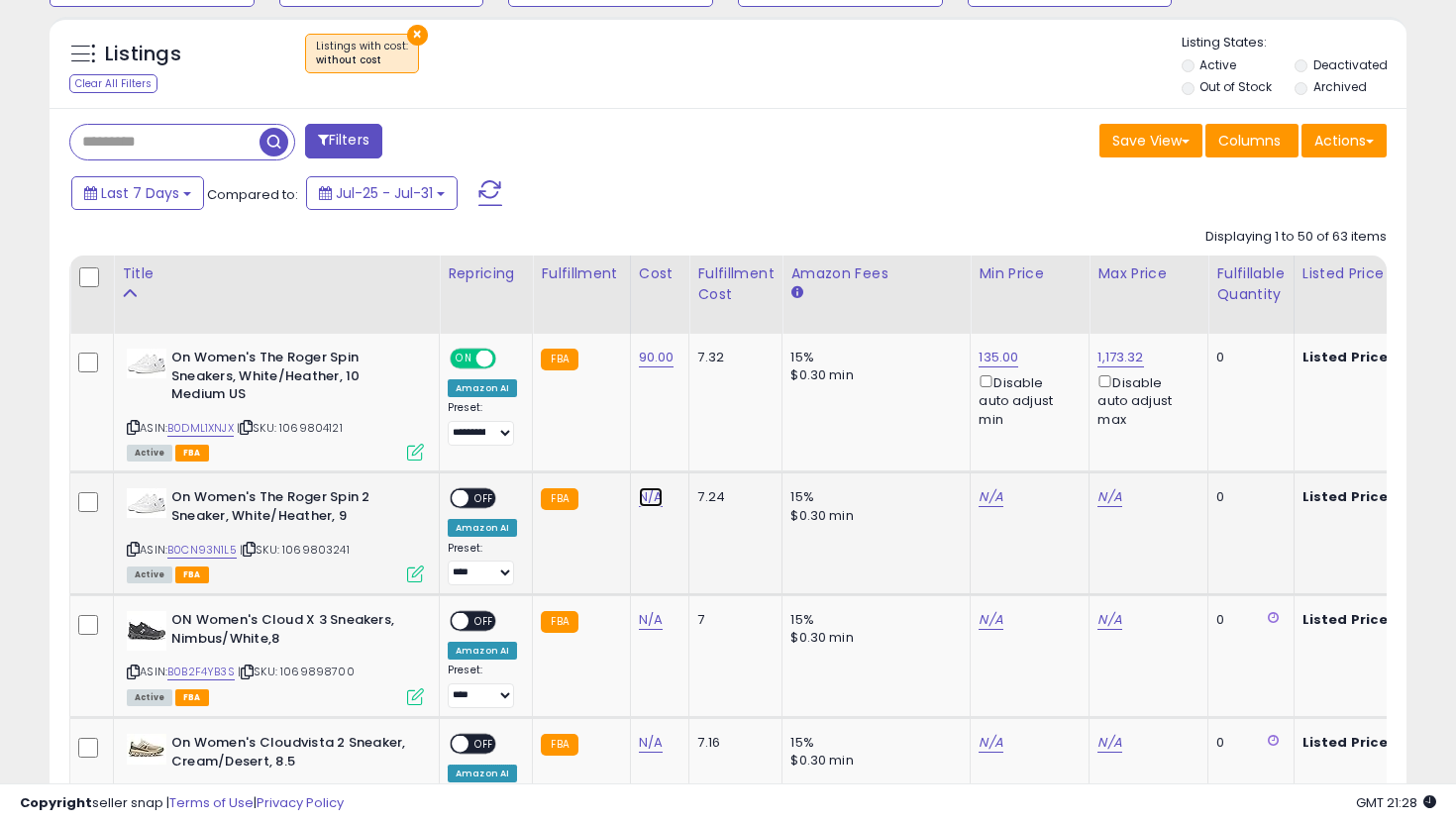 click on "N/A" at bounding box center (651, 497) 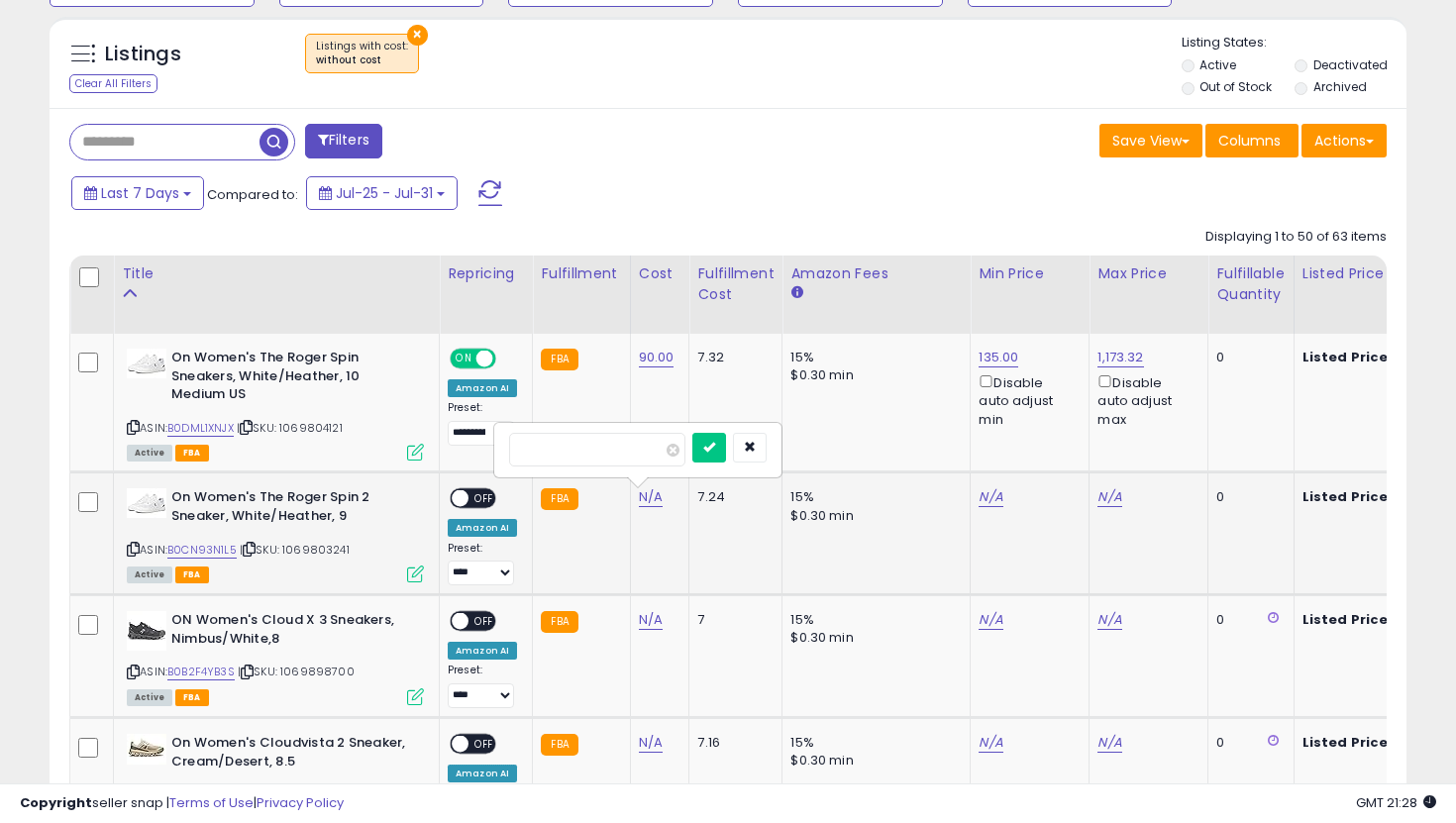 type on "**" 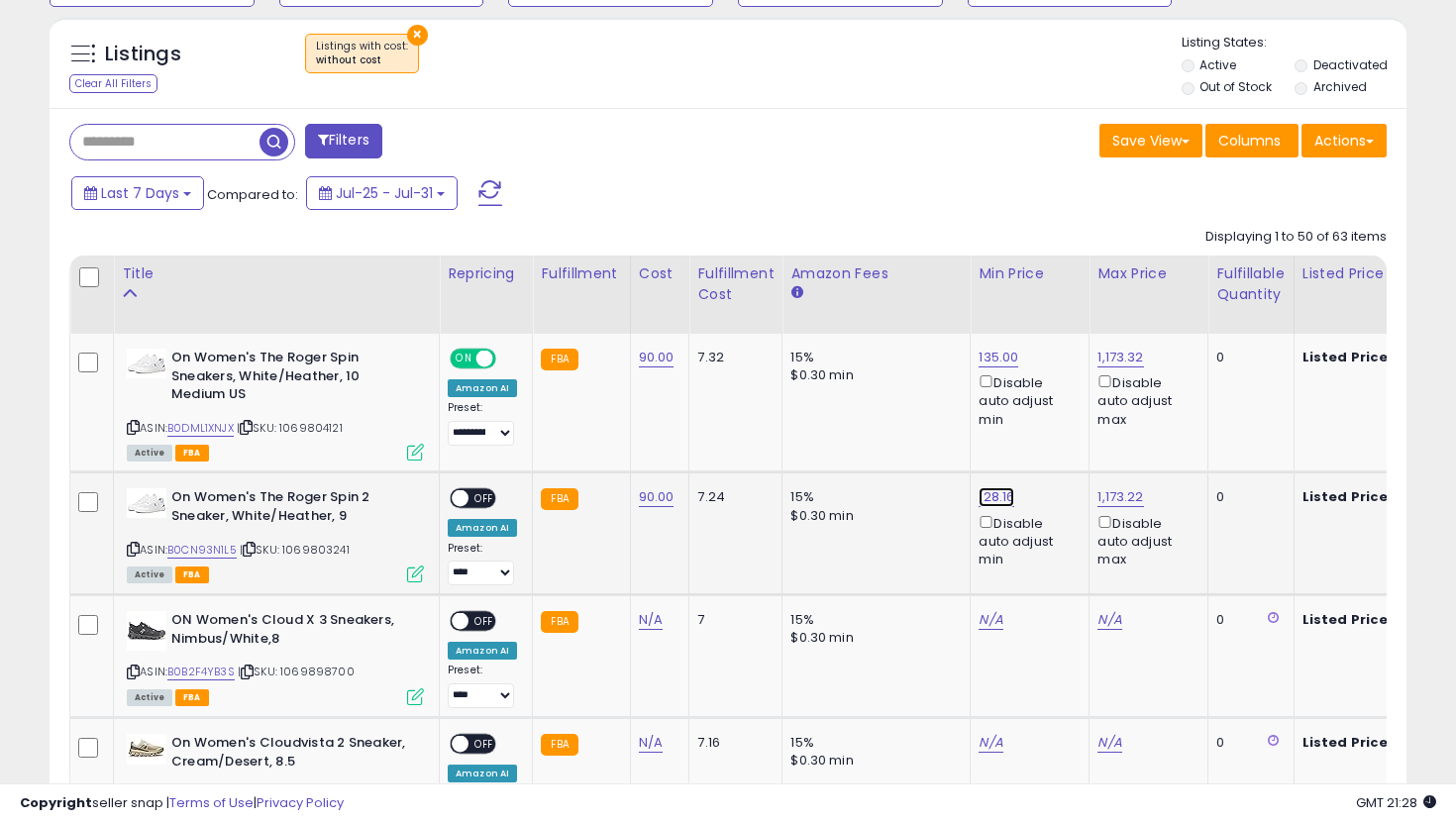 click on "128.16" at bounding box center (998, 358) 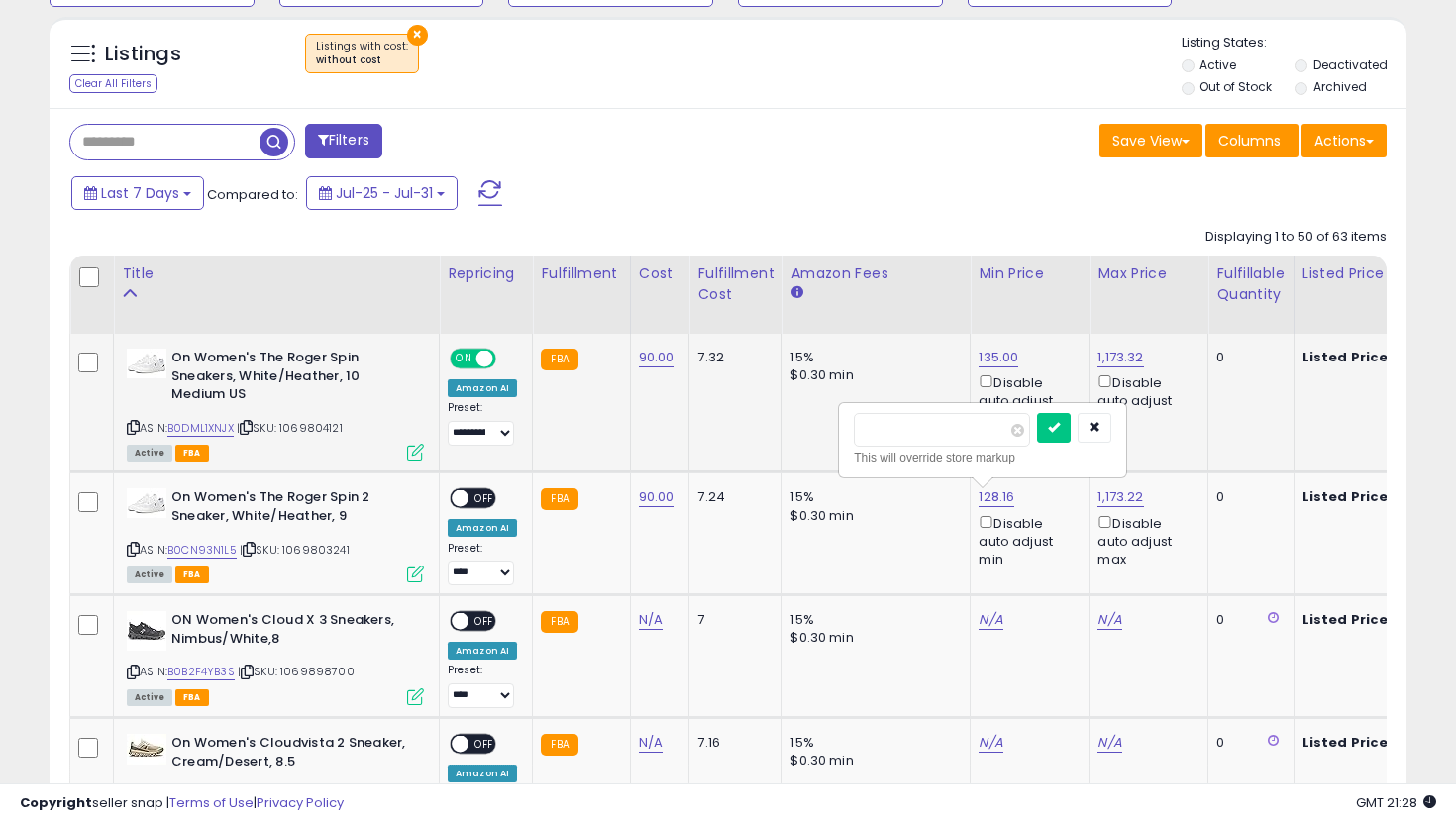 drag, startPoint x: 964, startPoint y: 439, endPoint x: 759, endPoint y: 384, distance: 212.24985 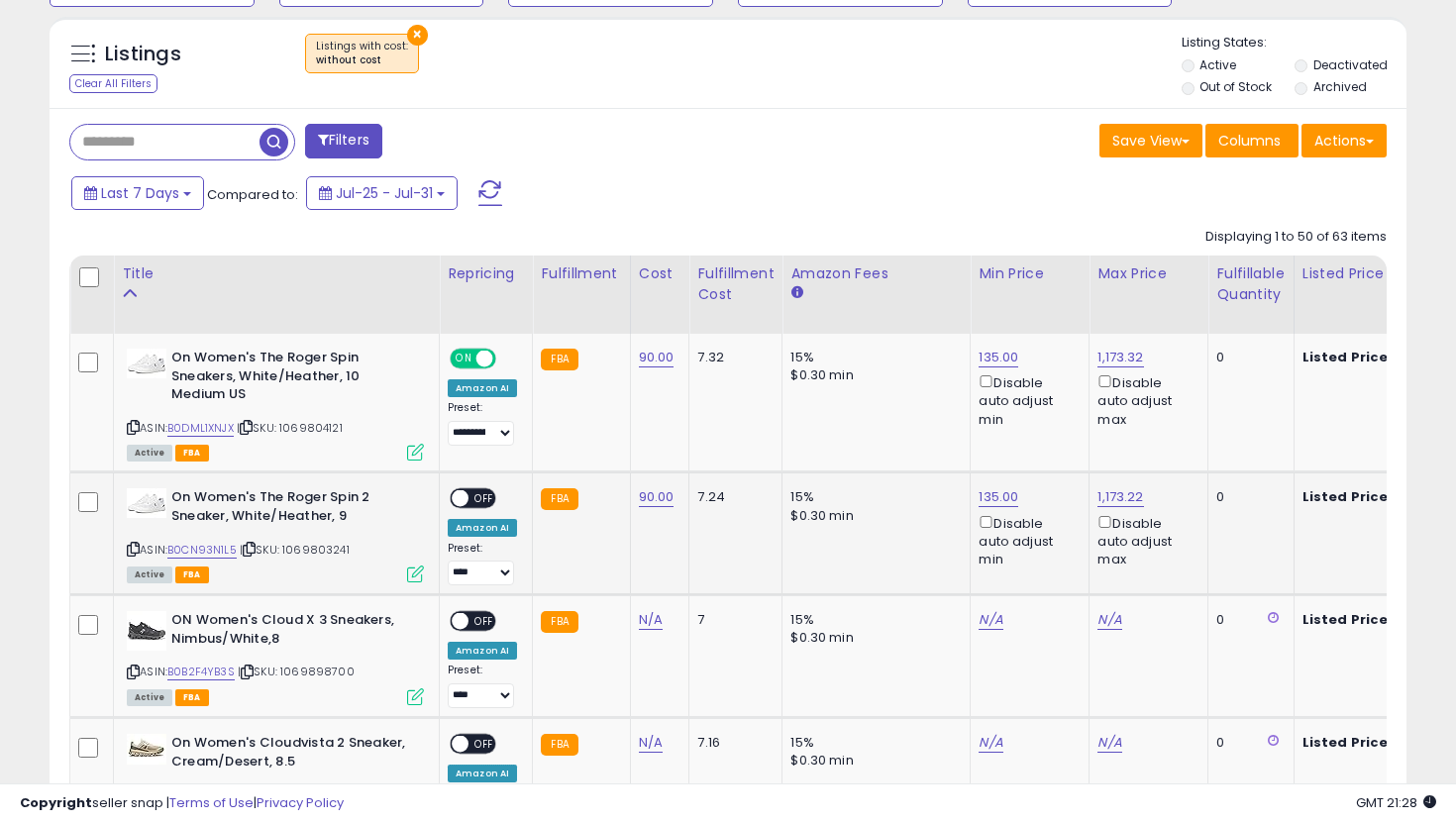 click on "OFF" at bounding box center (484, 498) 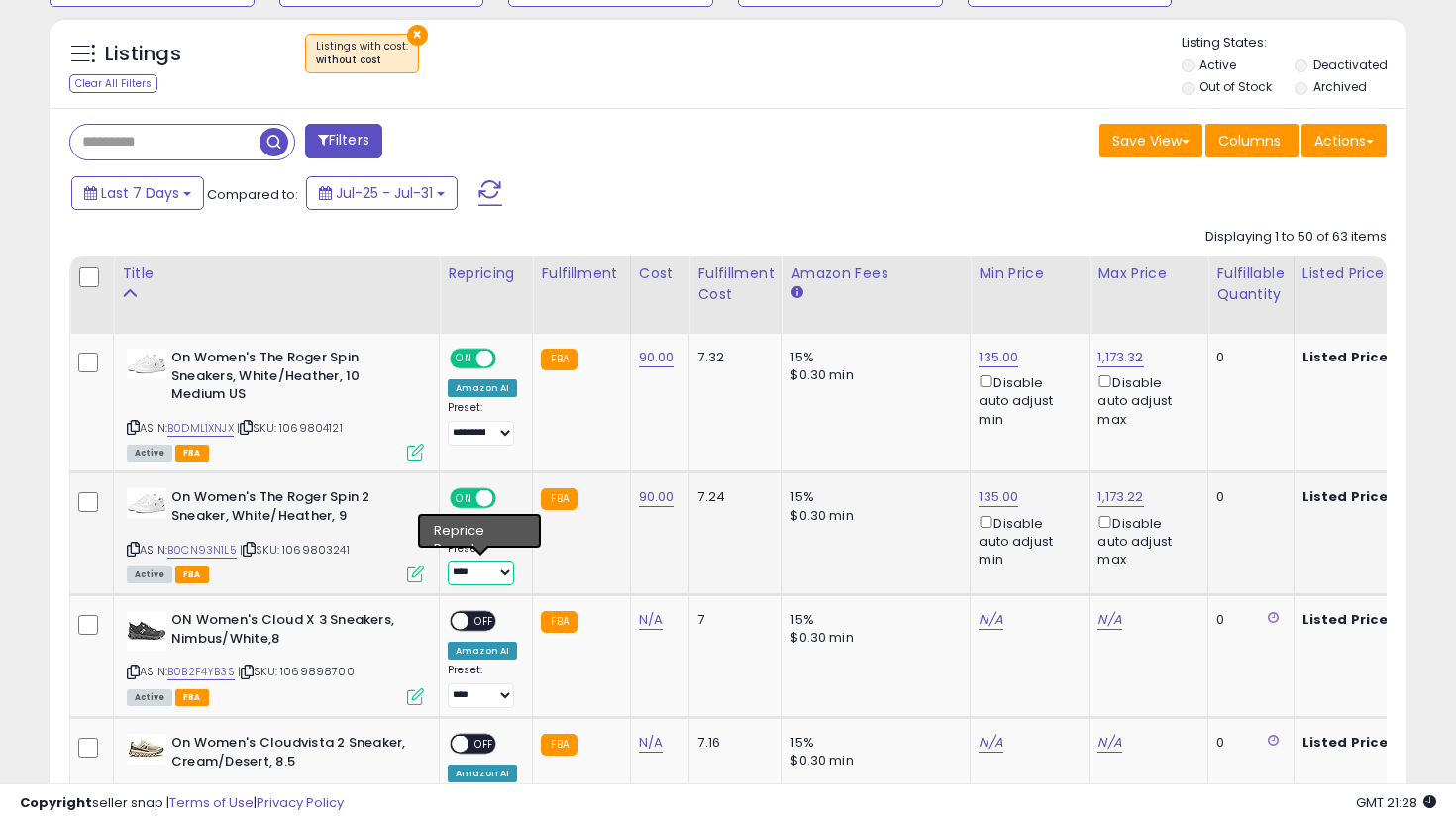 click on "**********" at bounding box center [480, 572] 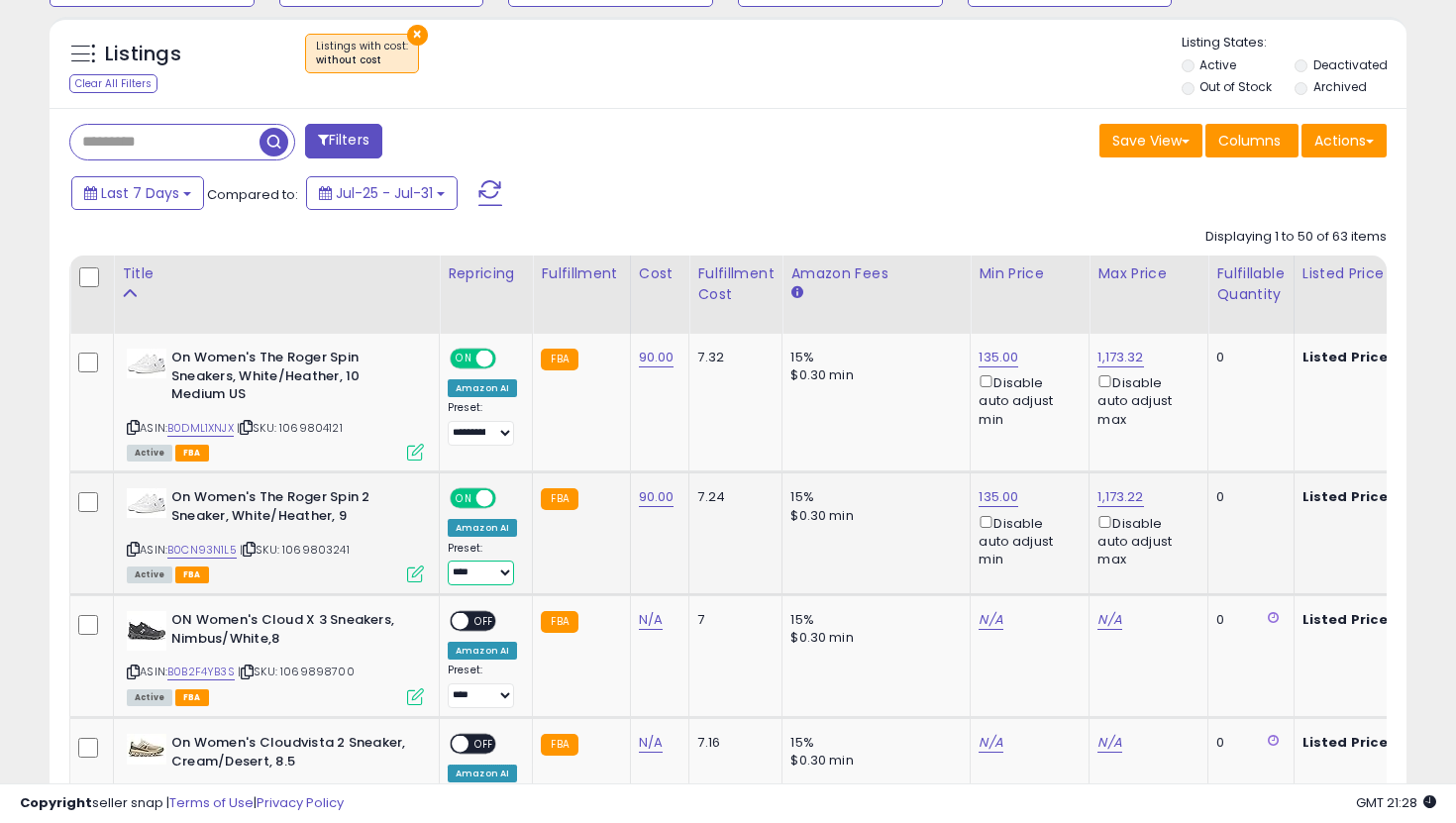 select on "**********" 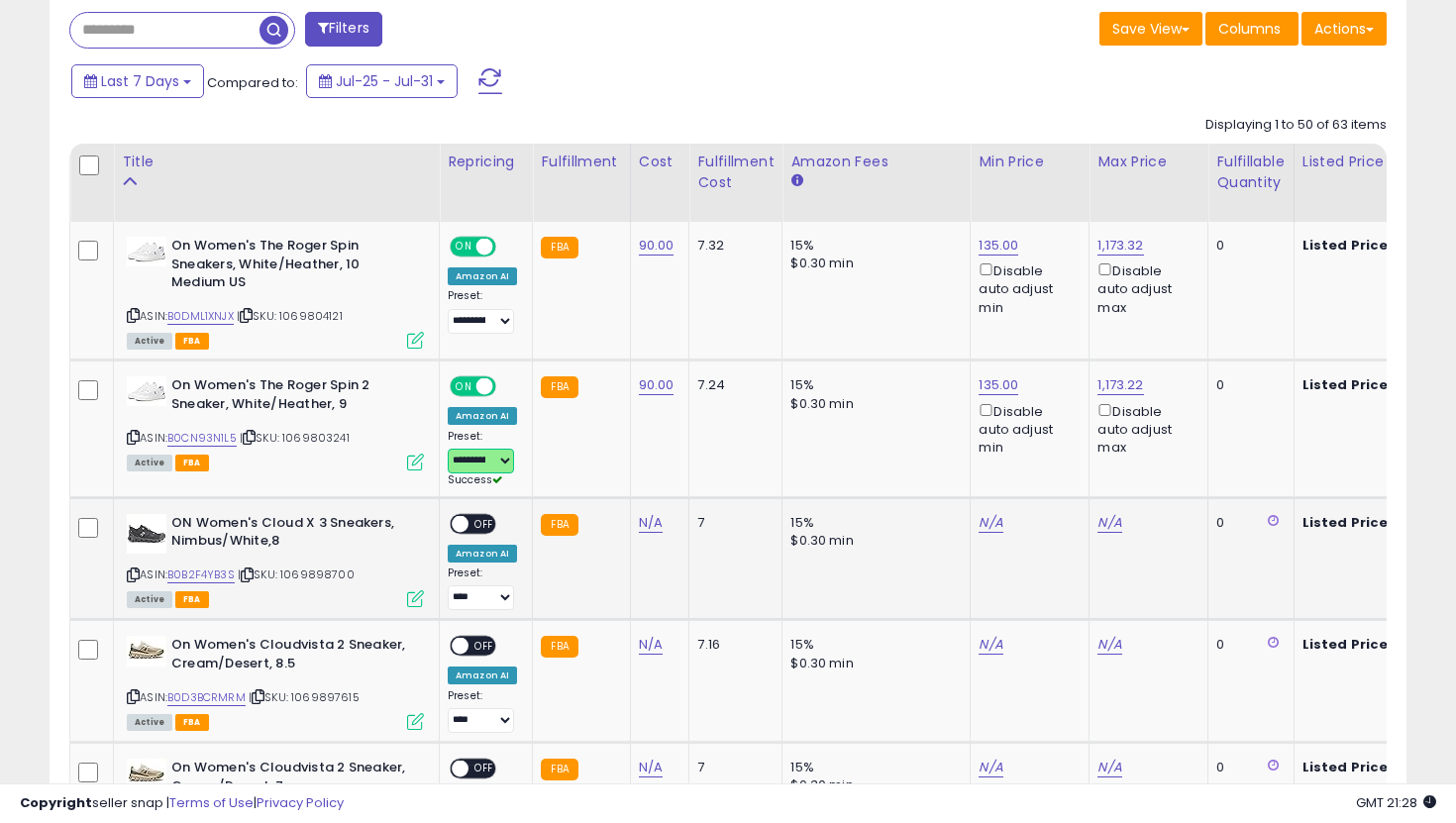 scroll, scrollTop: 820, scrollLeft: 0, axis: vertical 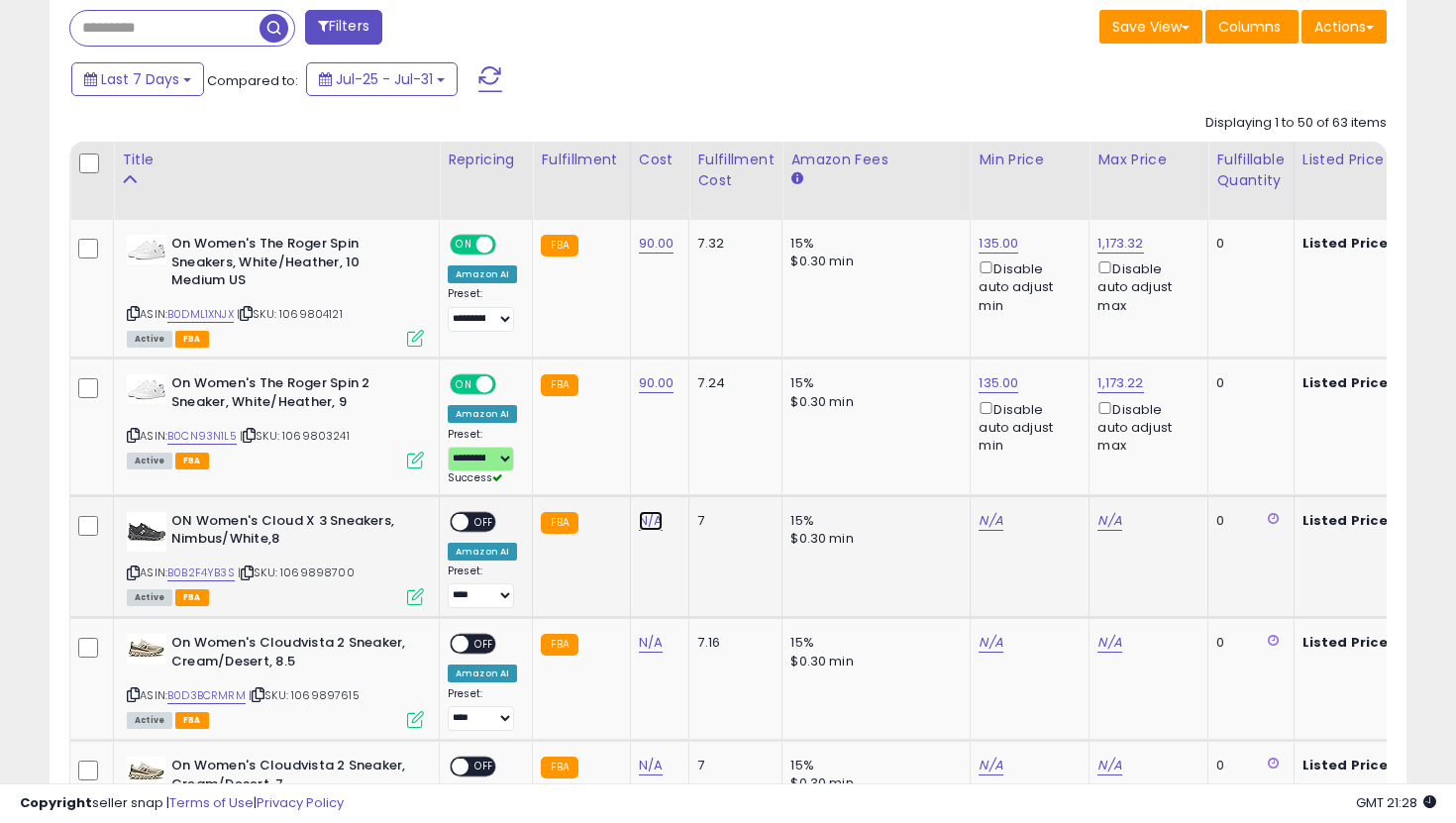 click on "N/A" at bounding box center (651, 521) 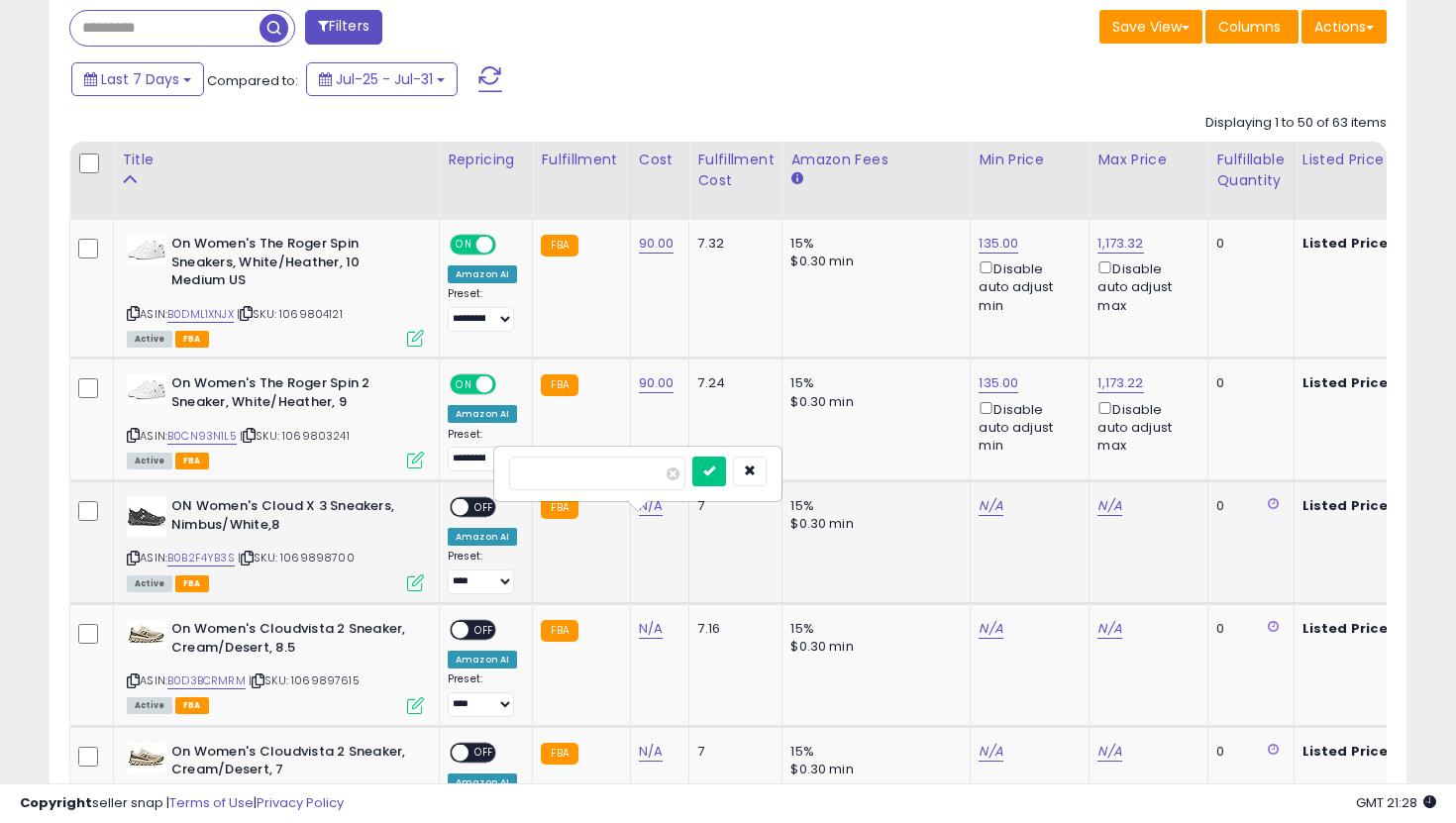 type on "***" 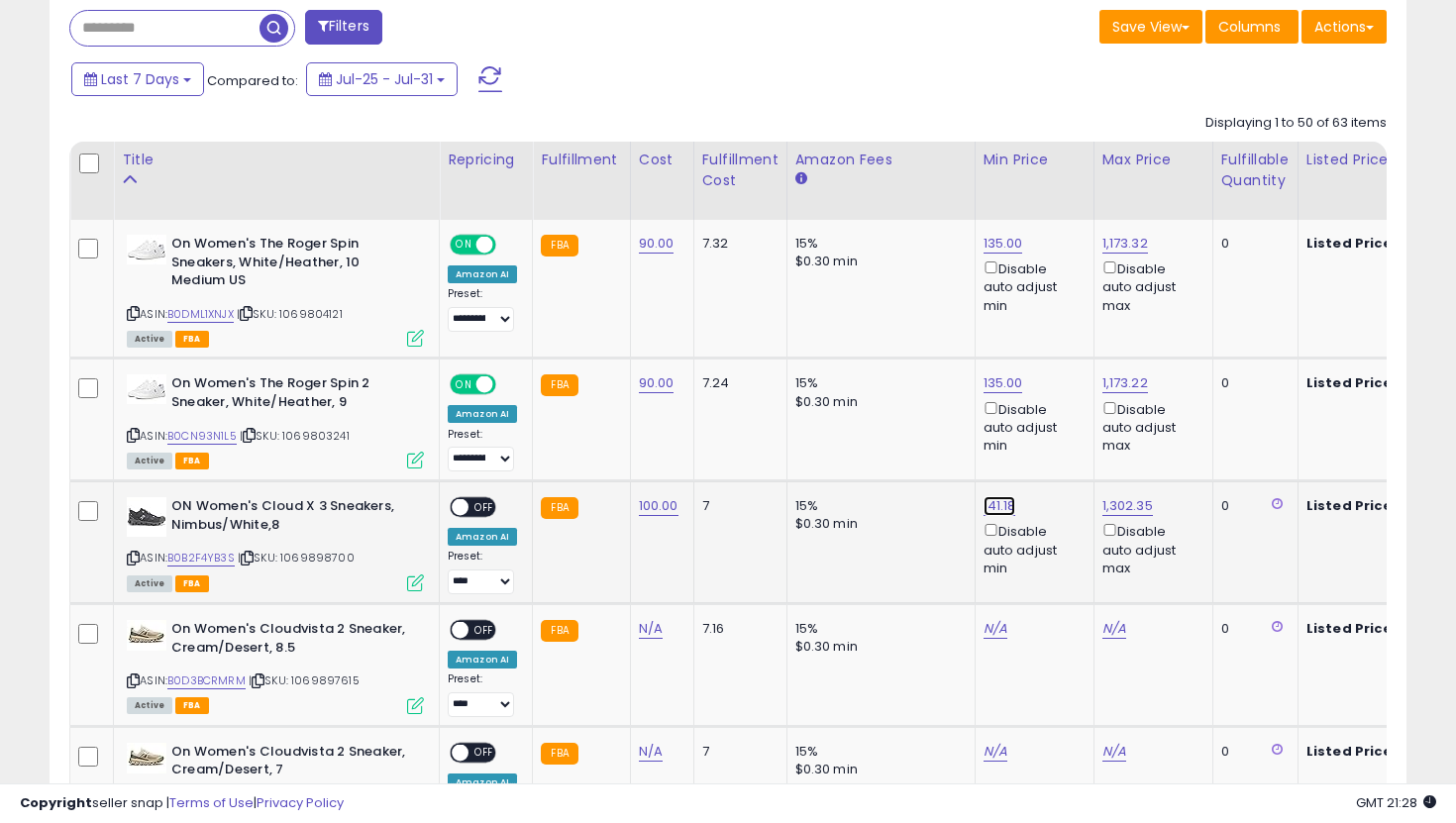 click on "141.18" at bounding box center (1003, 244) 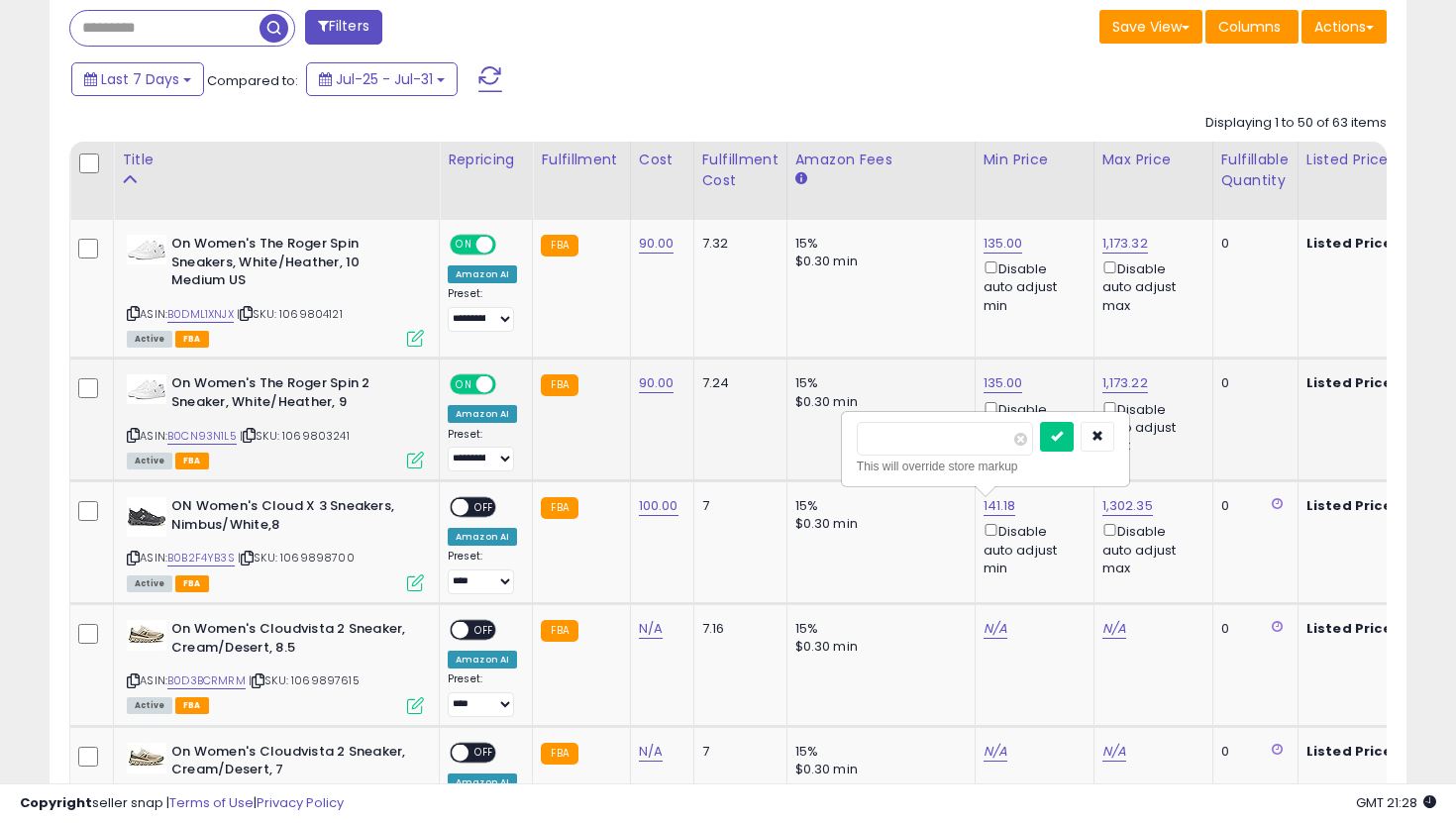 drag, startPoint x: 933, startPoint y: 448, endPoint x: 818, endPoint y: 442, distance: 115.15642 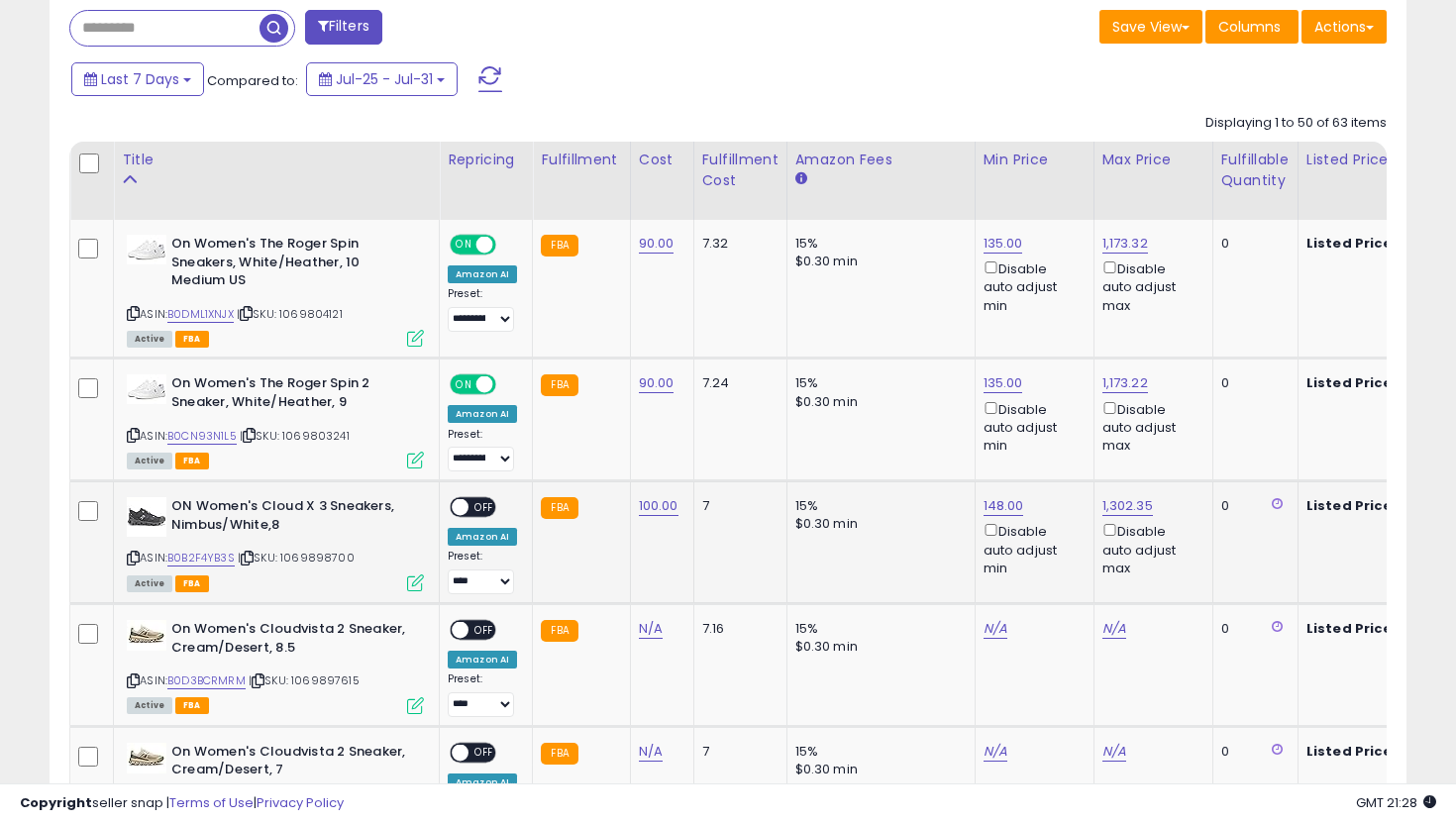click on "OFF" at bounding box center [484, 507] 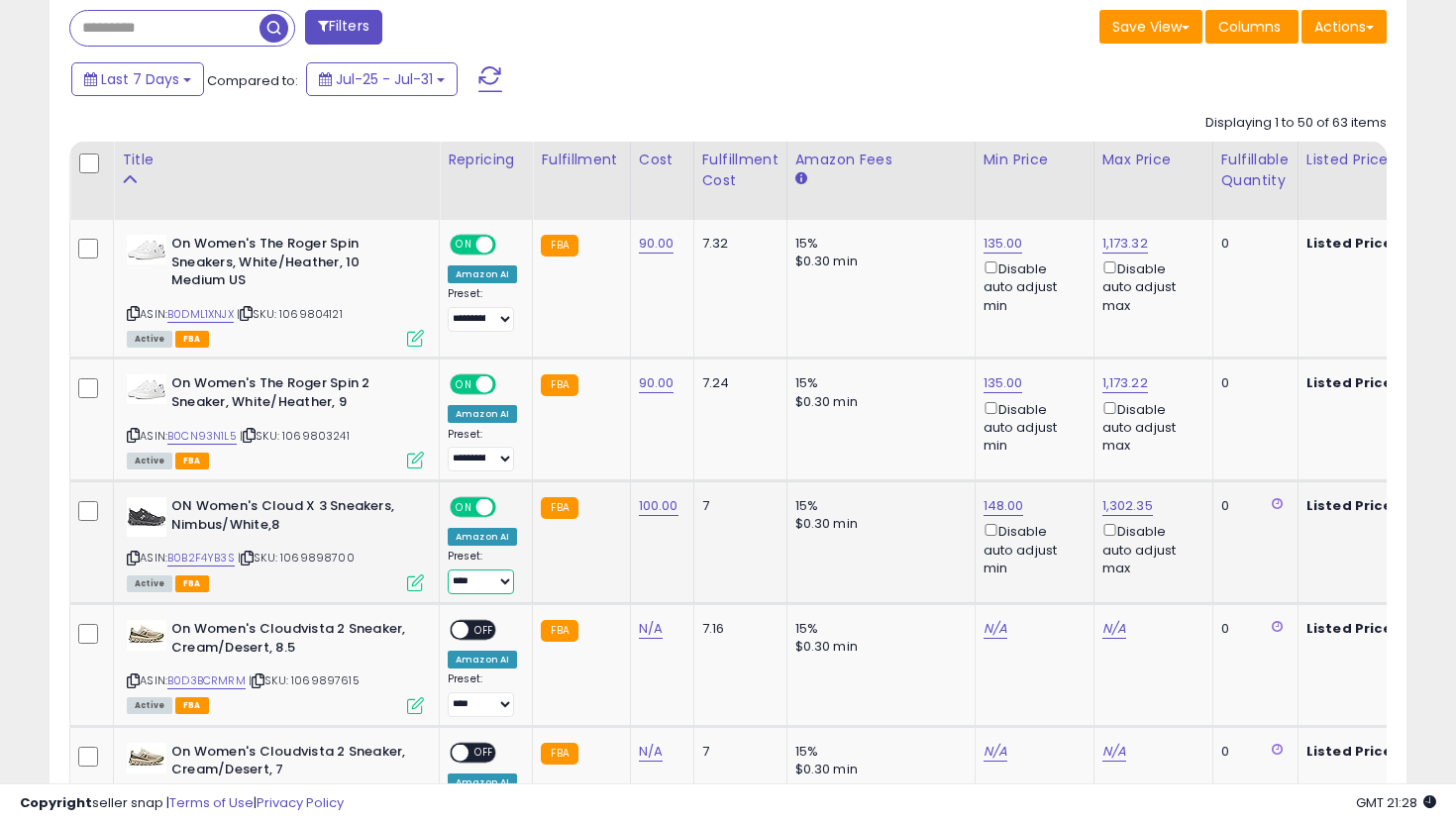 click on "**********" at bounding box center [480, 581] 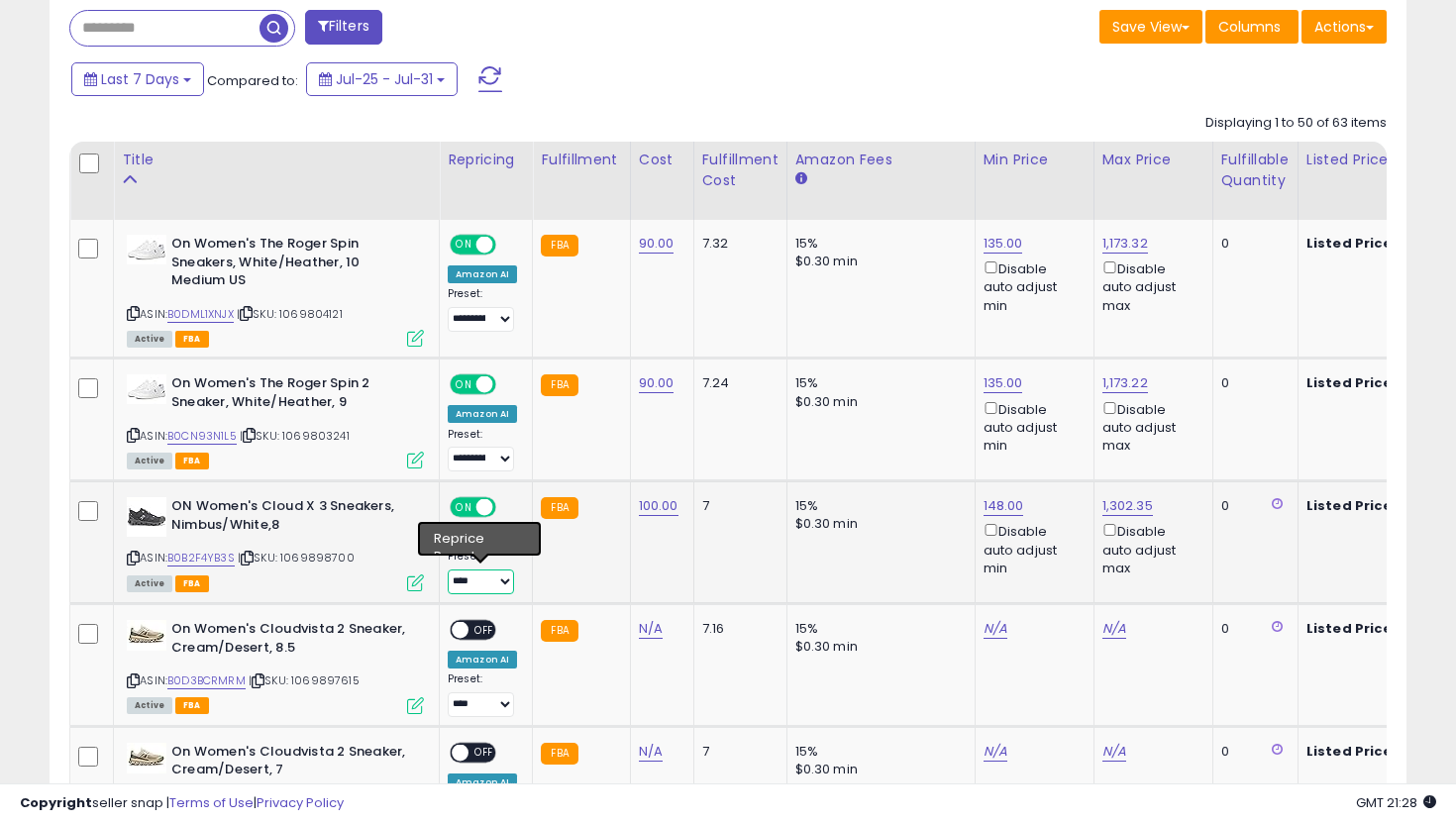 select on "**********" 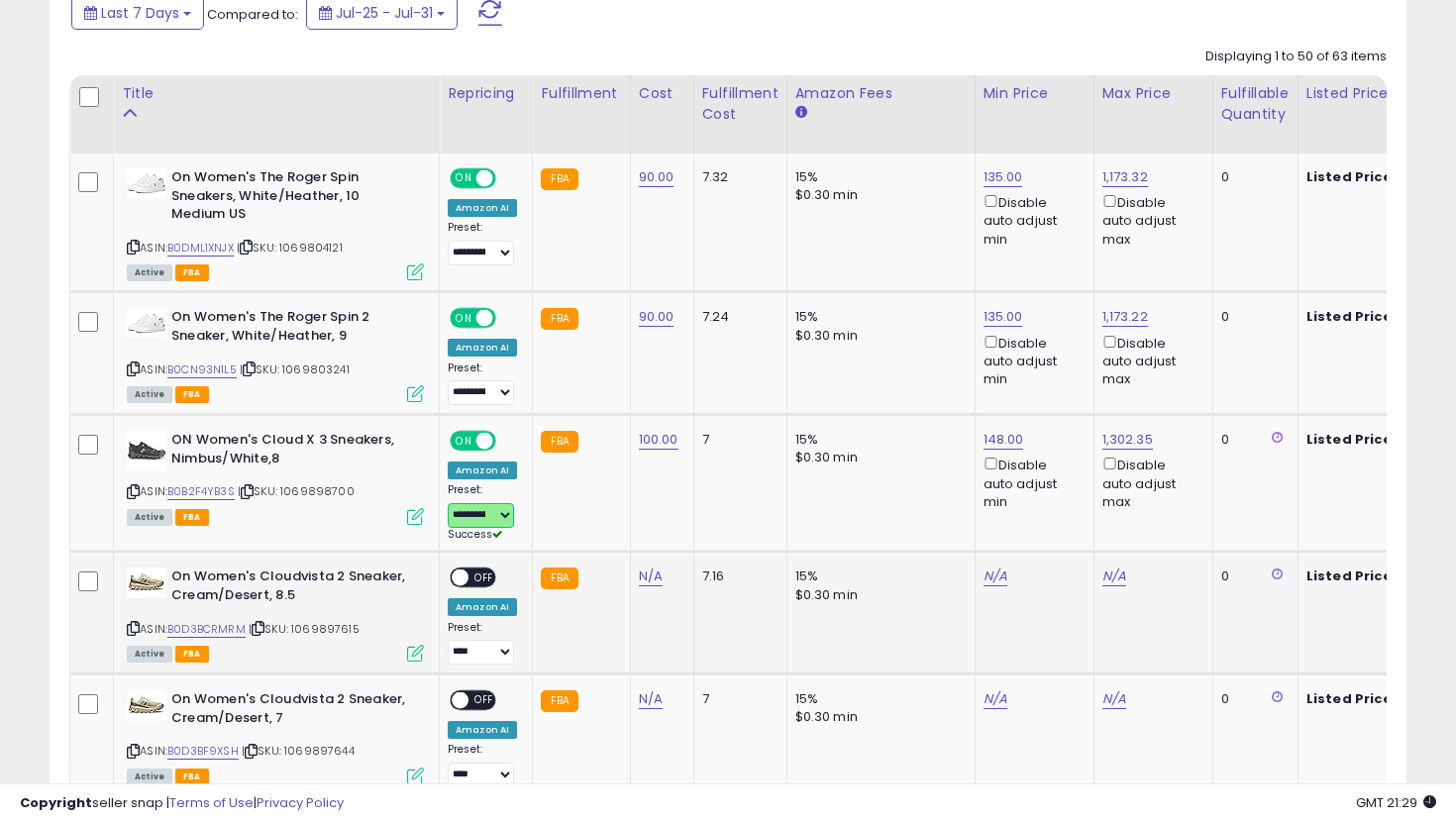 scroll, scrollTop: 897, scrollLeft: 0, axis: vertical 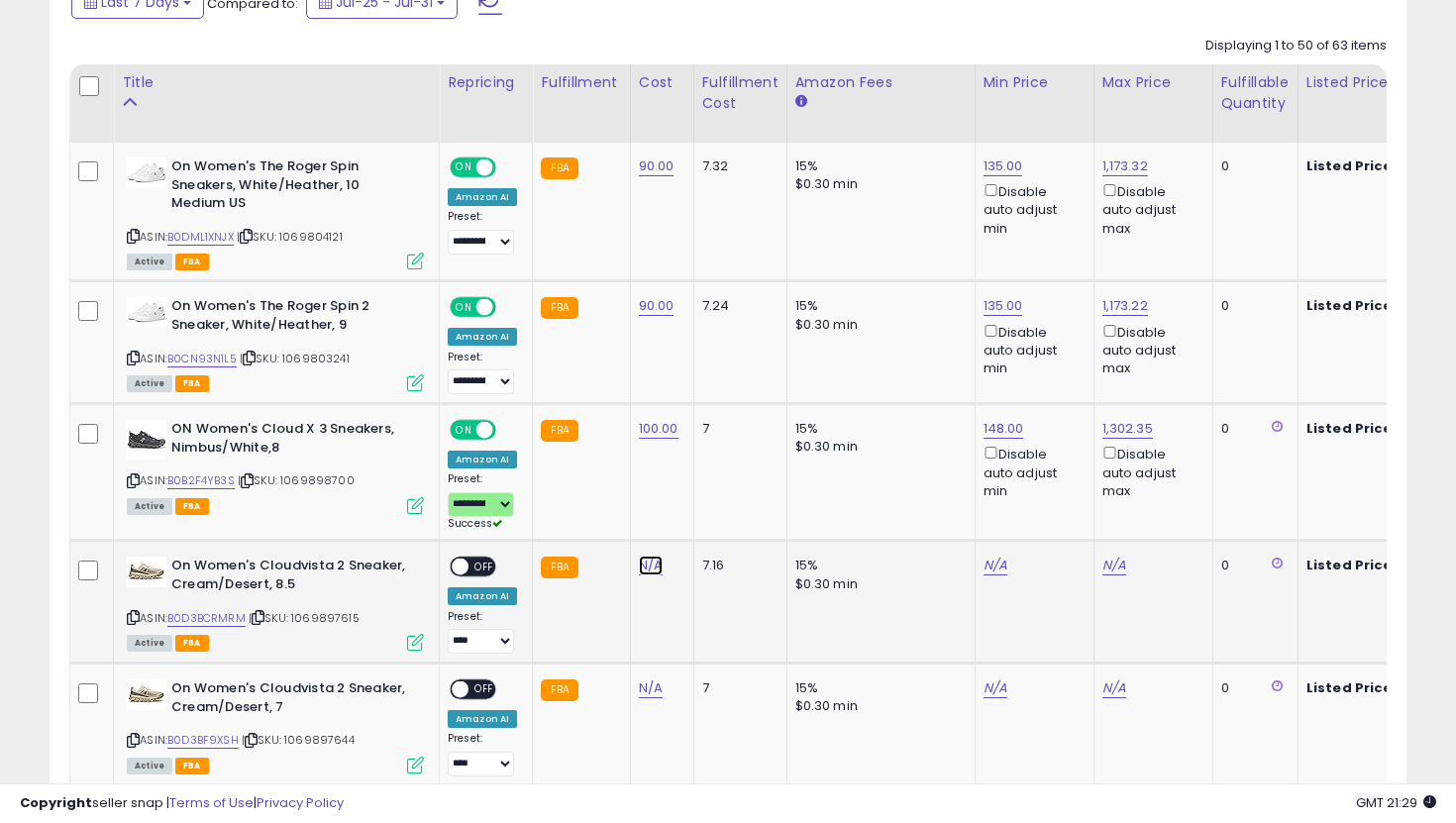 click on "N/A" at bounding box center (651, 566) 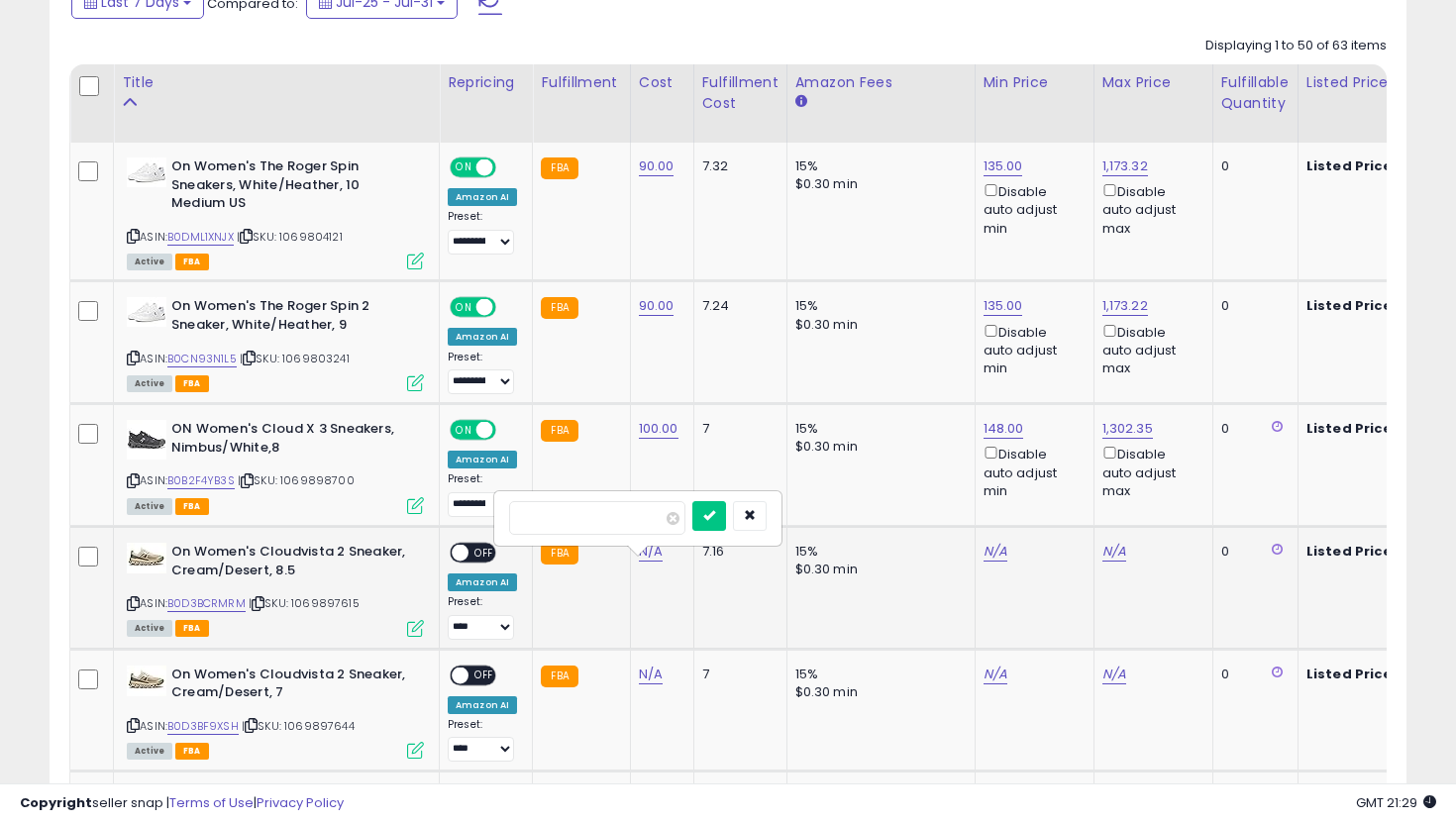 type on "***" 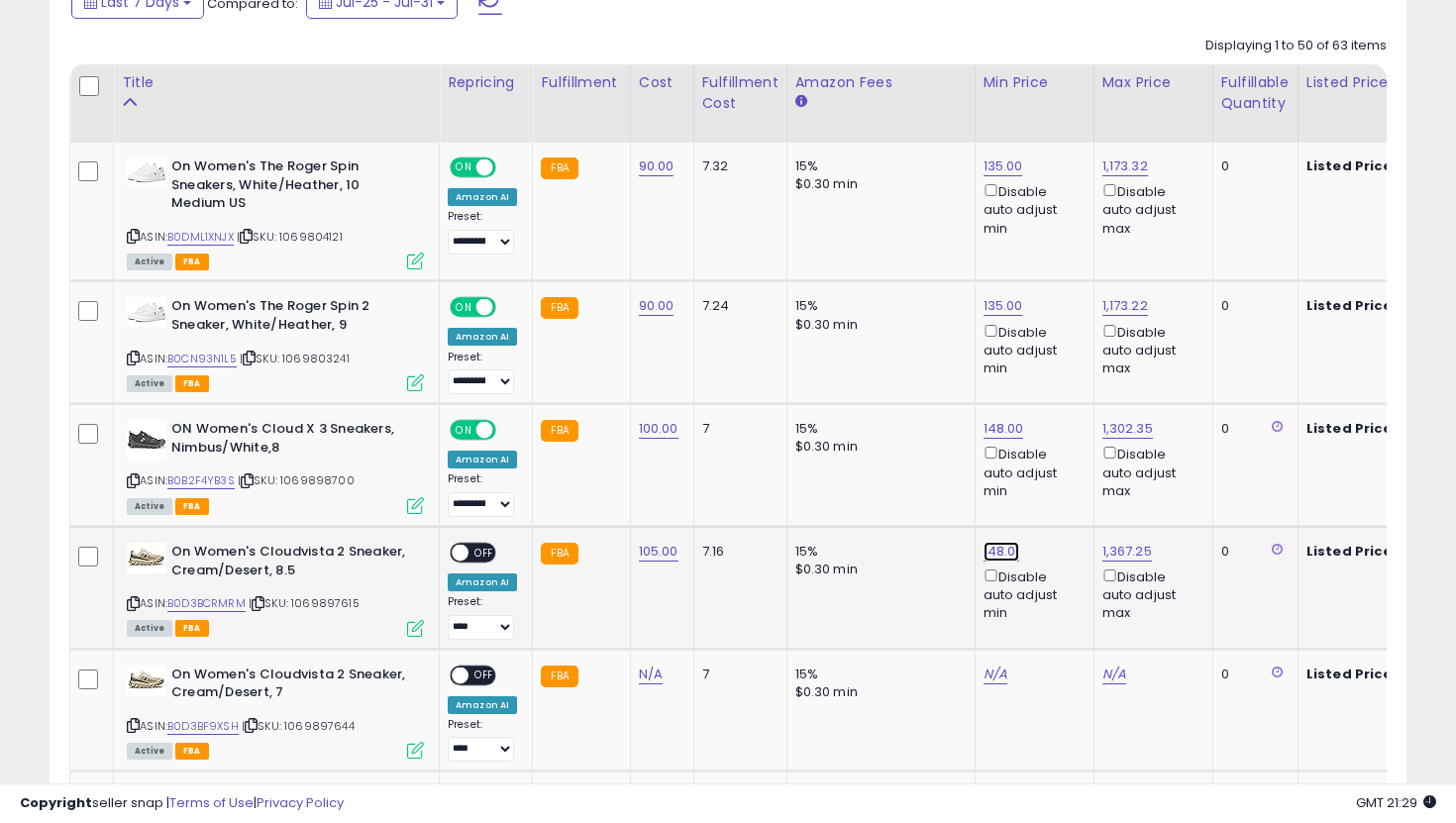 click on "148.01" at bounding box center (1003, 166) 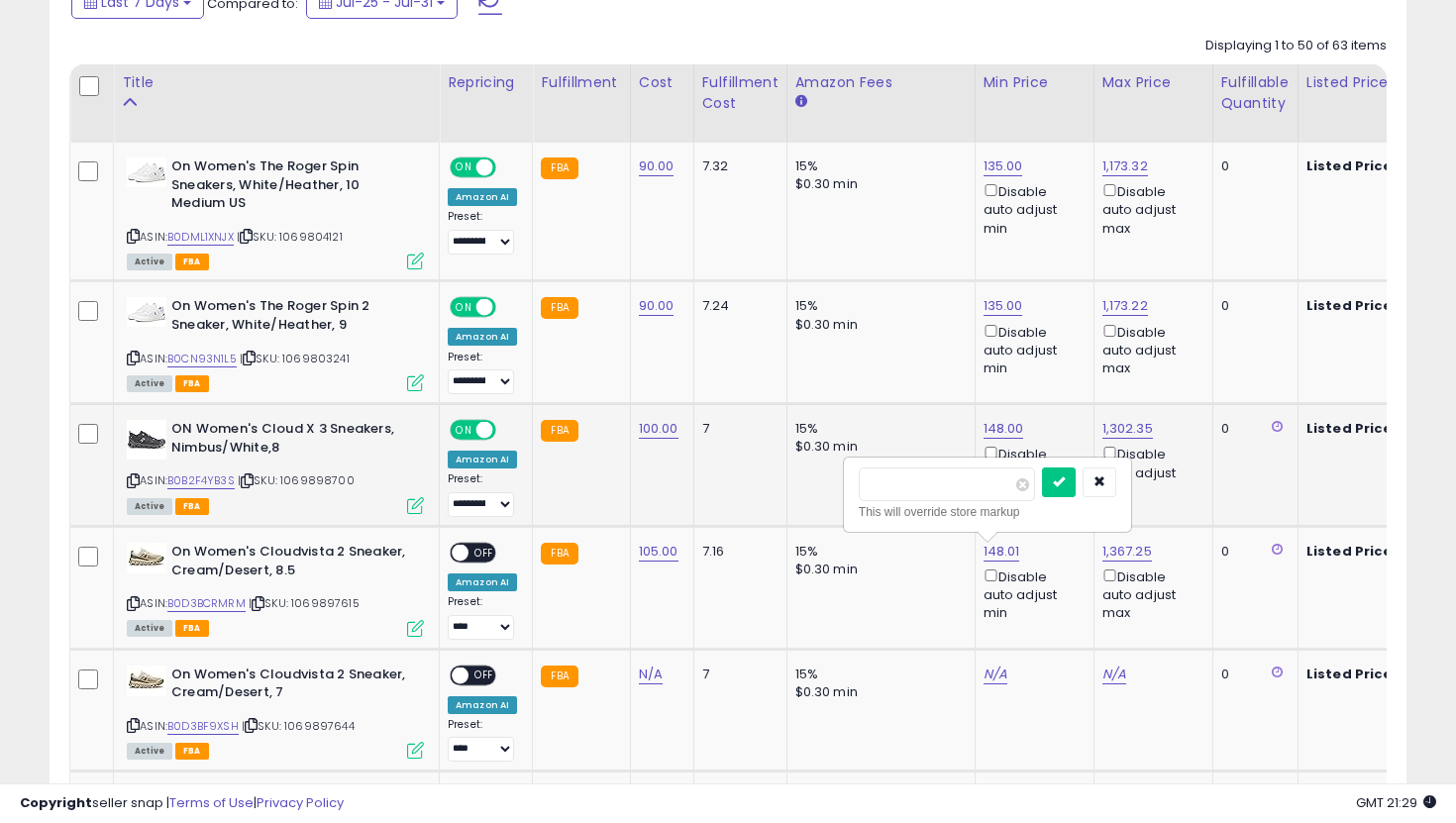 drag, startPoint x: 939, startPoint y: 481, endPoint x: 810, endPoint y: 473, distance: 129.24782 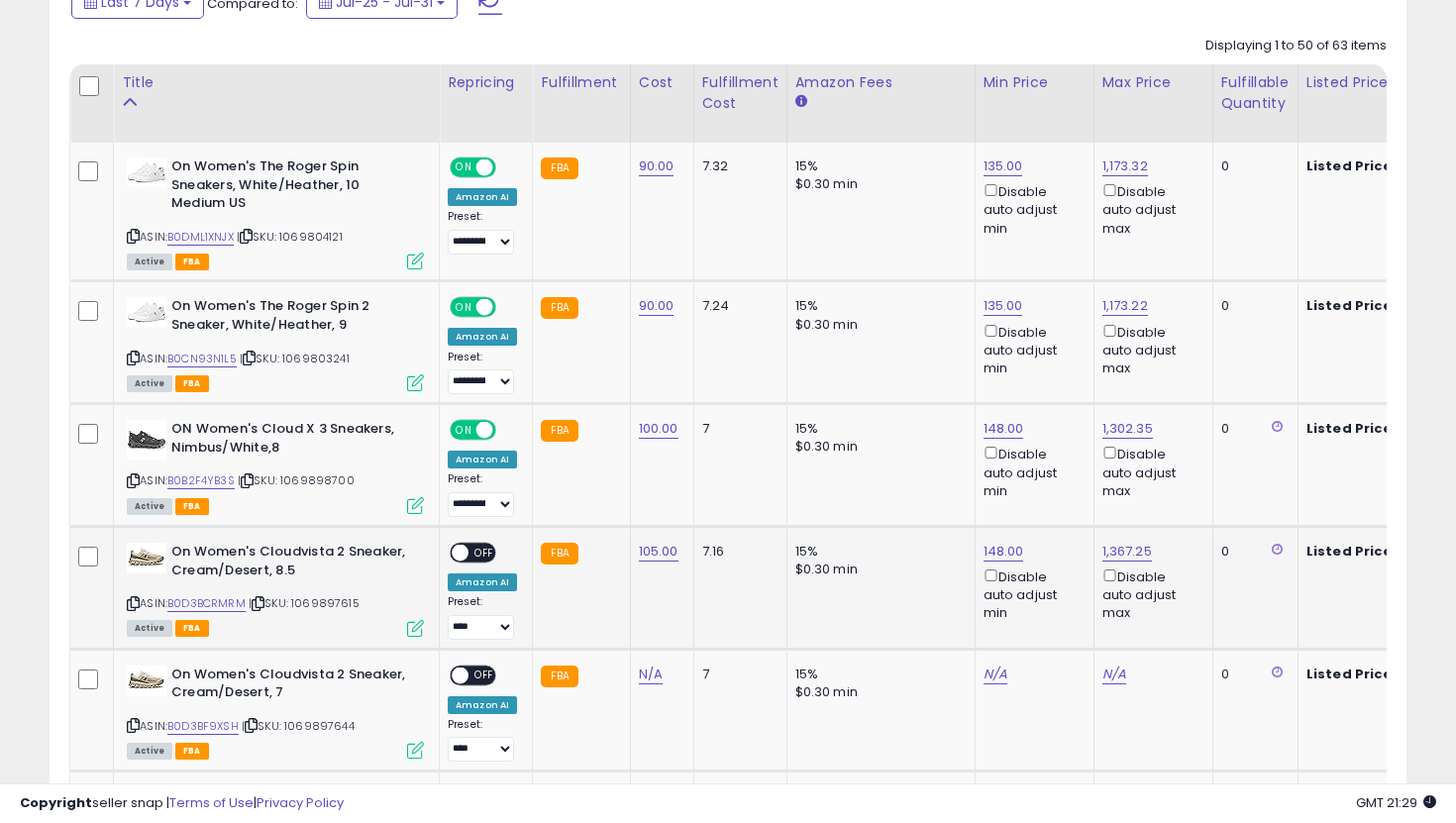 click on "OFF" at bounding box center (484, 553) 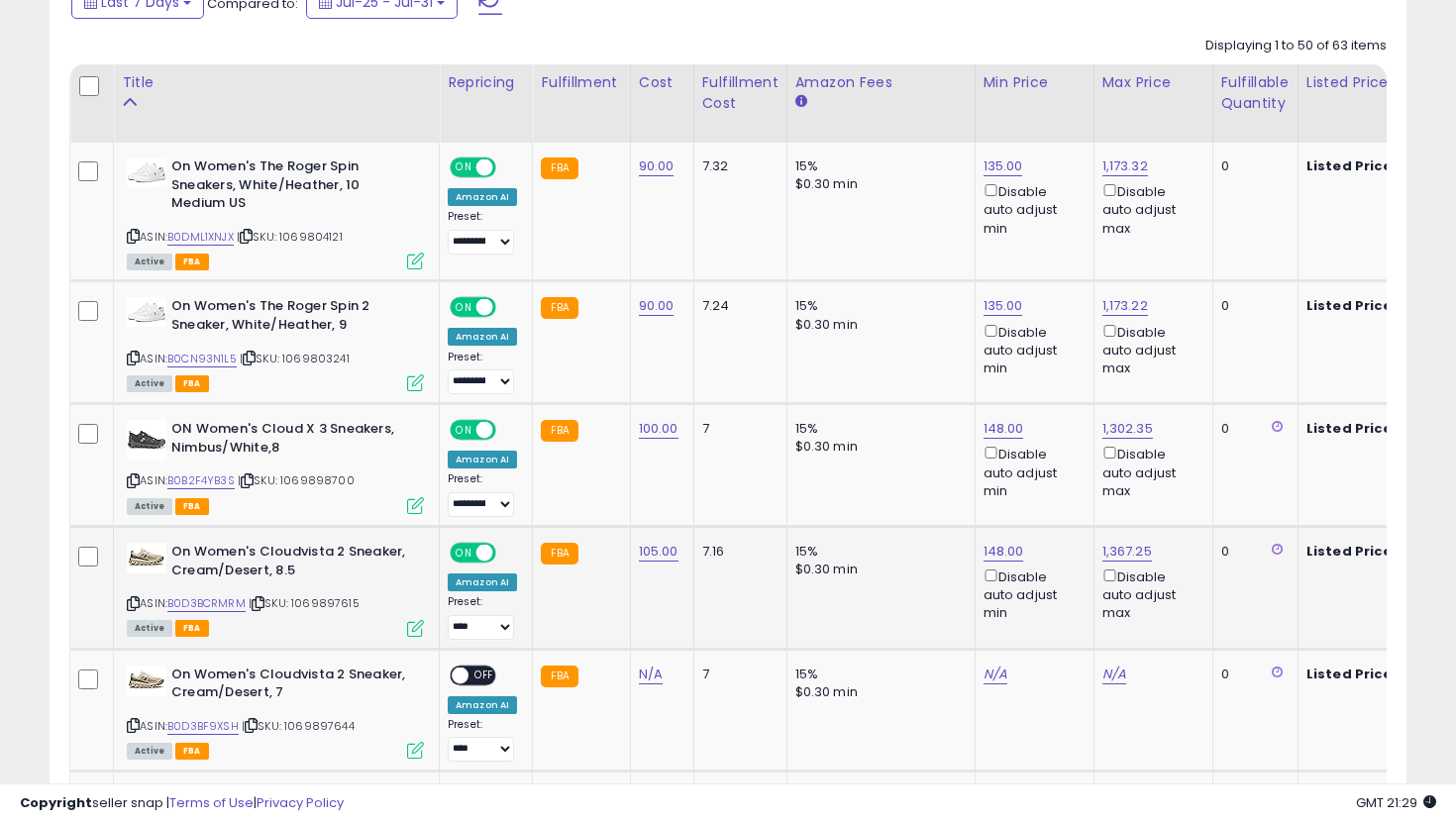 click on "**********" 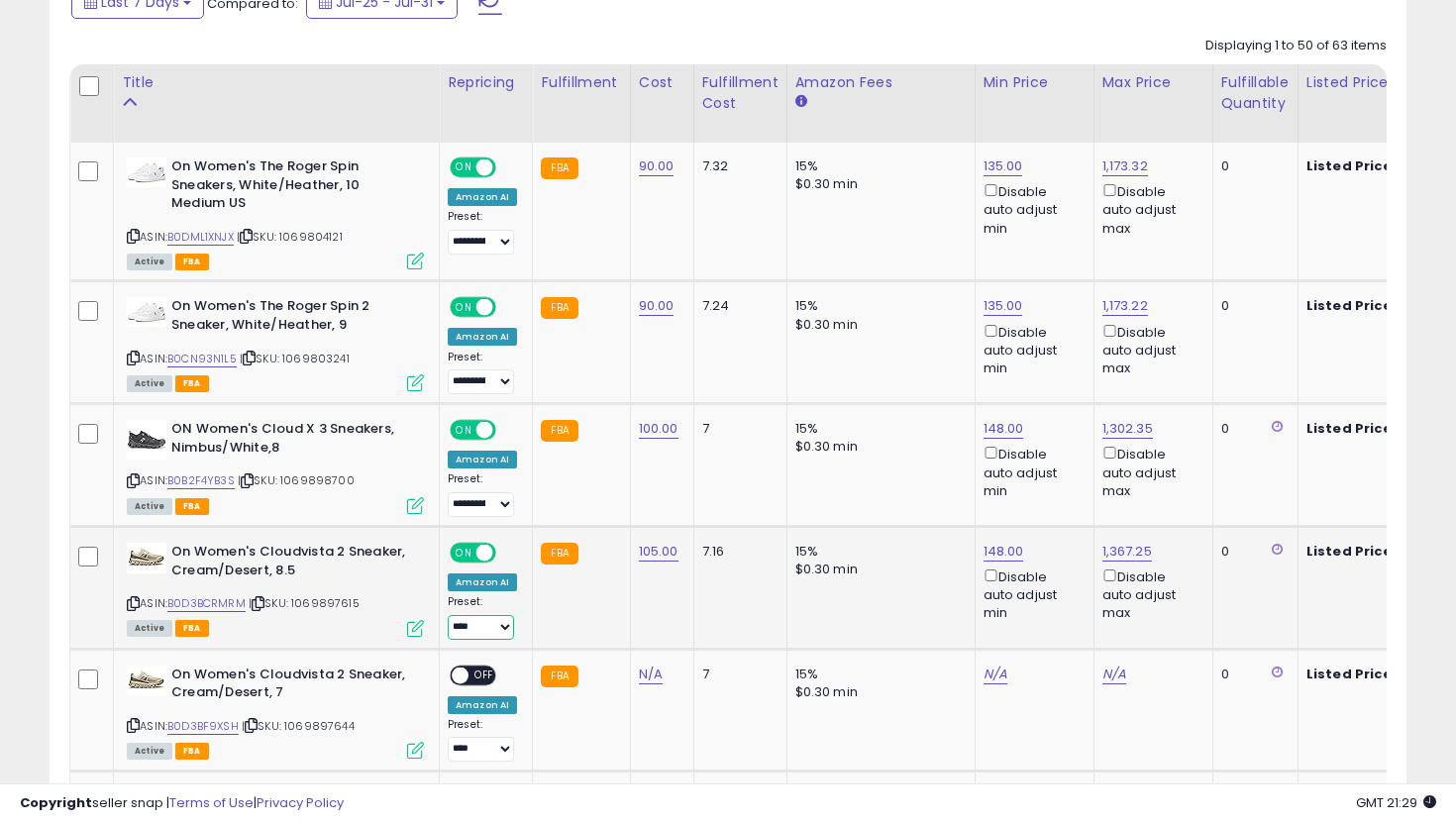 click on "**********" at bounding box center (480, 627) 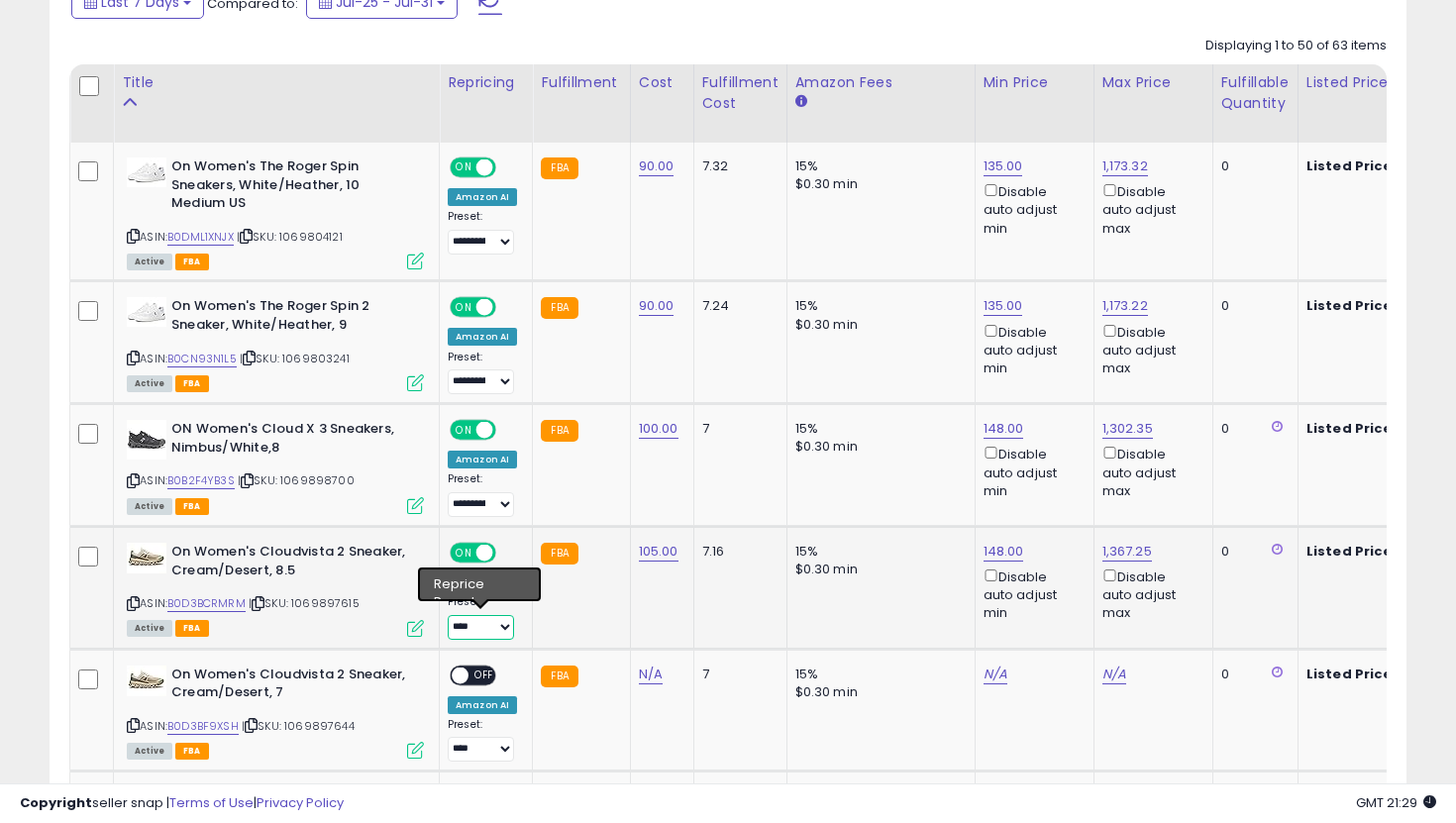 select on "**********" 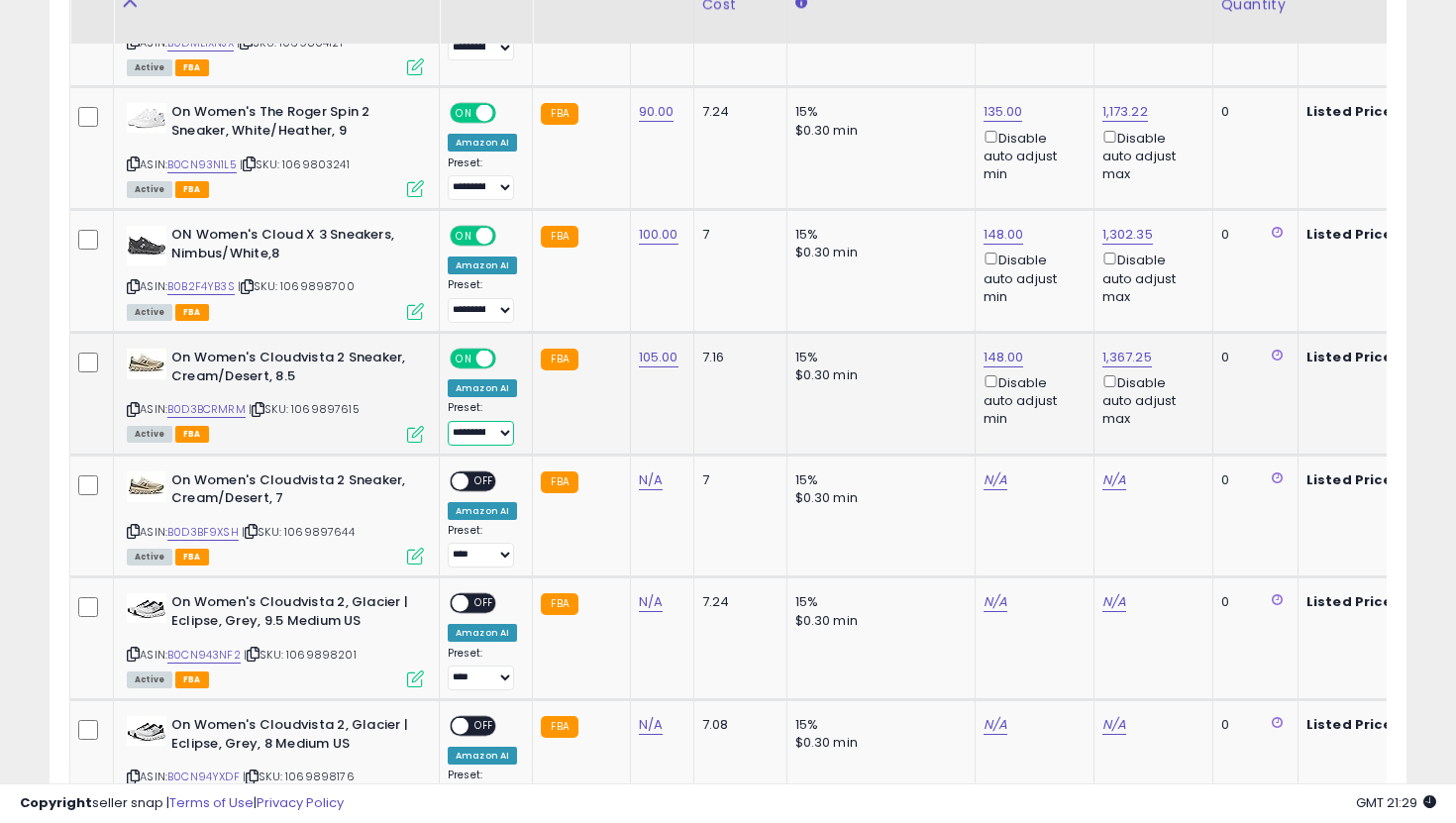 scroll, scrollTop: 1089, scrollLeft: 0, axis: vertical 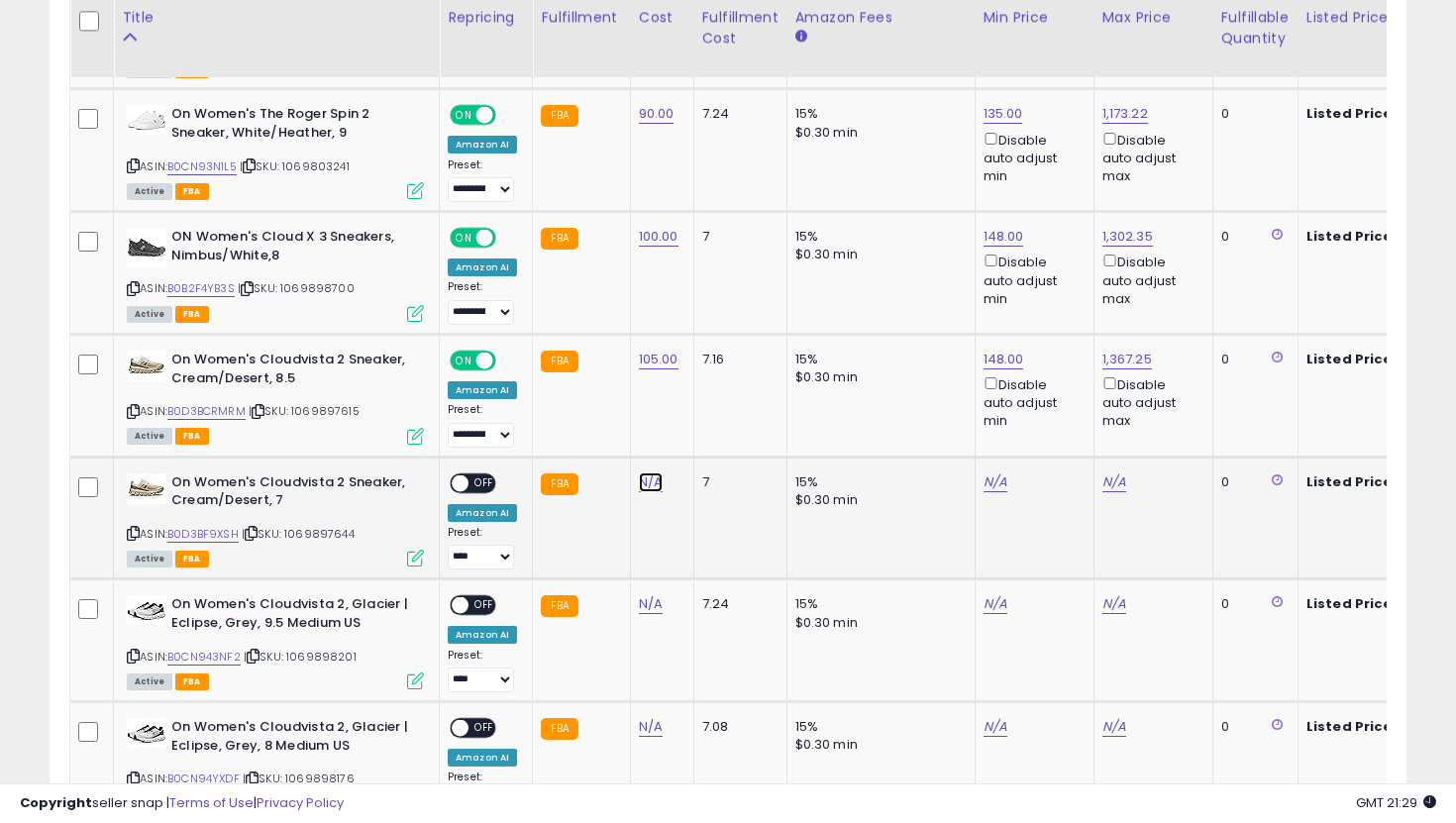 click on "N/A" at bounding box center [651, 482] 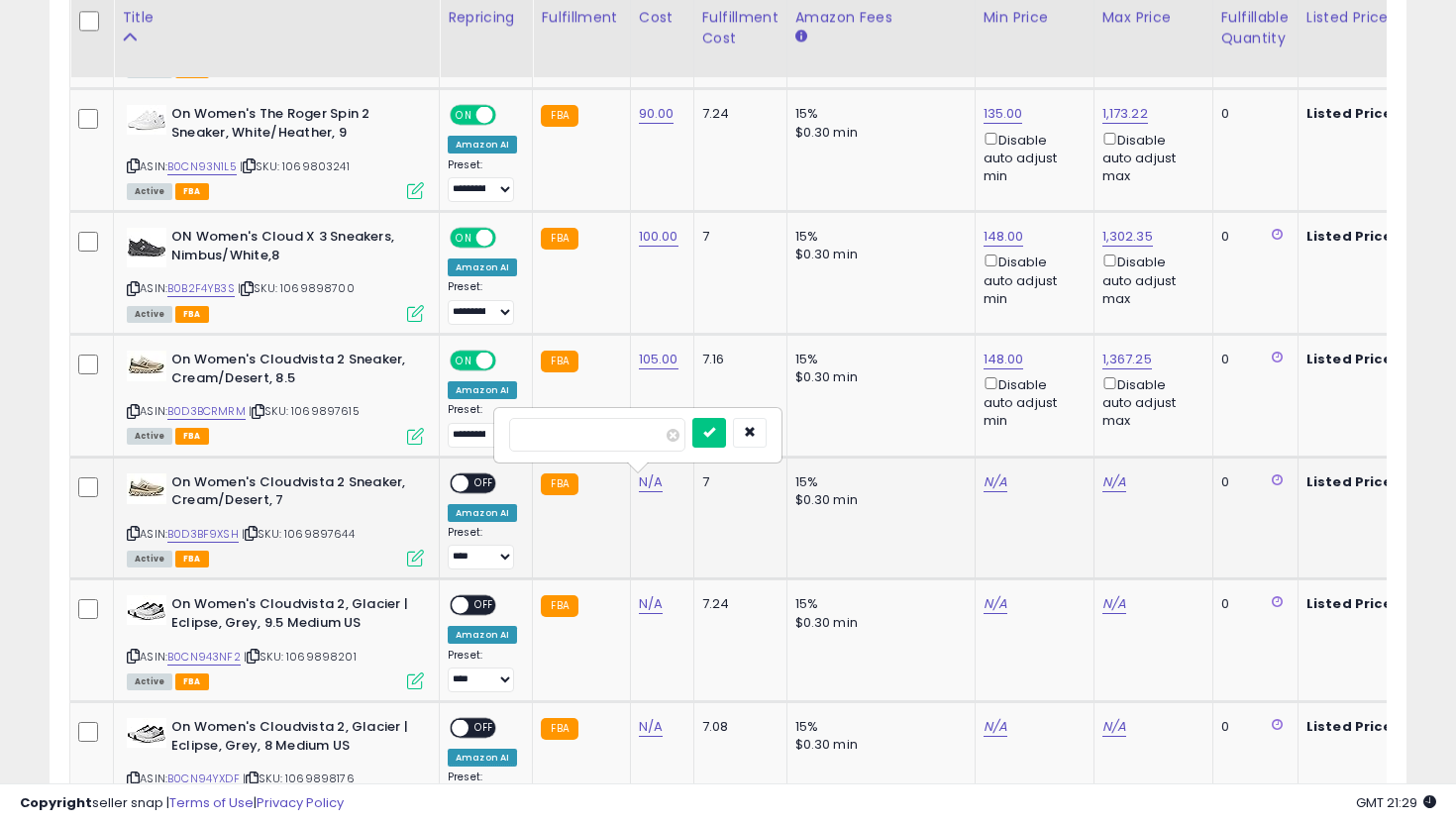 type on "***" 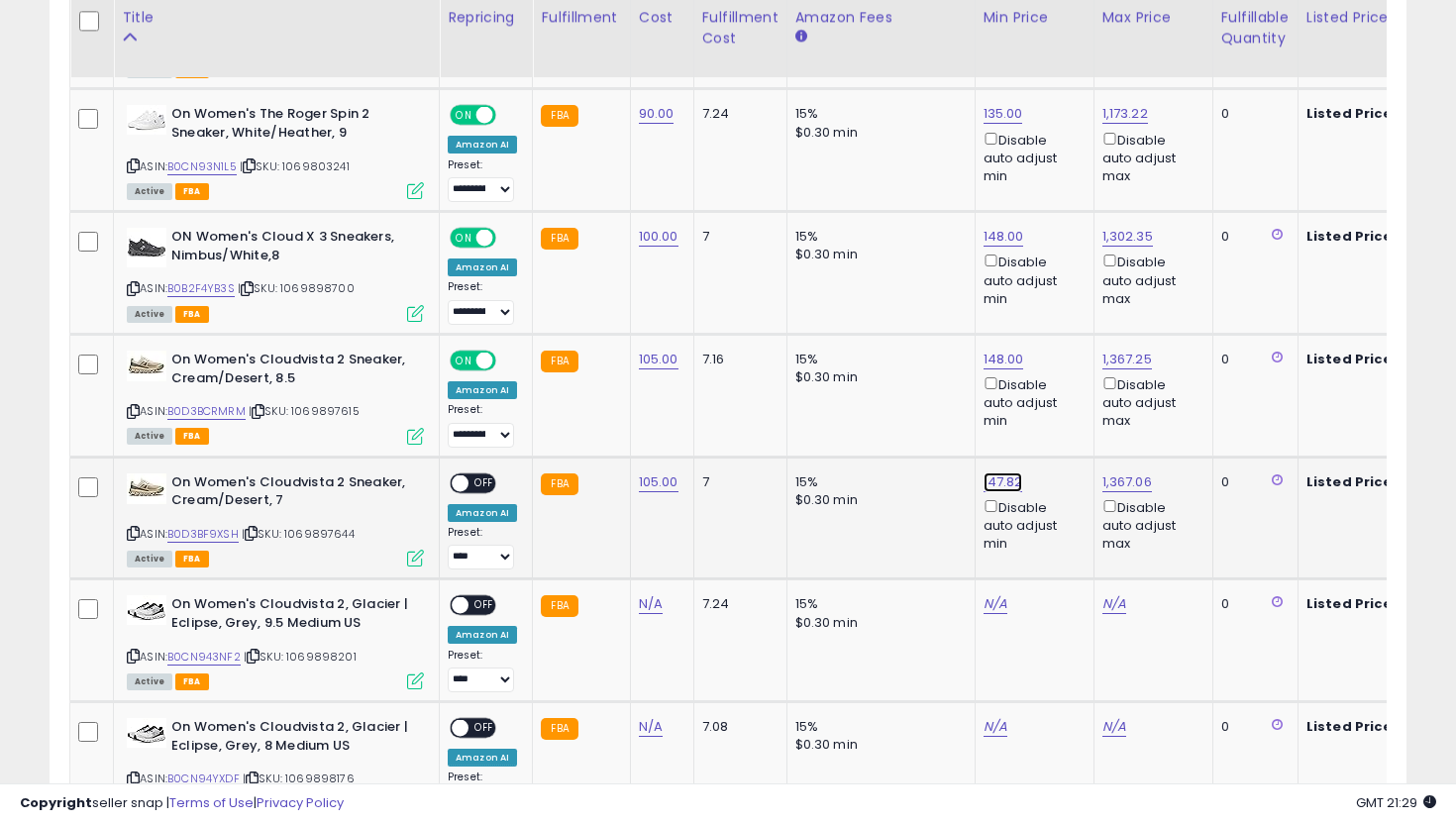 click on "147.82" at bounding box center [1003, -26] 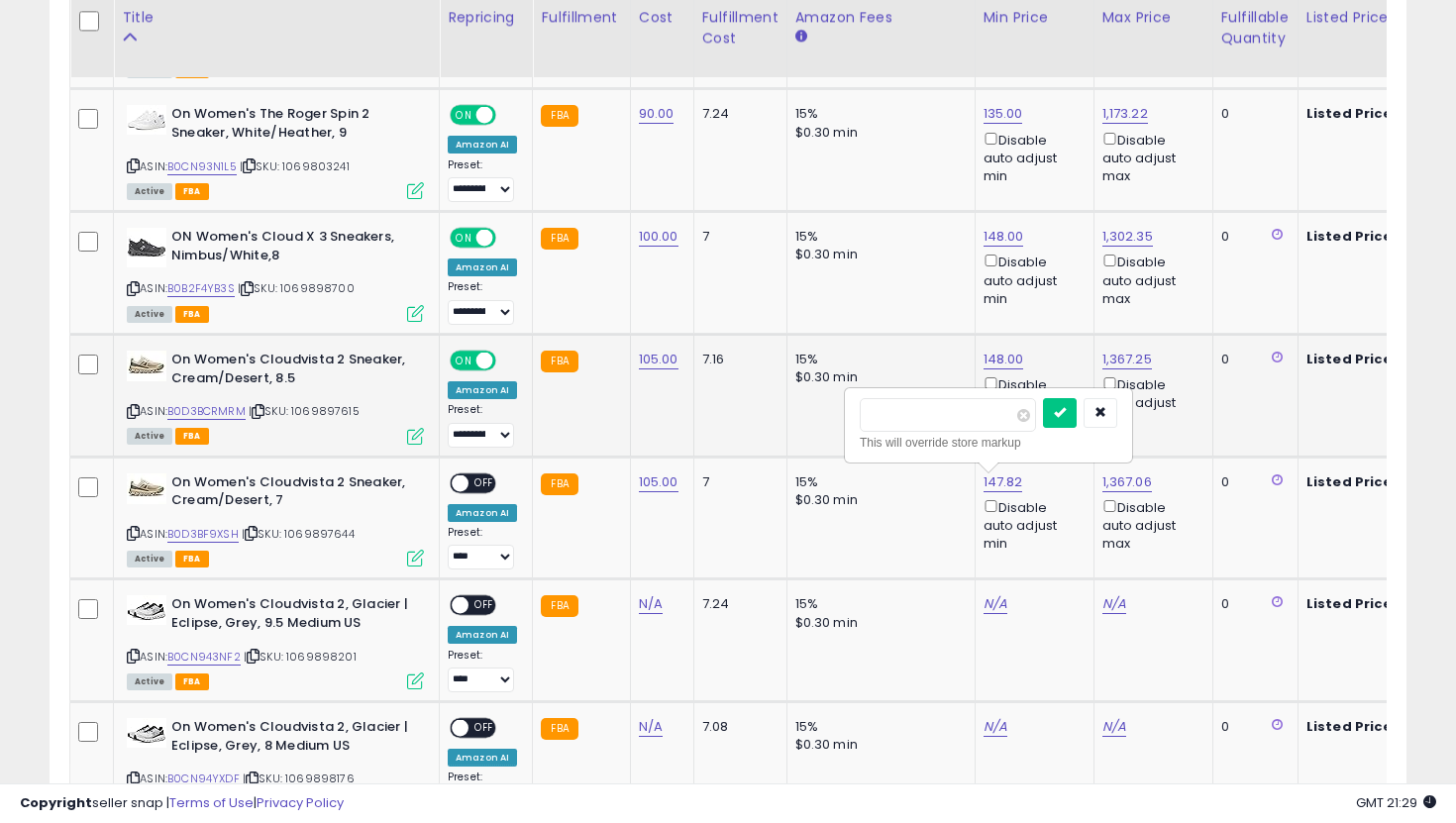 drag, startPoint x: 969, startPoint y: 424, endPoint x: 796, endPoint y: 407, distance: 173.83325 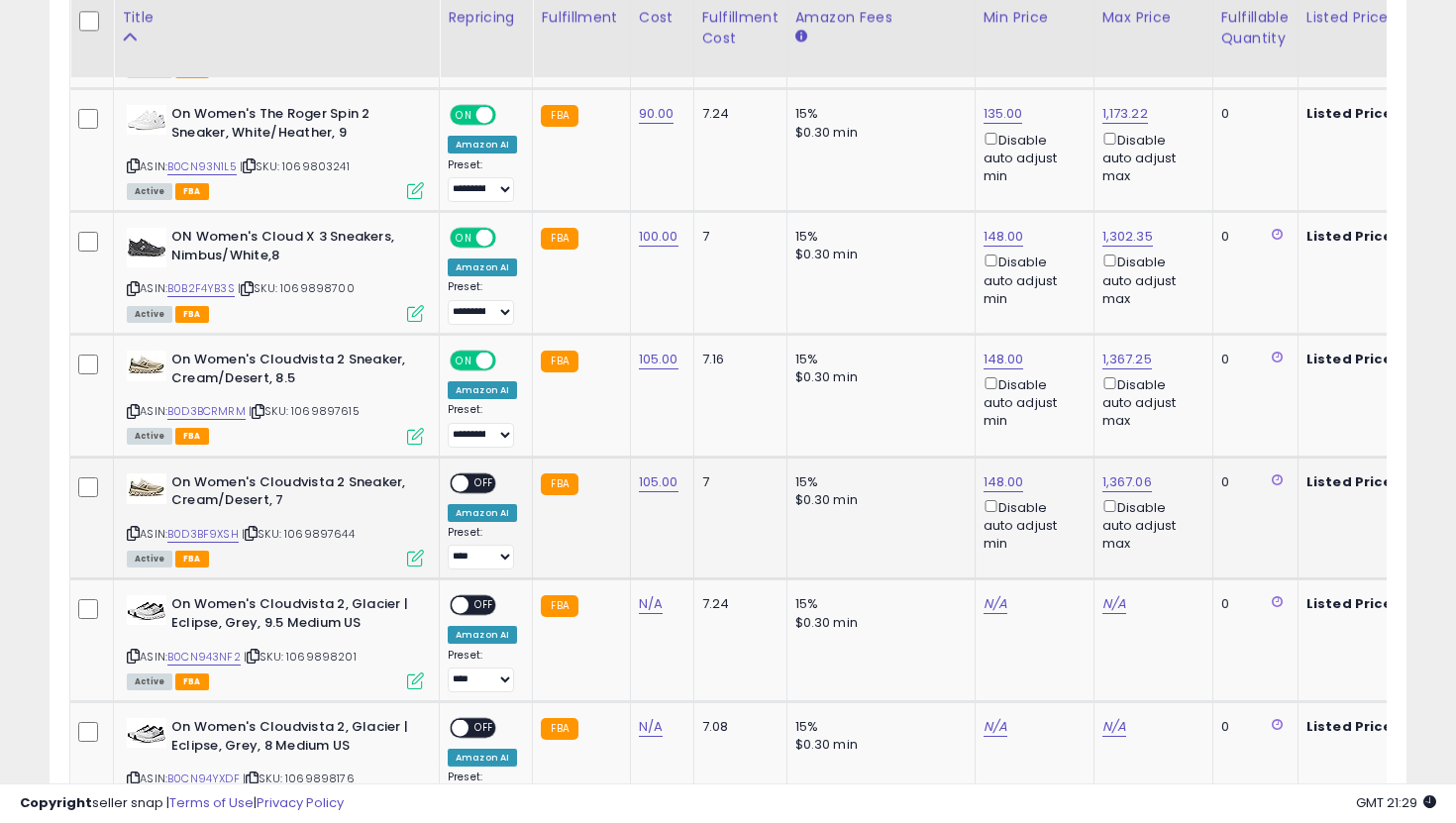 click on "OFF" at bounding box center (484, 482) 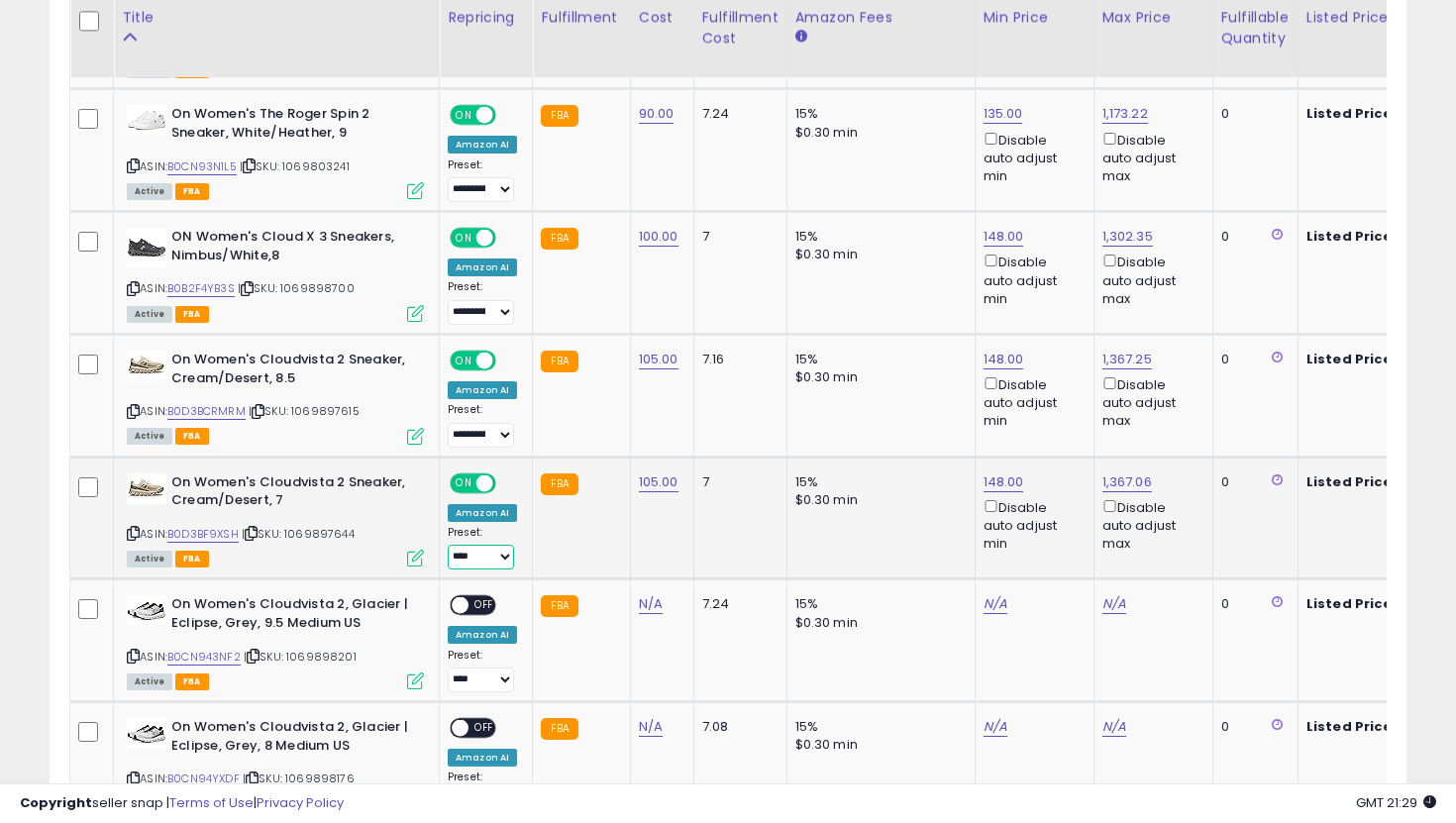click on "**********" at bounding box center [480, 557] 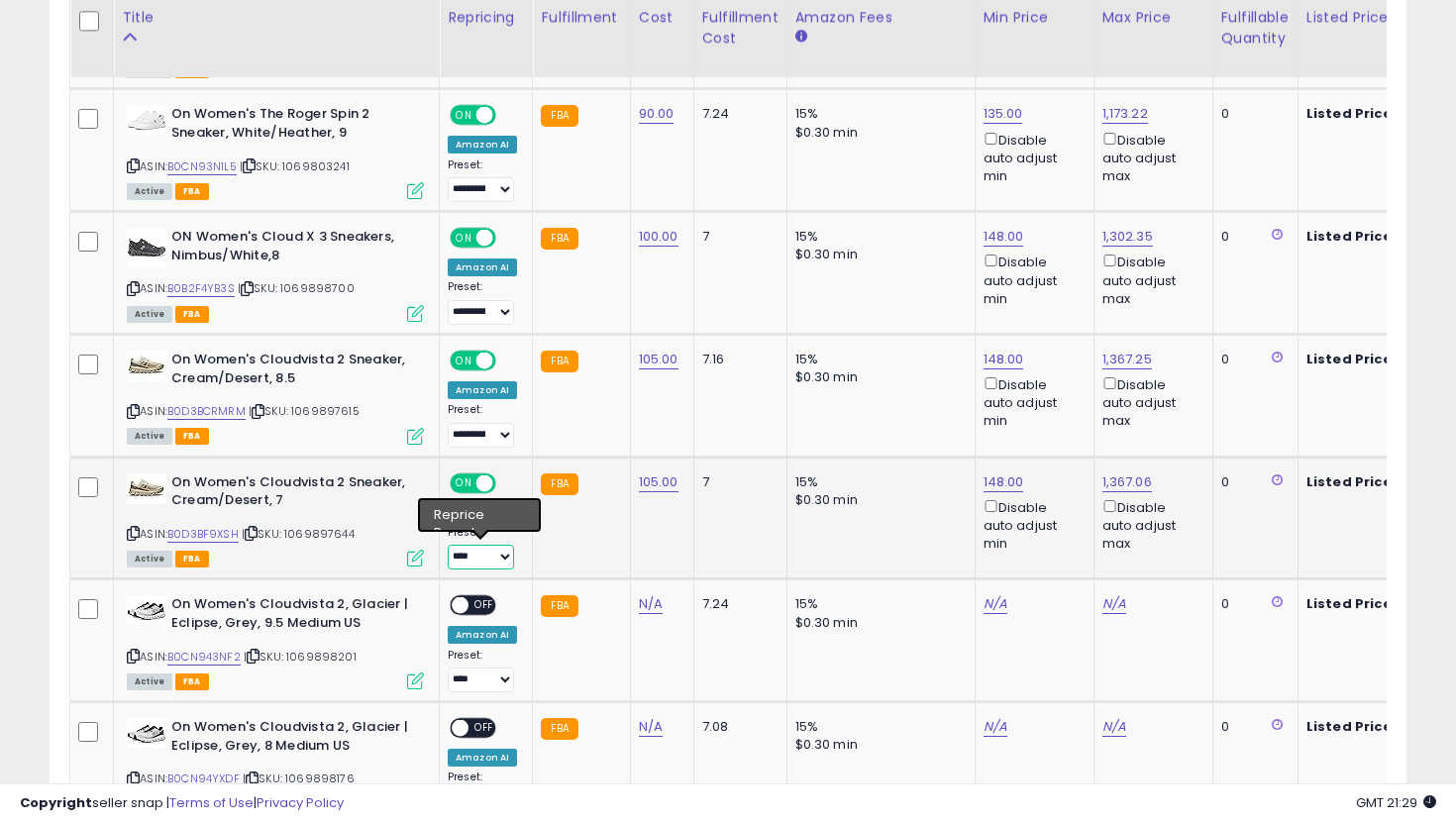 select on "**********" 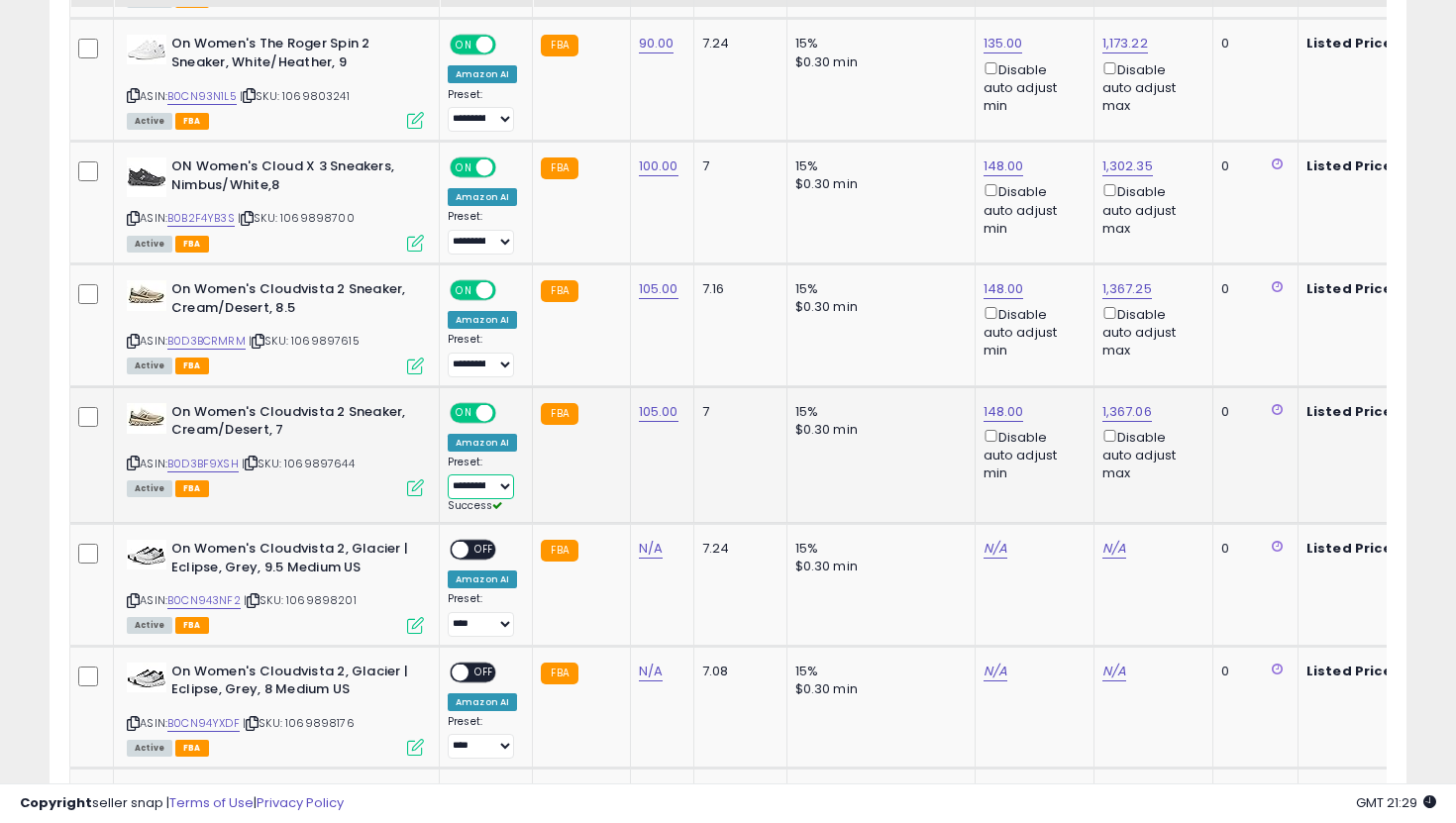 scroll, scrollTop: 1181, scrollLeft: 0, axis: vertical 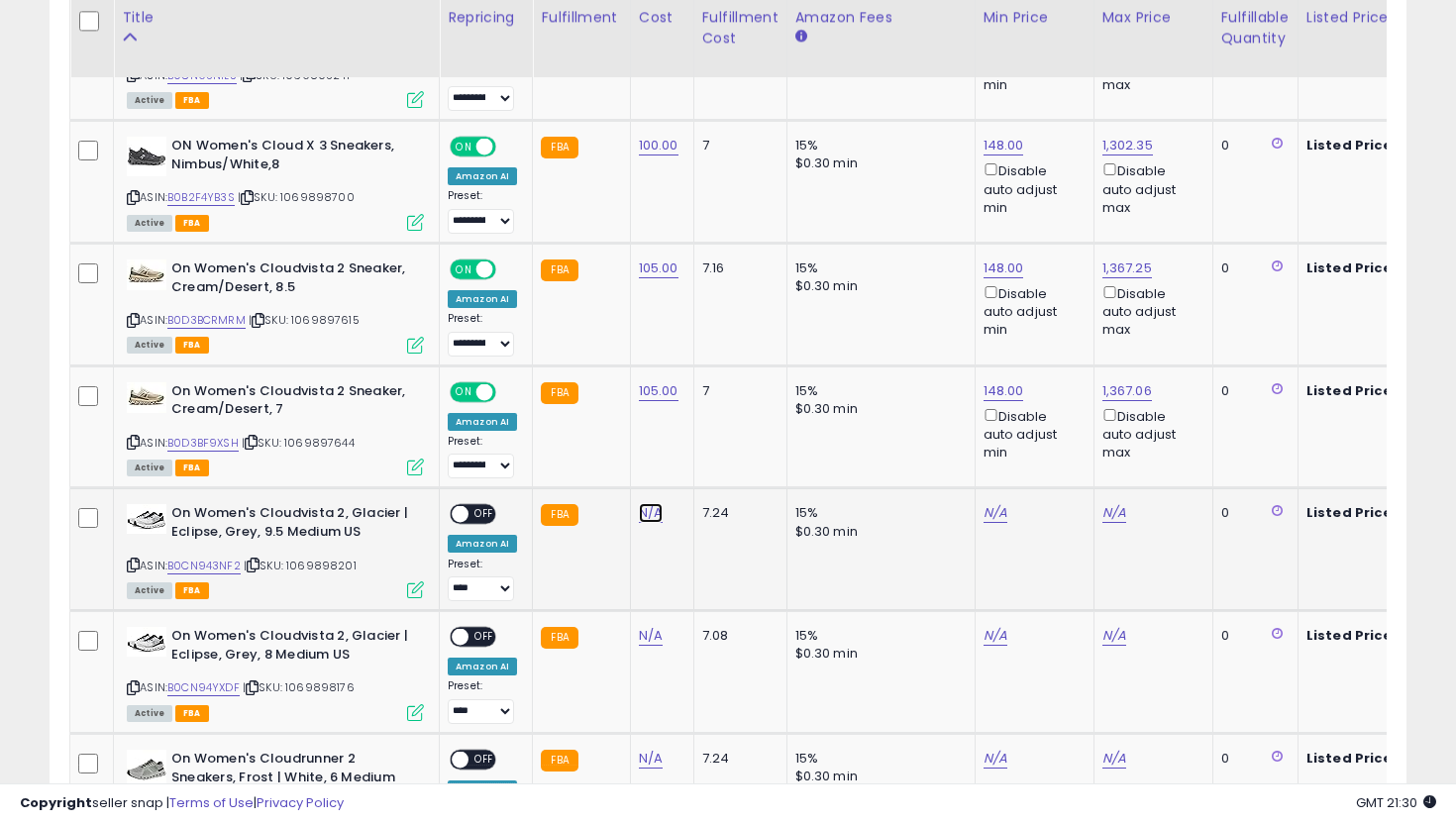 click on "N/A" at bounding box center [651, 513] 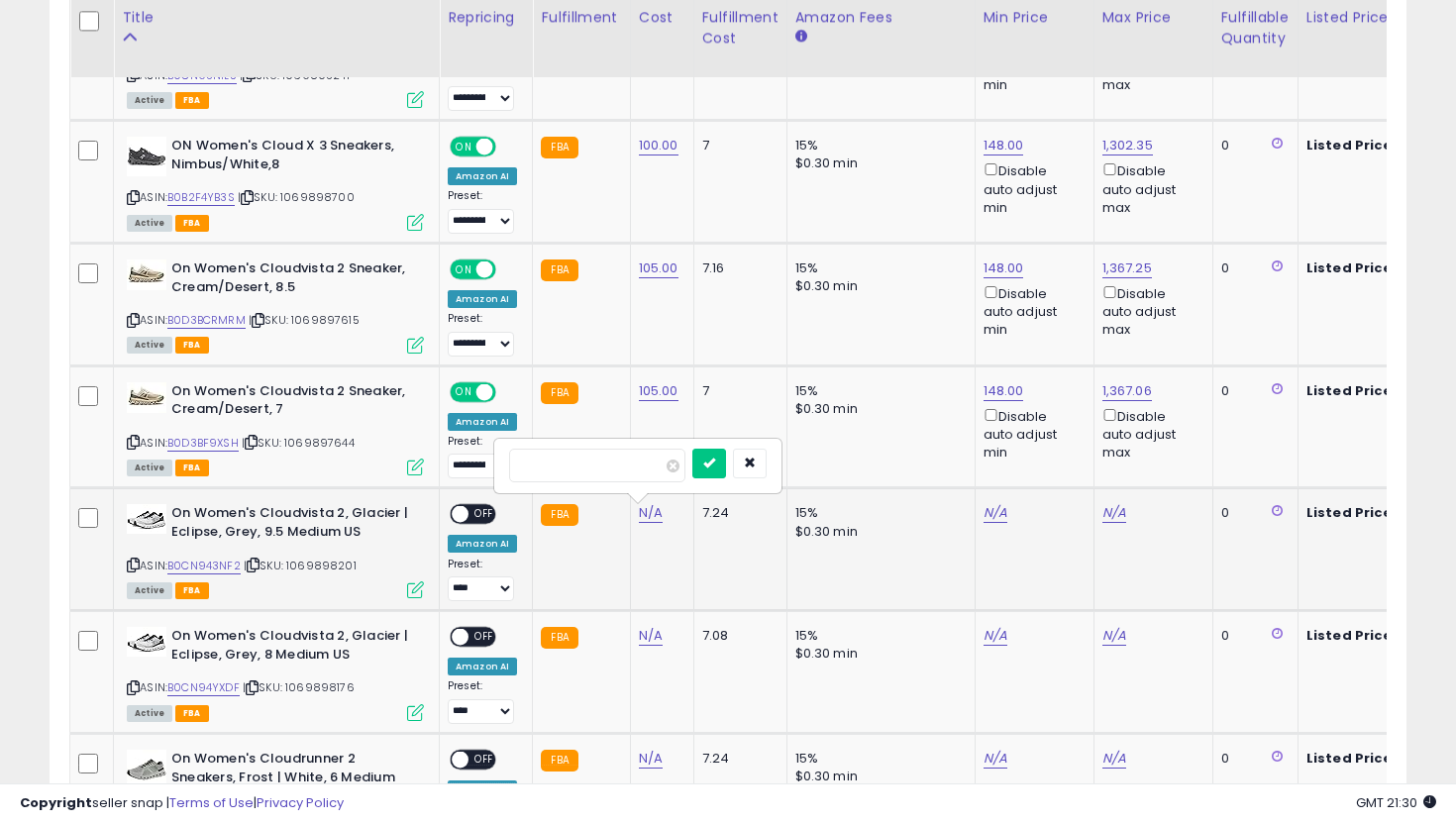 type on "***" 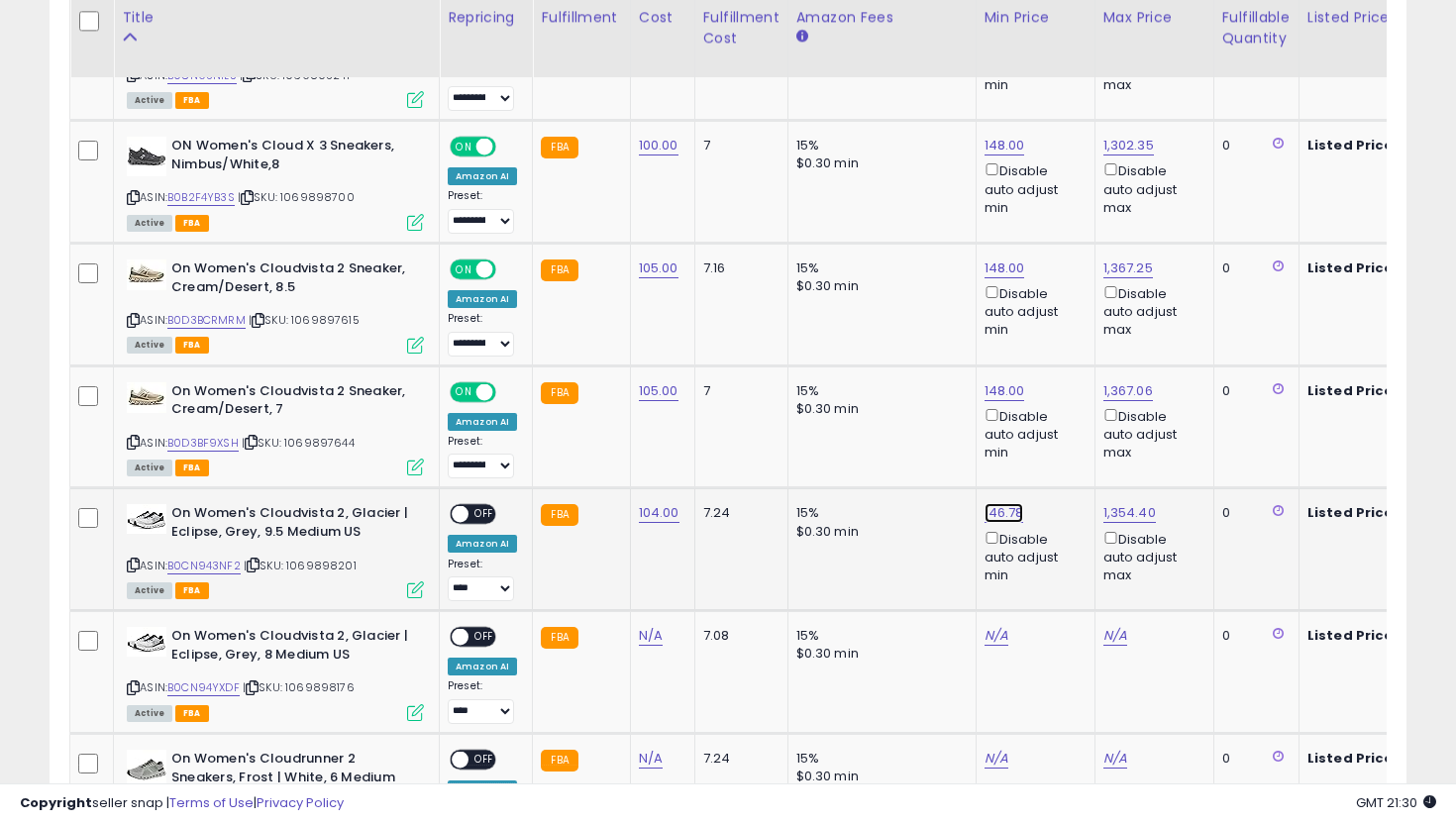 click on "146.78" at bounding box center (1004, -117) 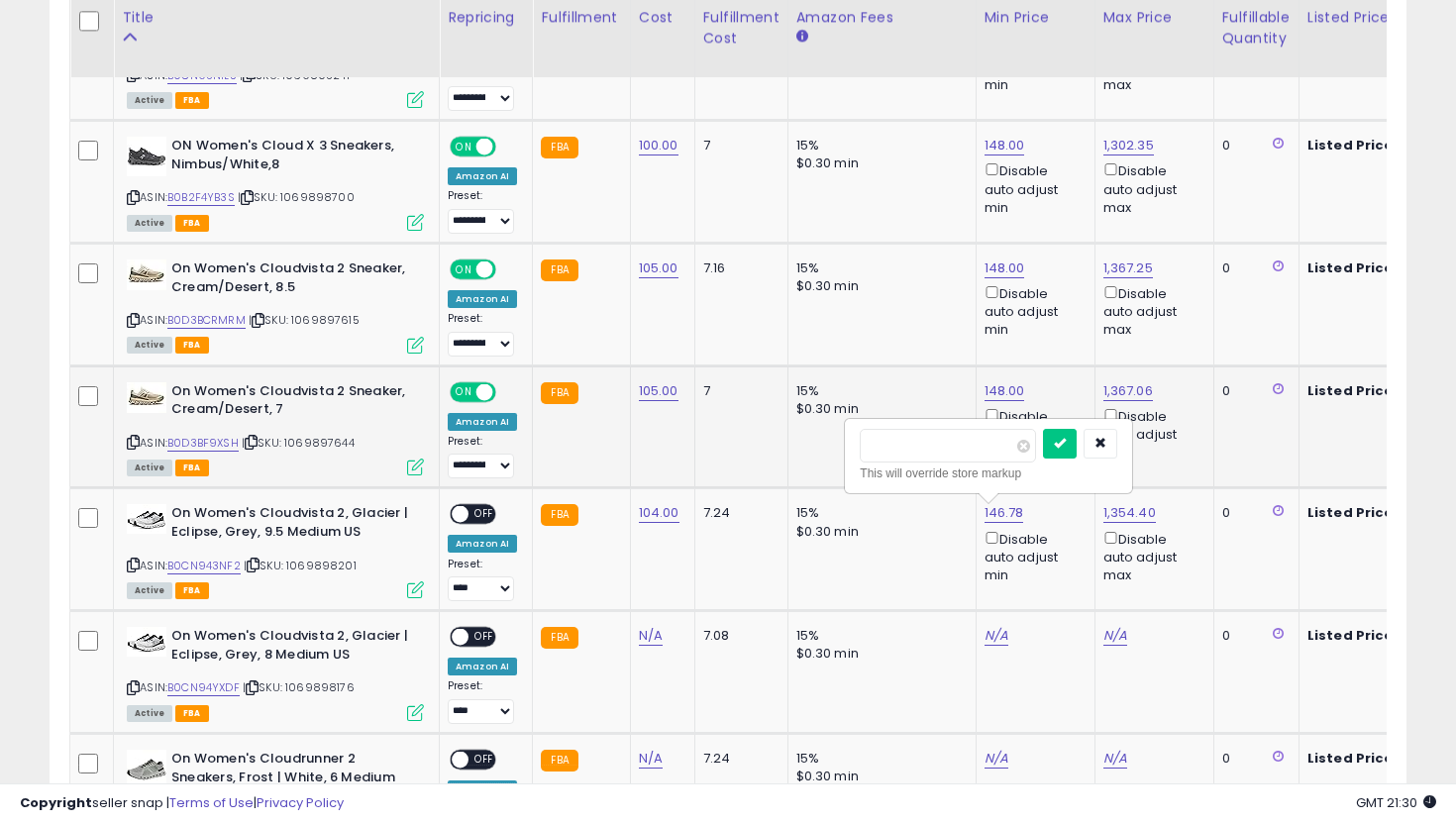 drag, startPoint x: 962, startPoint y: 453, endPoint x: 823, endPoint y: 442, distance: 139.43457 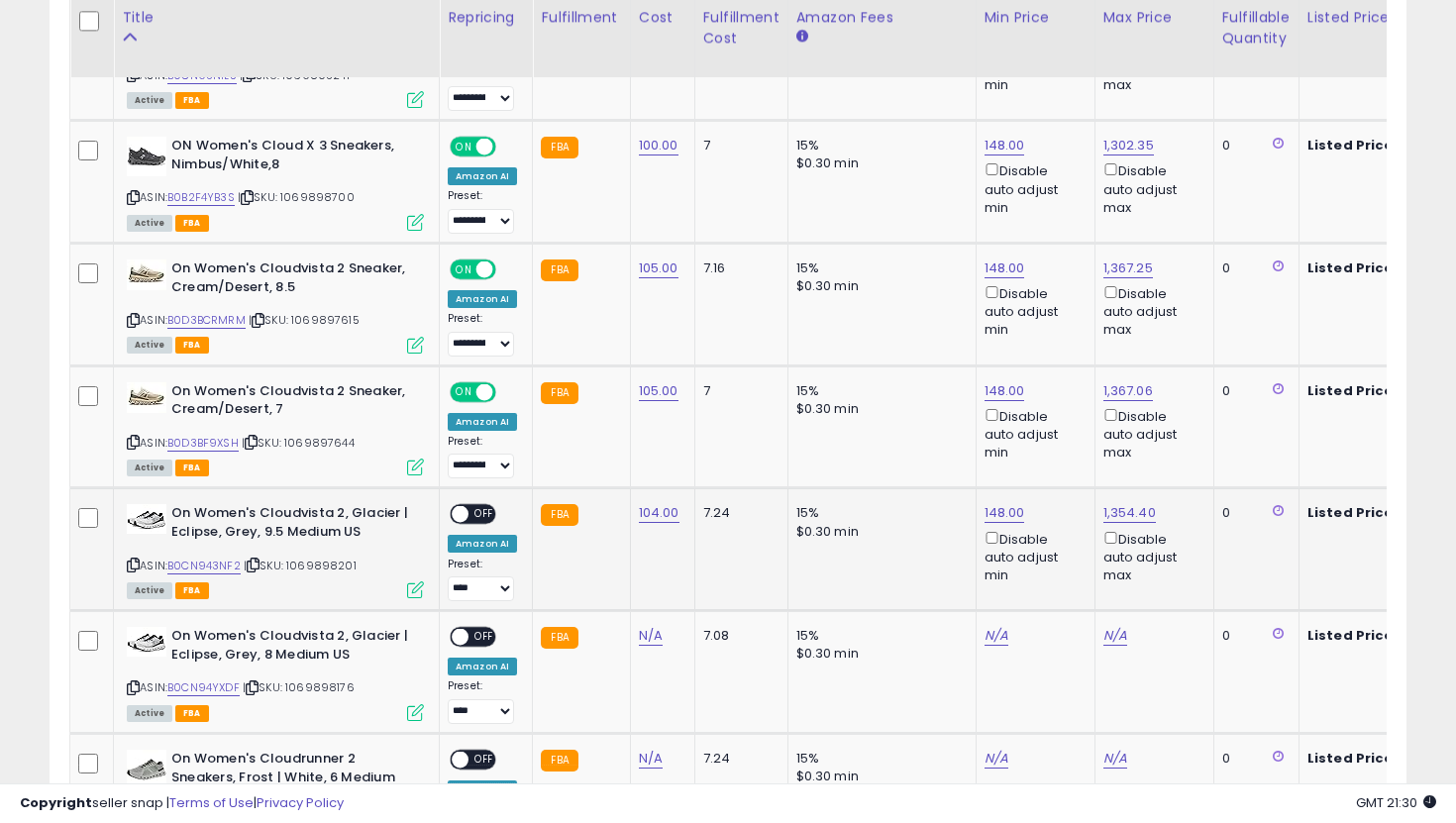 click on "OFF" at bounding box center (484, 514) 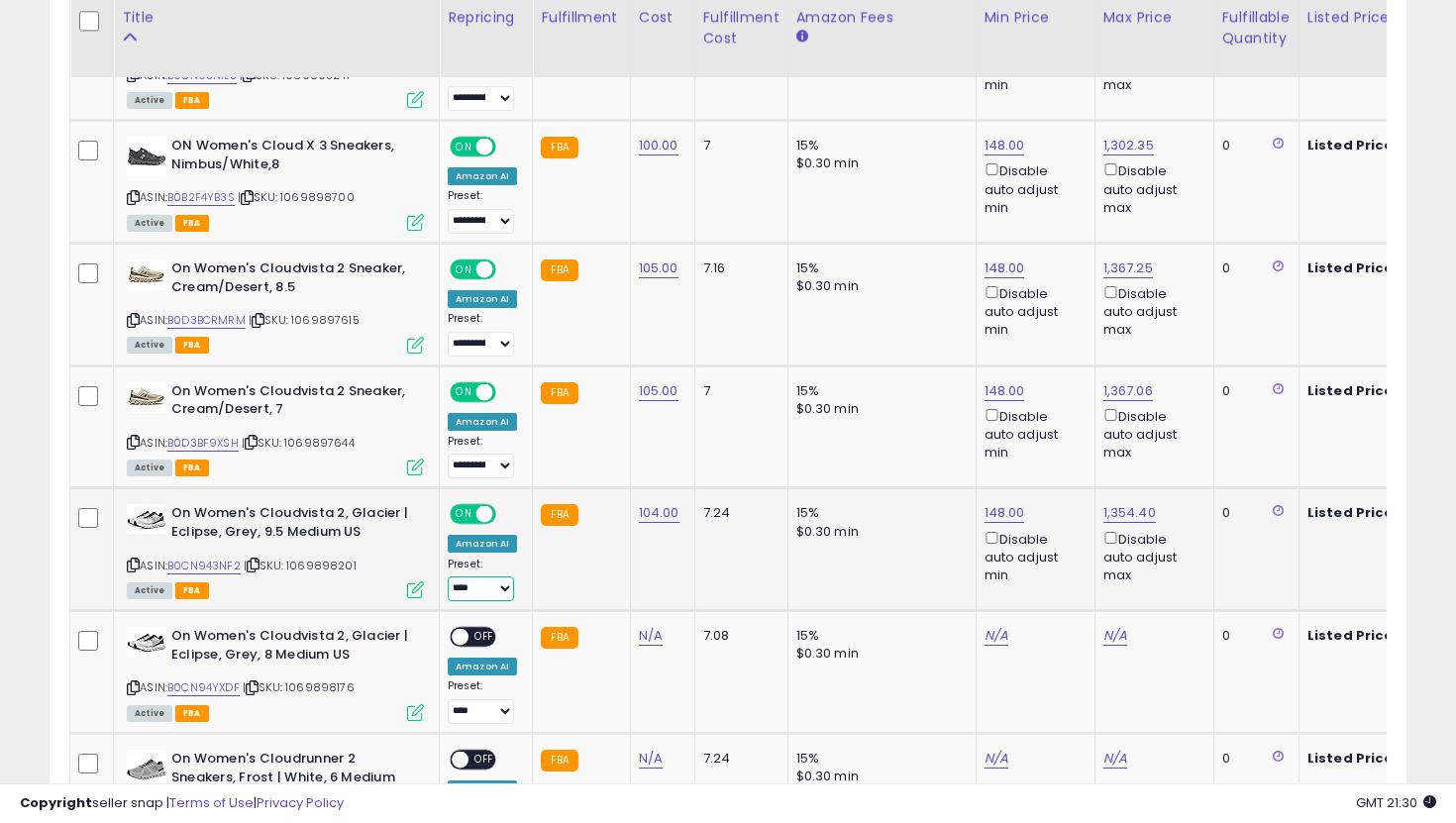 click on "**********" at bounding box center [480, 588] 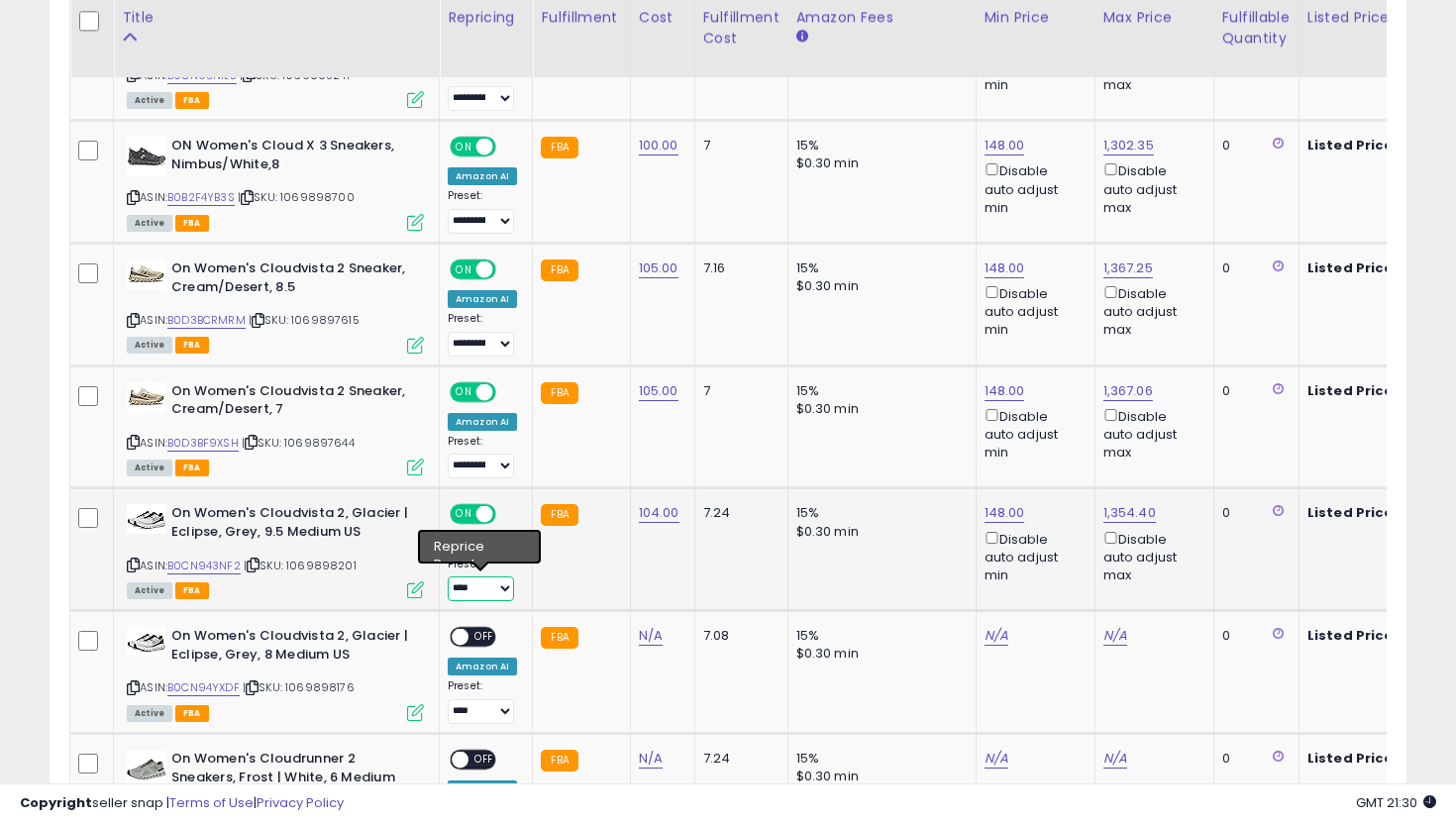 select on "**********" 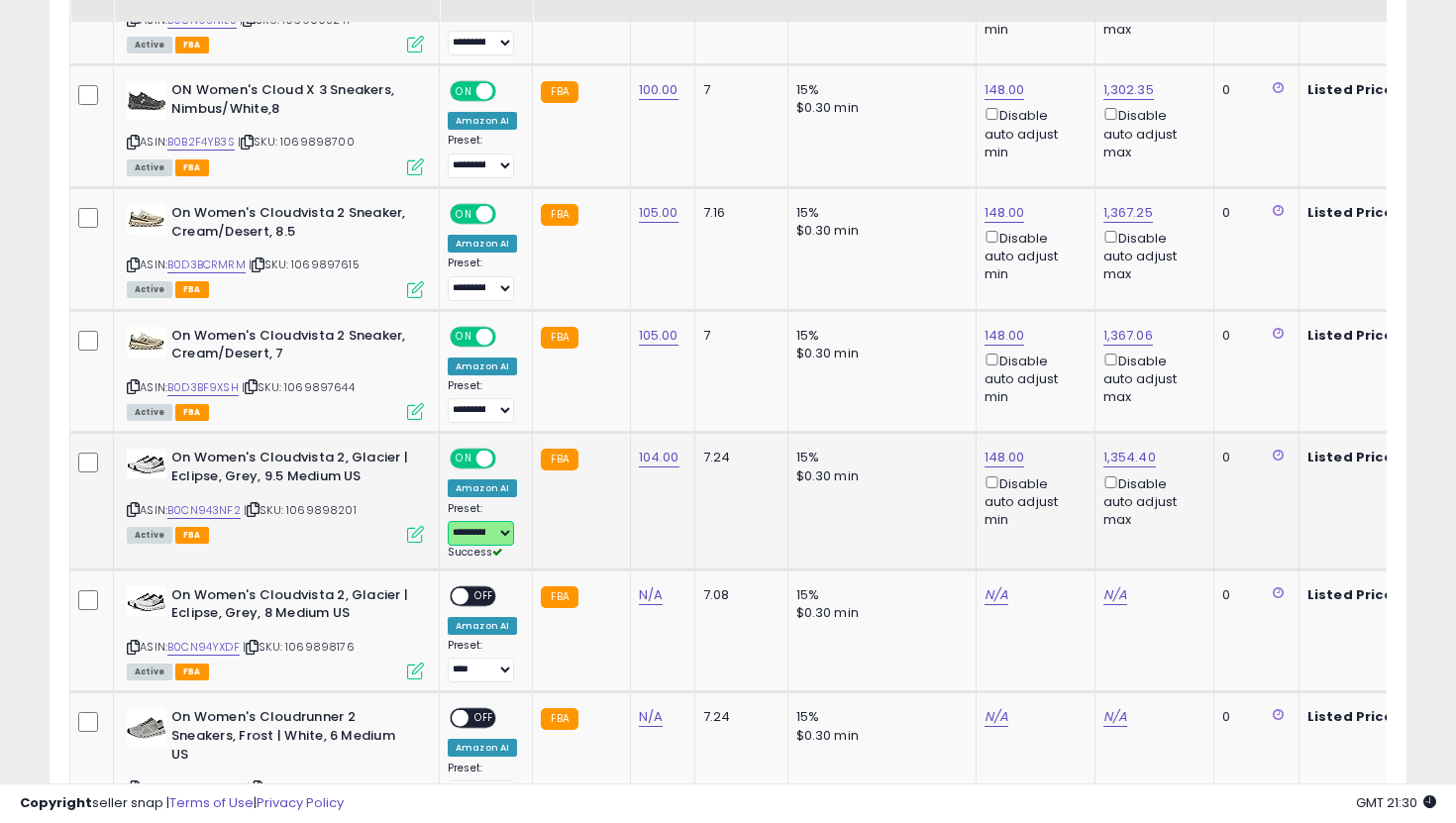 scroll, scrollTop: 1243, scrollLeft: 0, axis: vertical 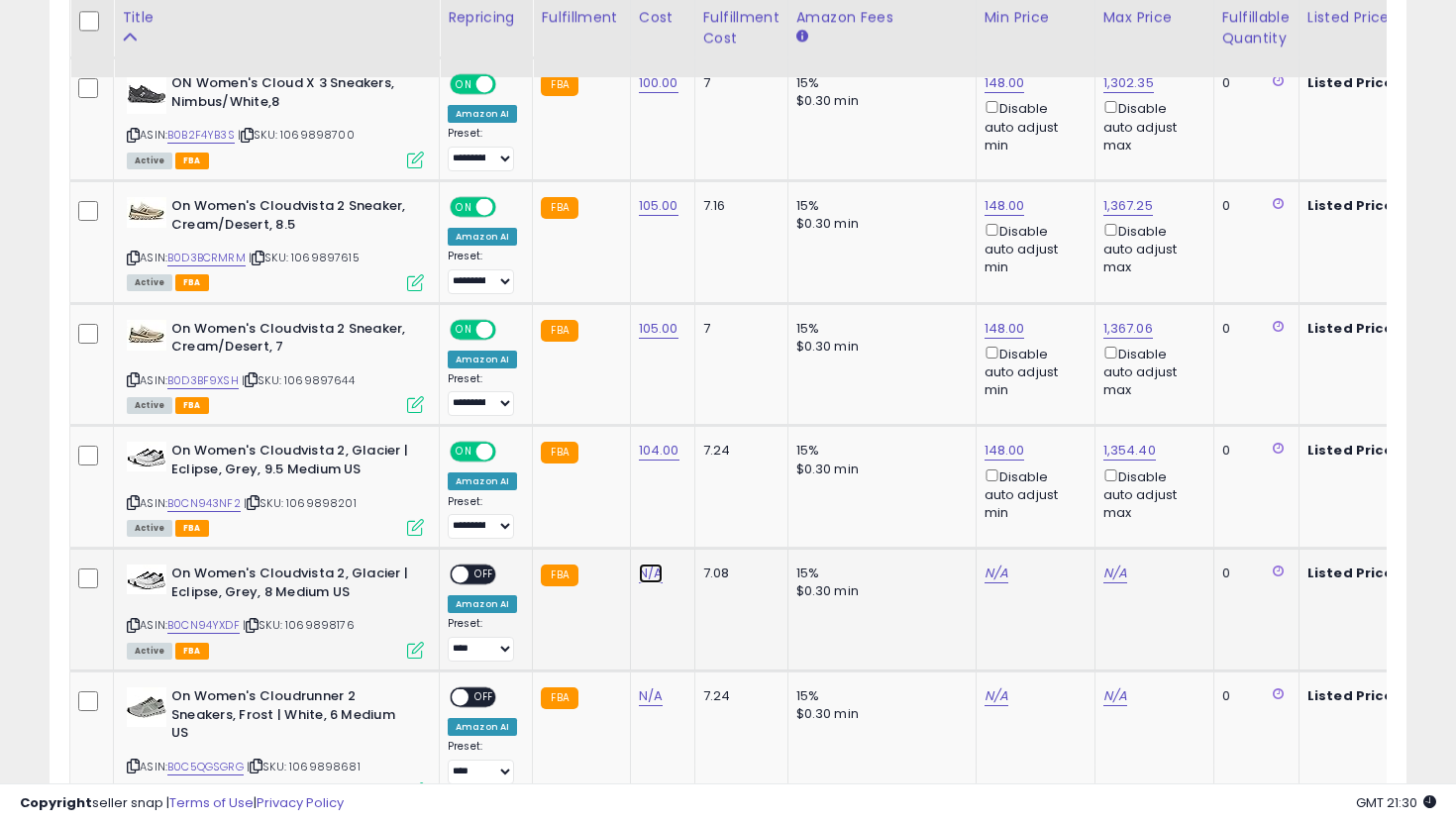 click on "N/A" at bounding box center [651, 573] 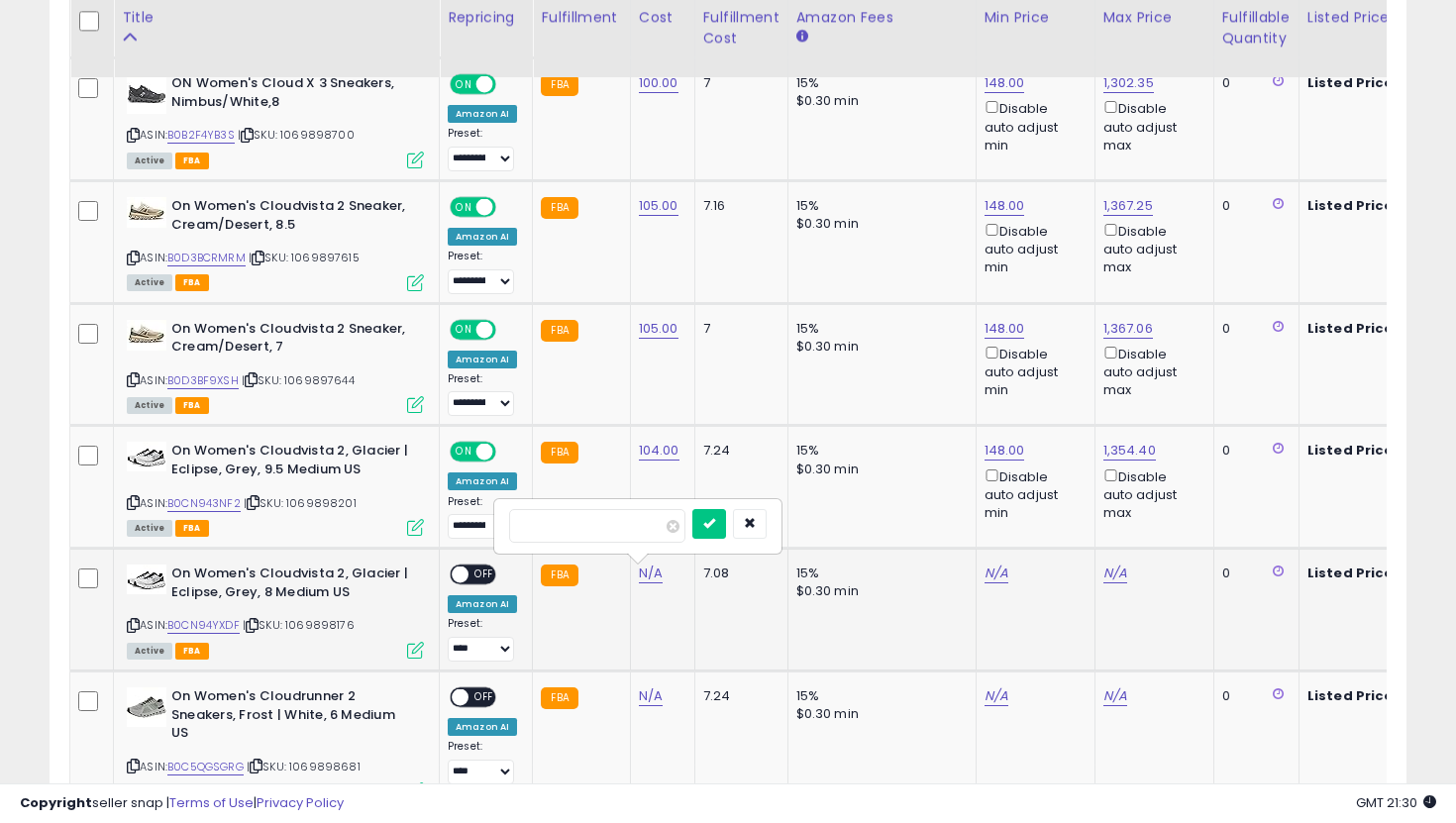 type on "***" 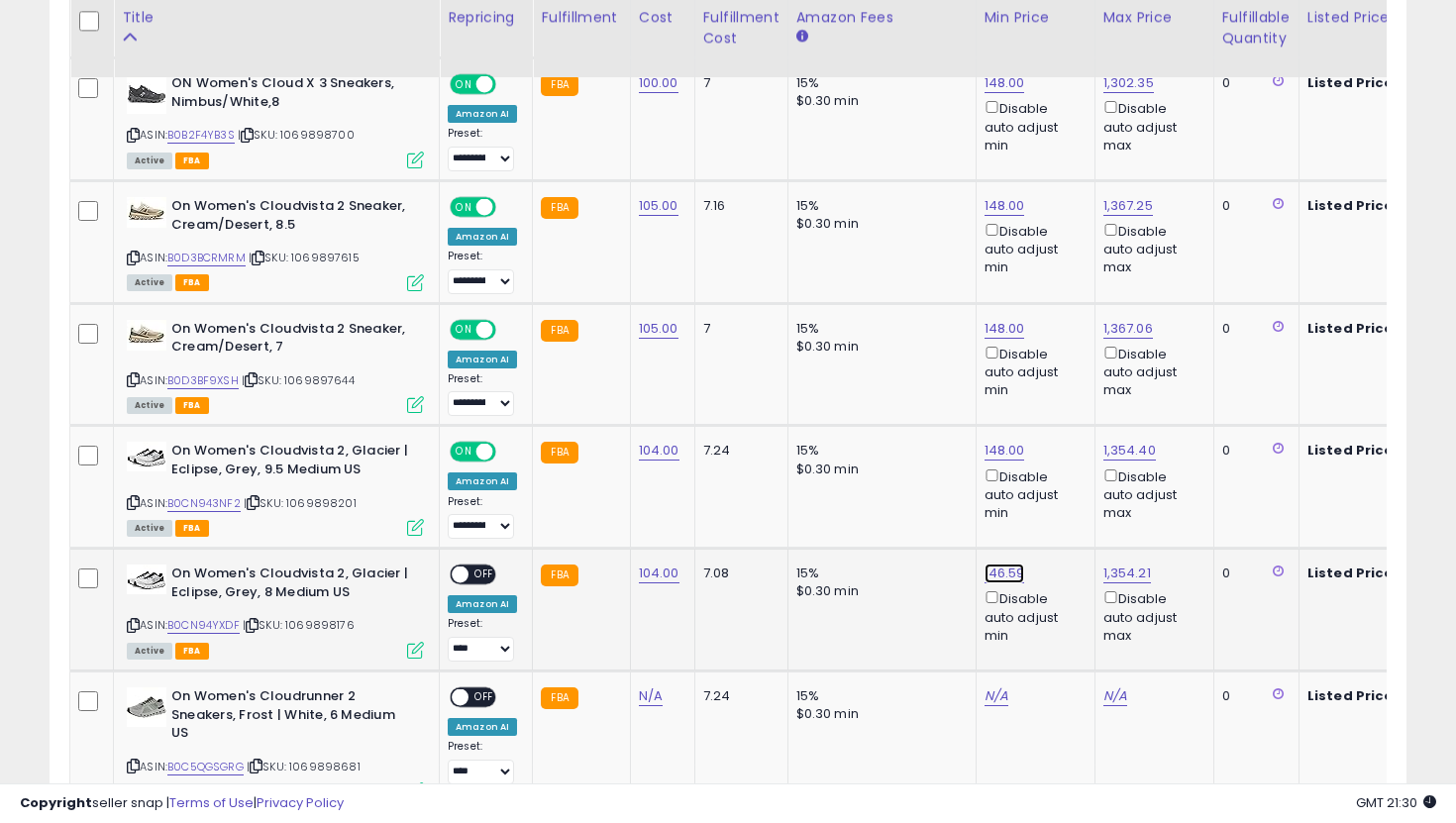 click on "146.59" at bounding box center [1004, -179] 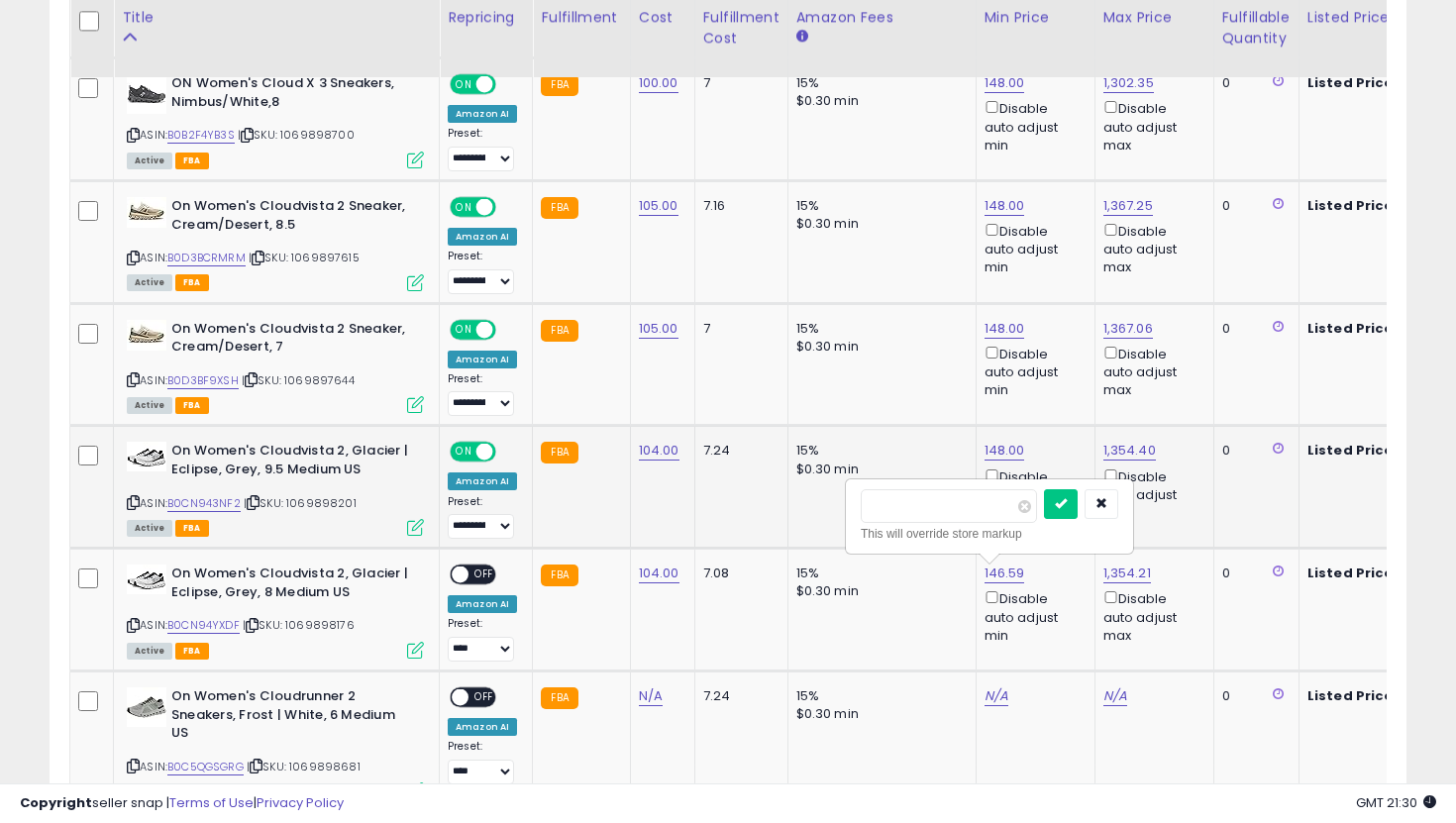 drag, startPoint x: 947, startPoint y: 517, endPoint x: 781, endPoint y: 461, distance: 175.19132 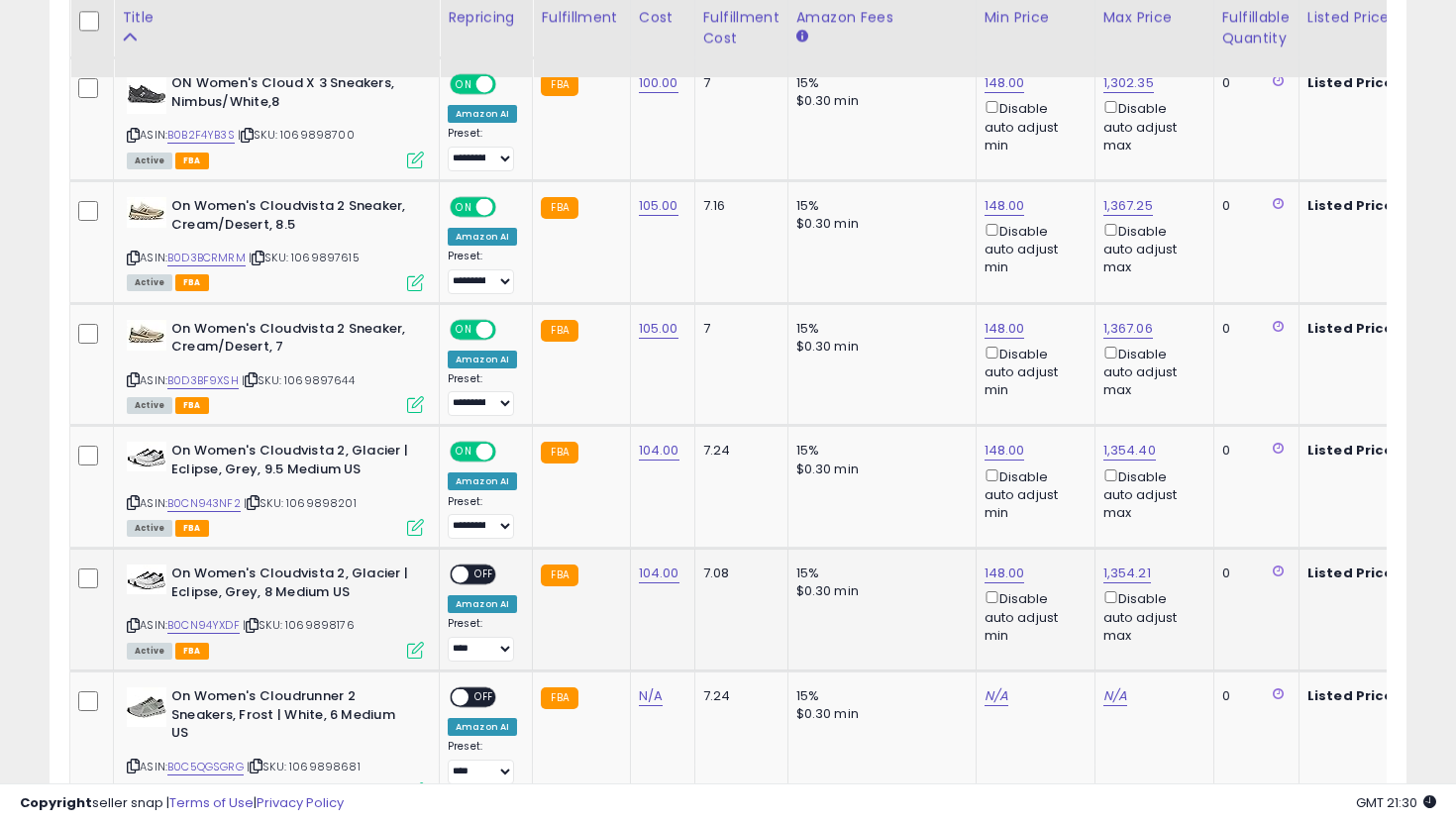 click on "OFF" at bounding box center (484, 574) 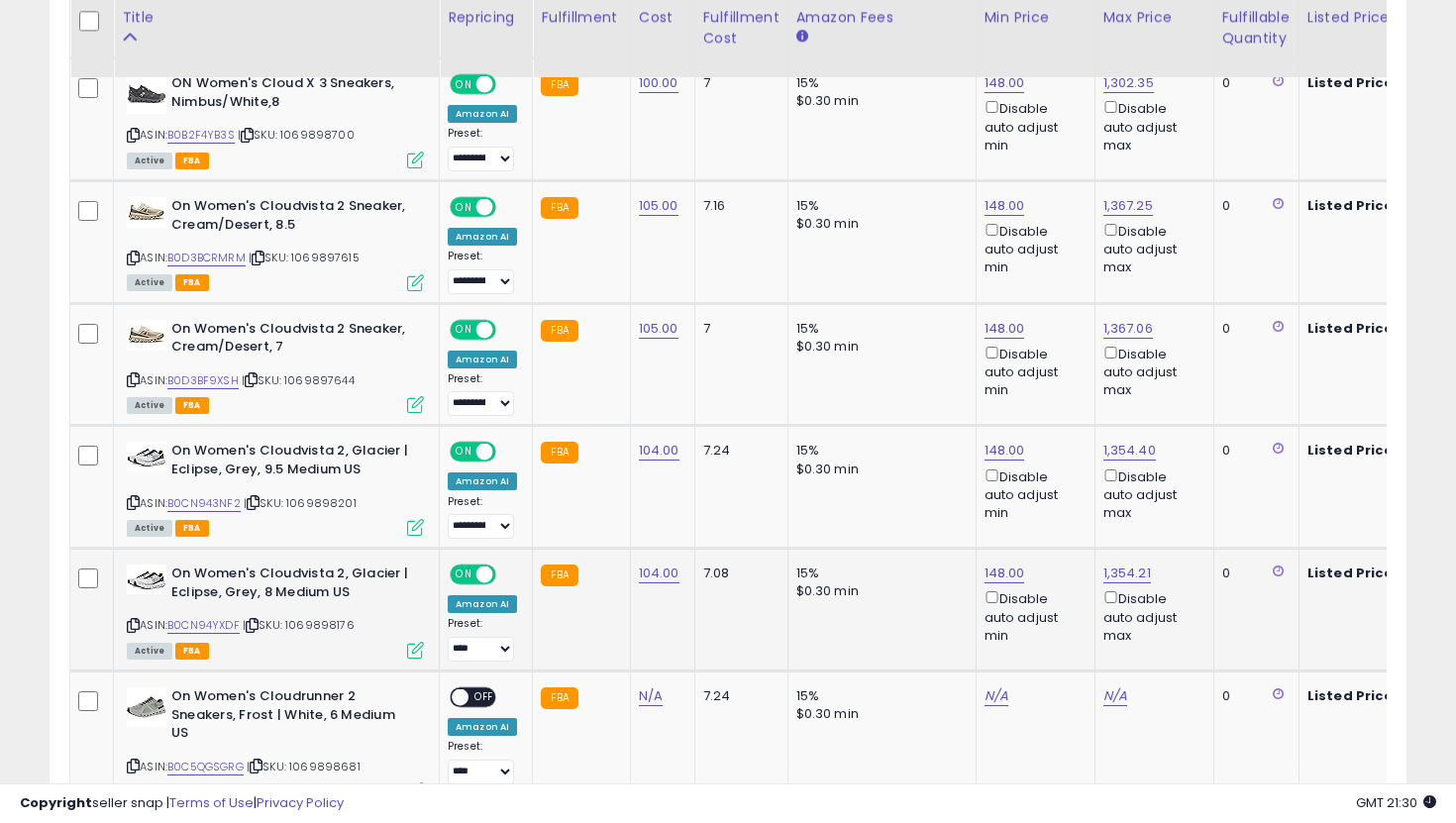 click on "**********" at bounding box center [482, 639] 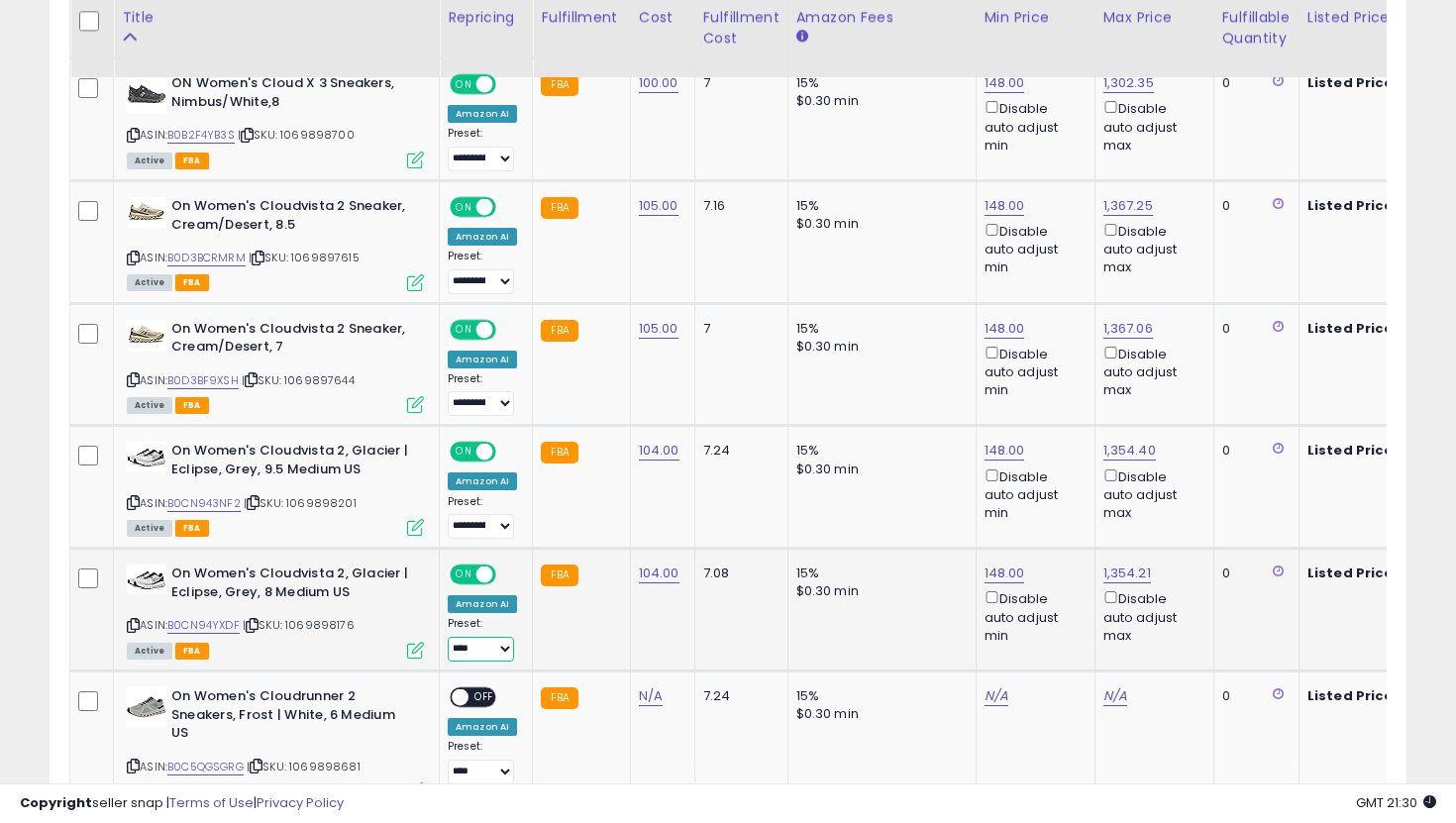 click on "**********" at bounding box center [480, 649] 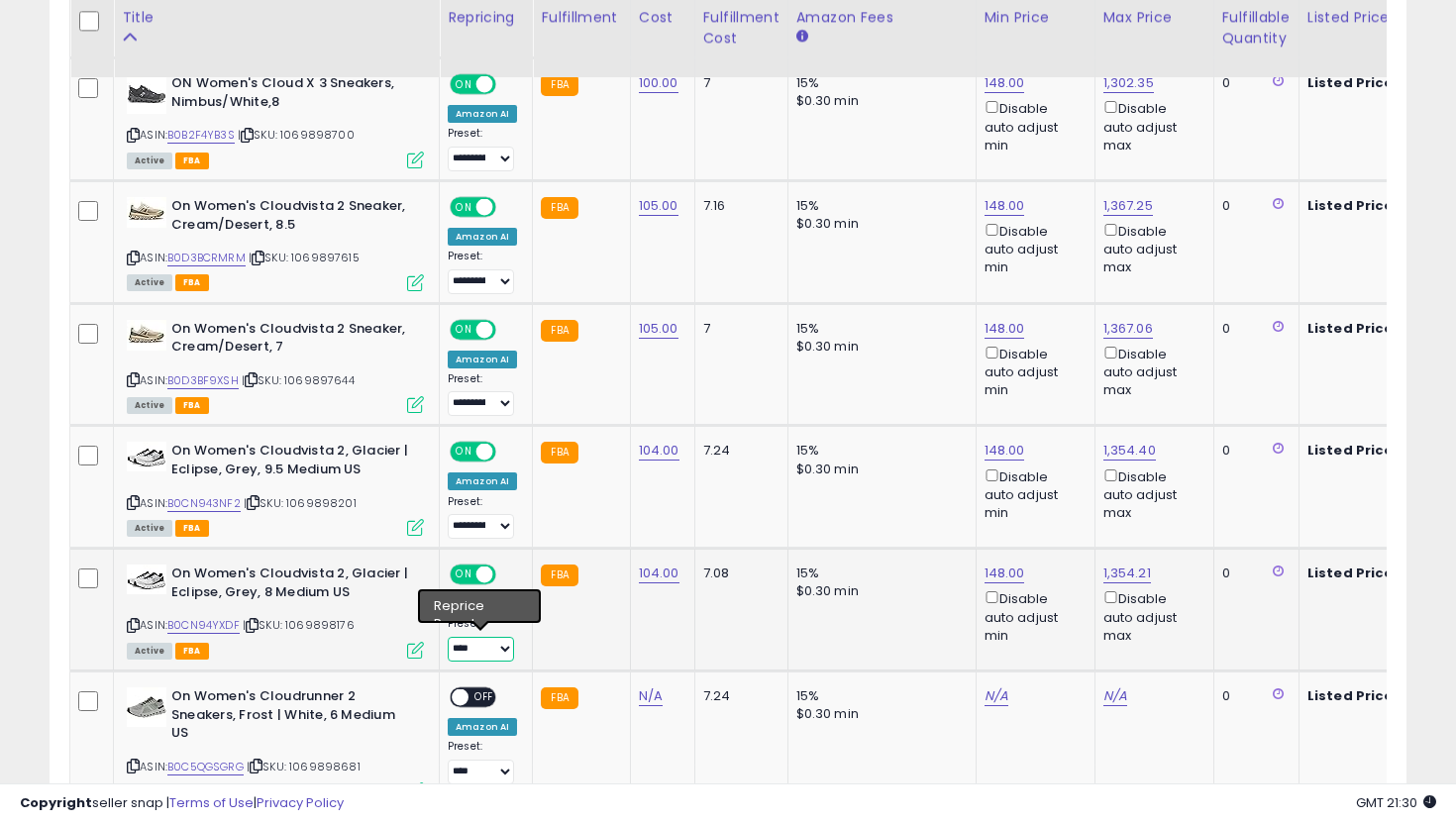 select on "**********" 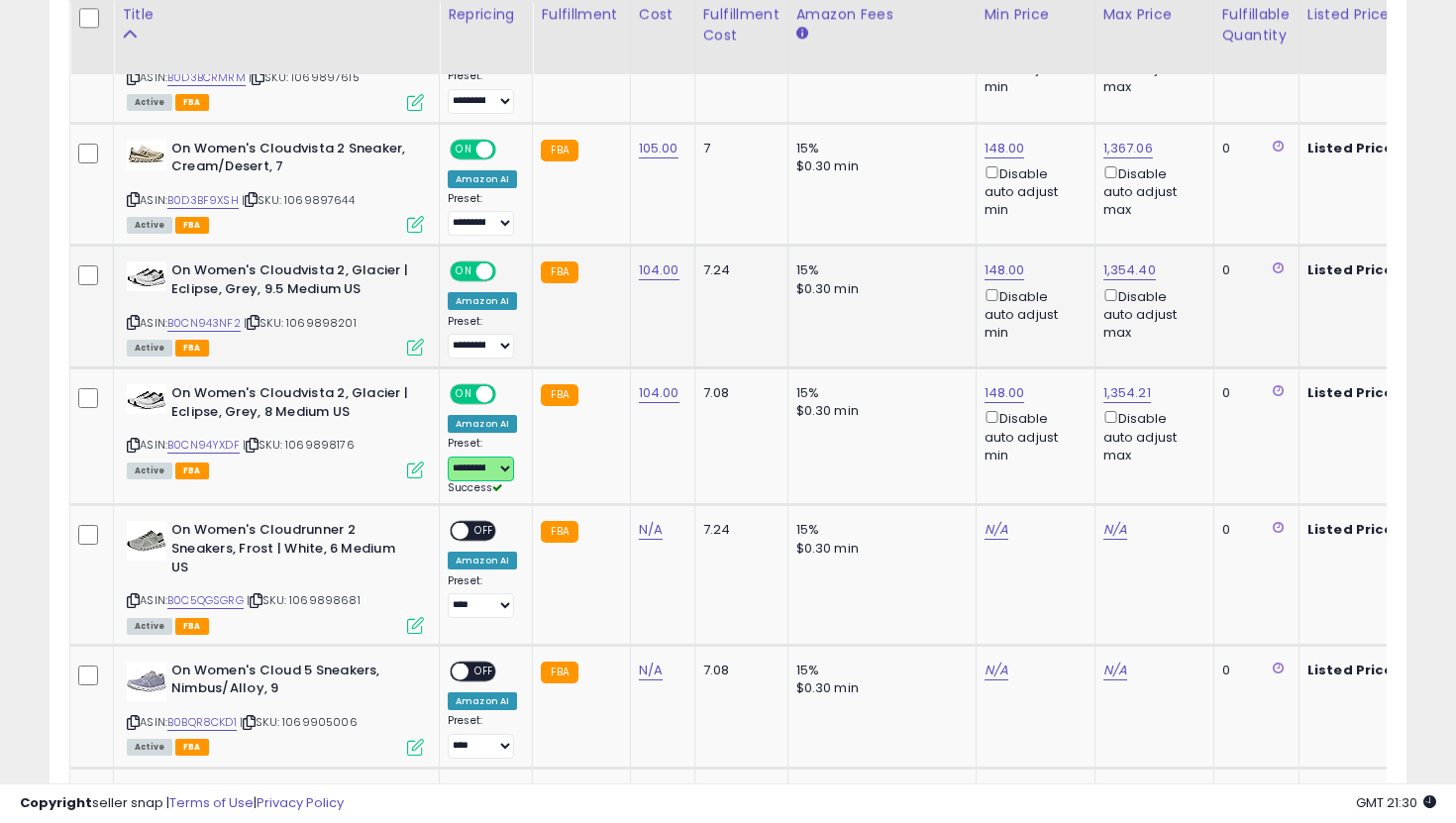 scroll, scrollTop: 1424, scrollLeft: 0, axis: vertical 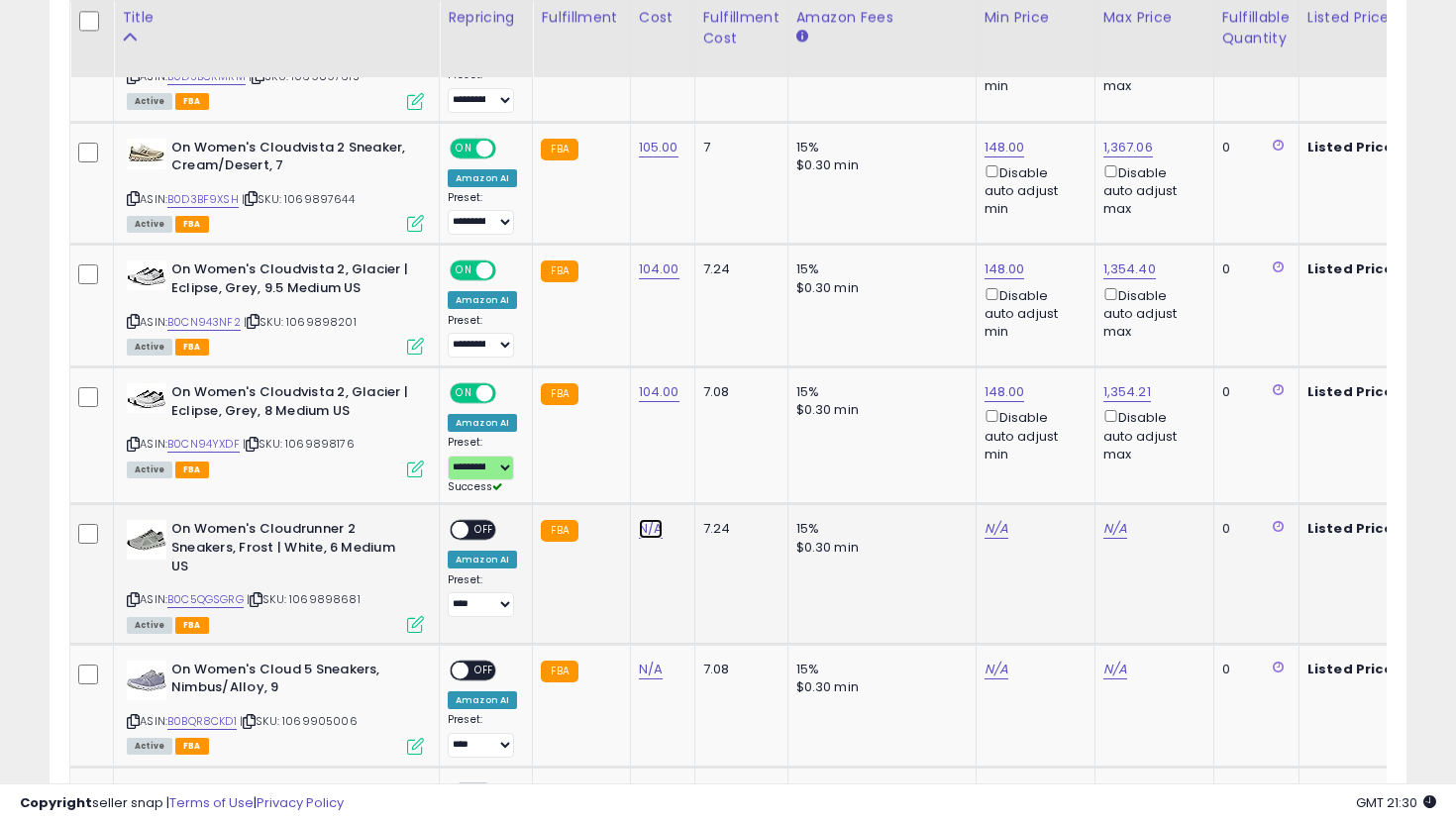 click on "N/A" at bounding box center [651, 529] 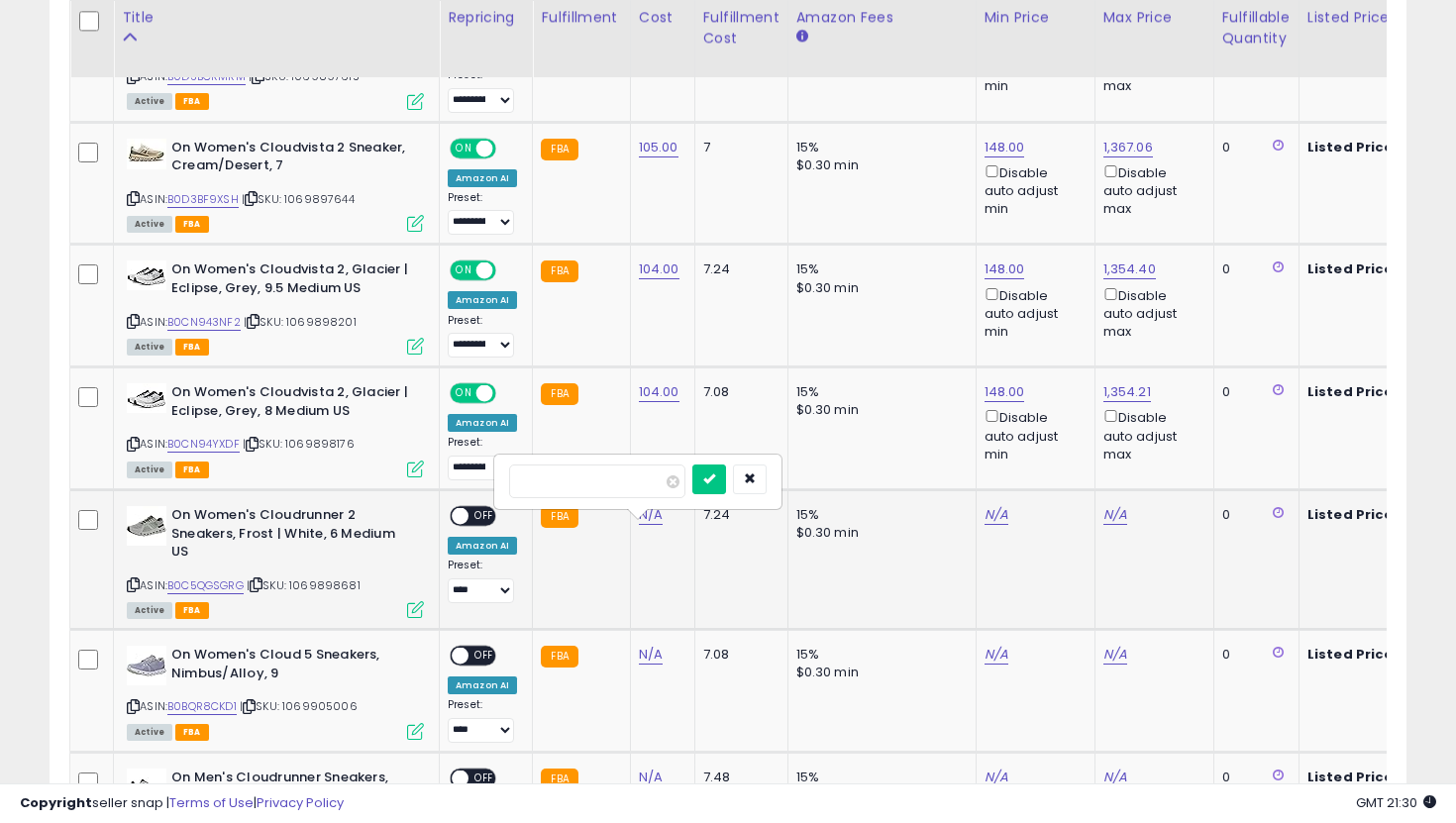 type on "***" 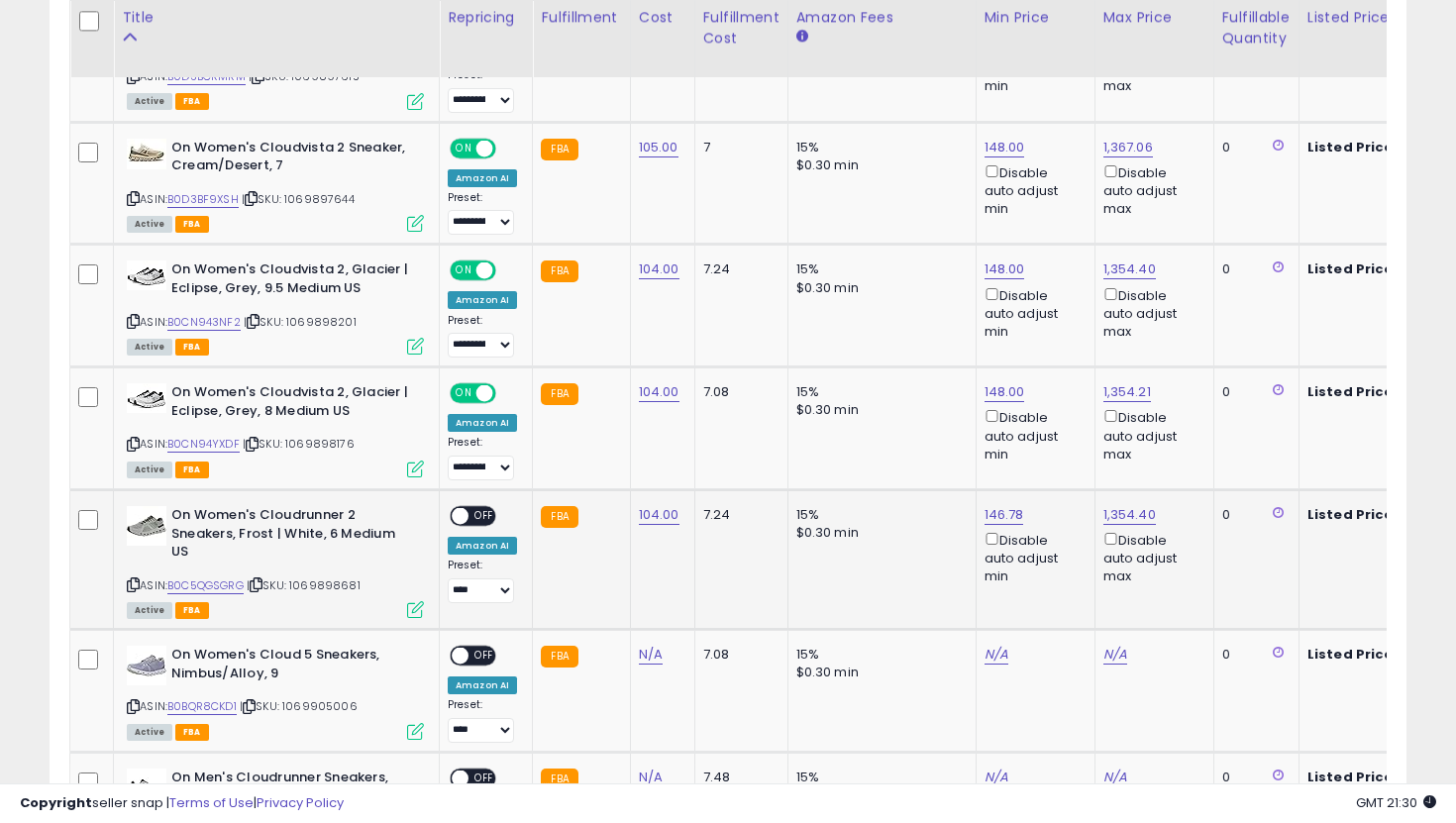 click on "146.78  Disable auto adjust min" 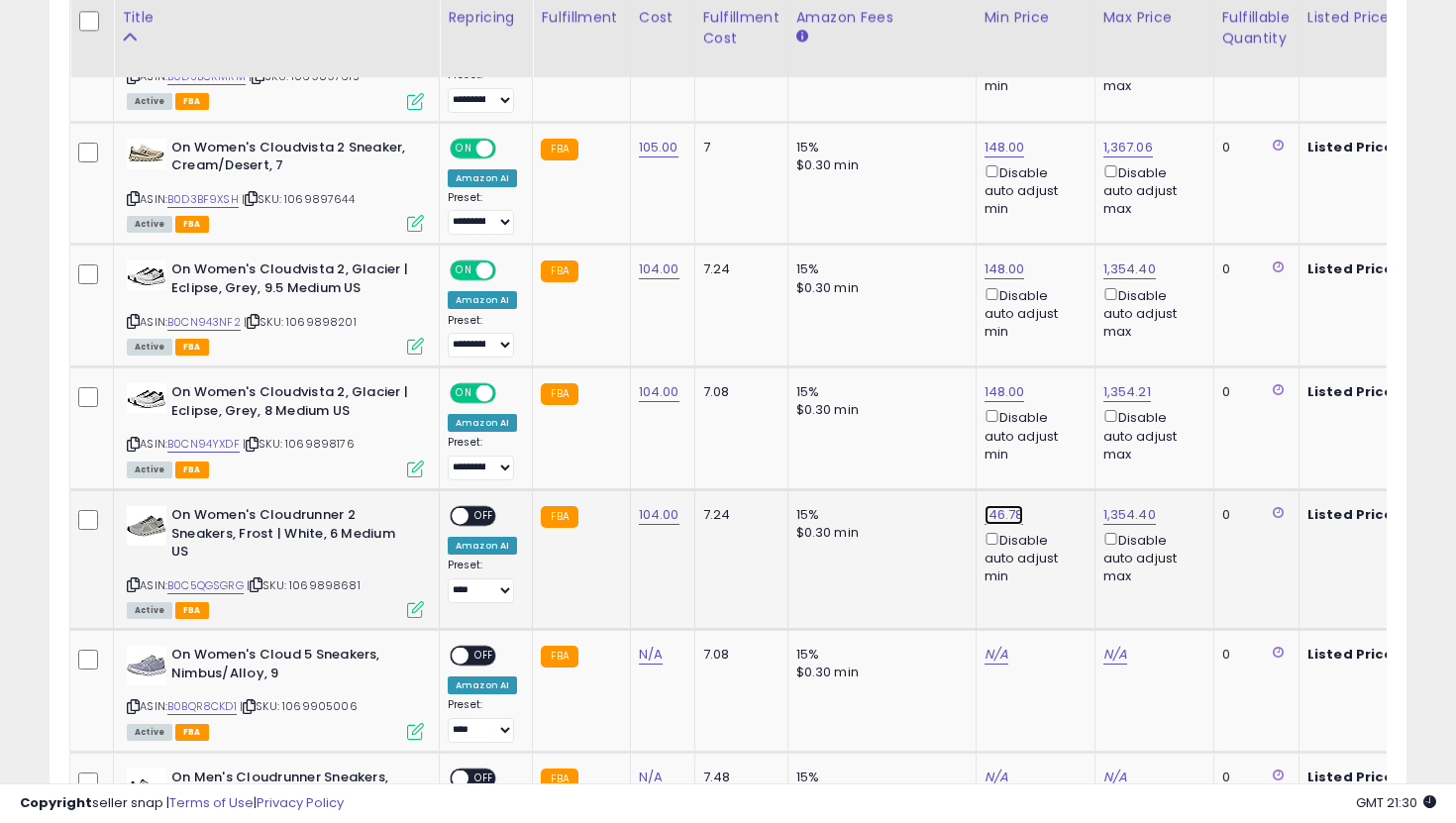 click on "146.78" at bounding box center (1004, -360) 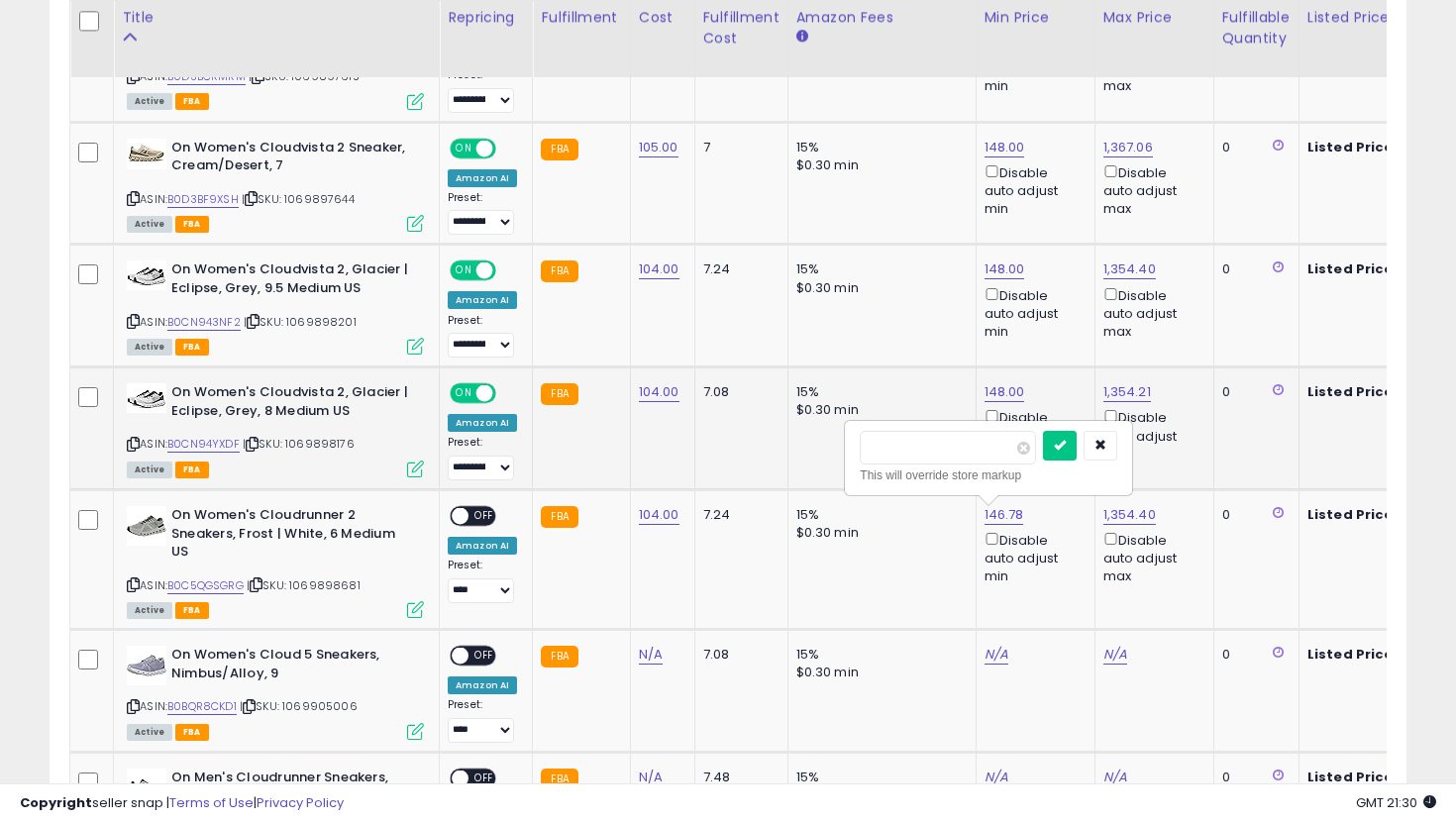 drag, startPoint x: 945, startPoint y: 448, endPoint x: 702, endPoint y: 410, distance: 245.95325 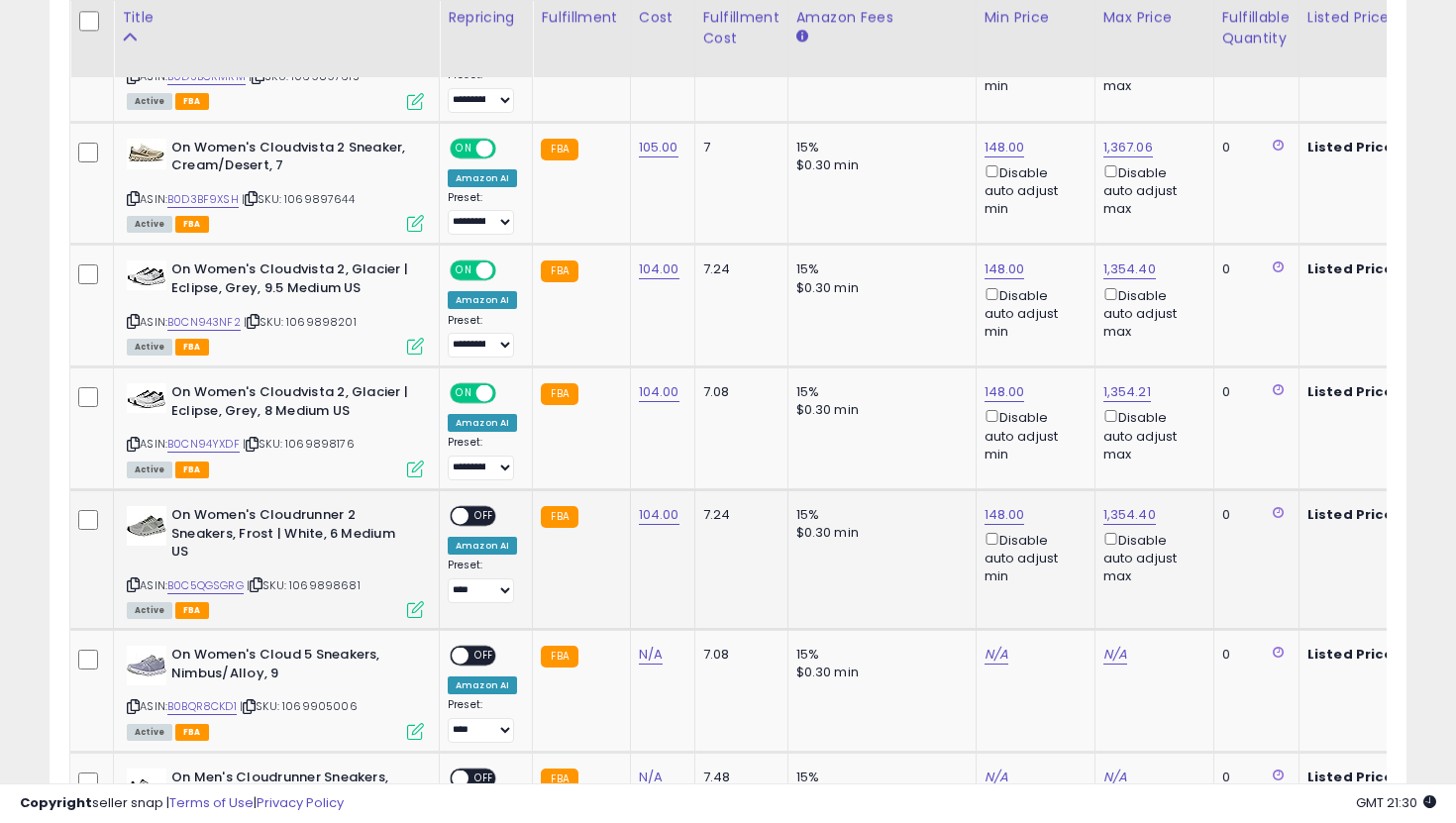 click on "OFF" at bounding box center (484, 516) 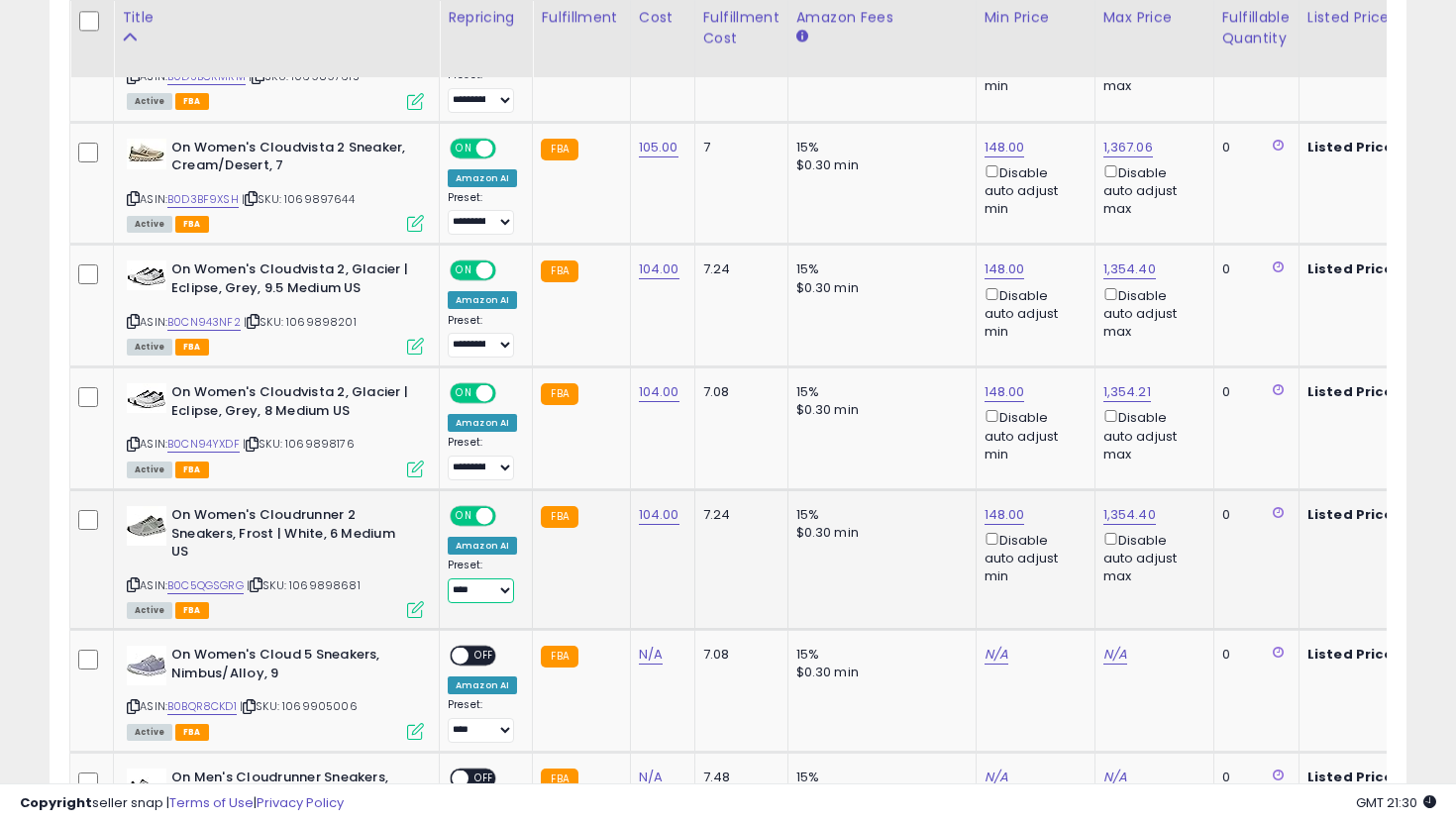 click on "**********" at bounding box center [480, 590] 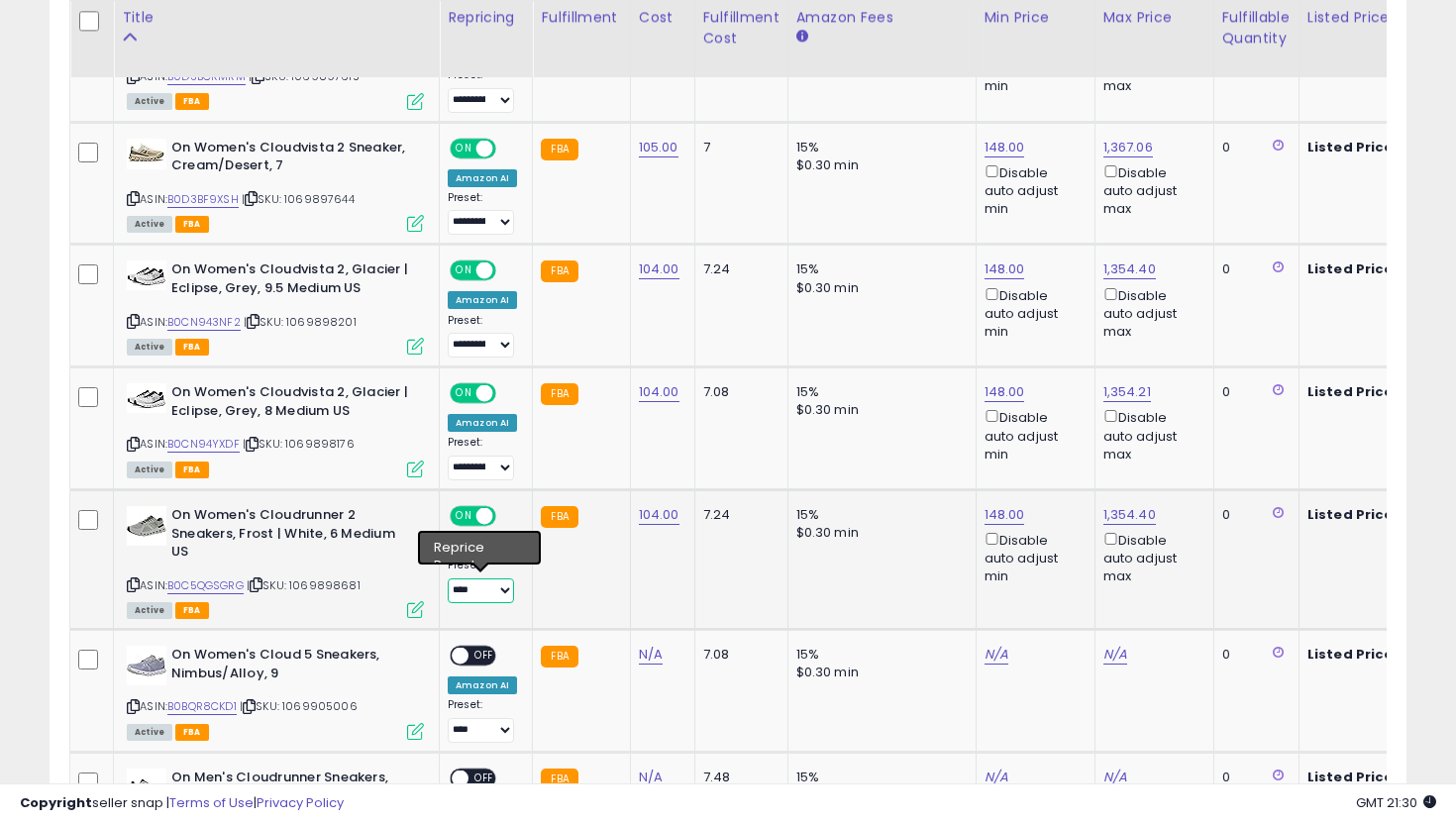 select on "**********" 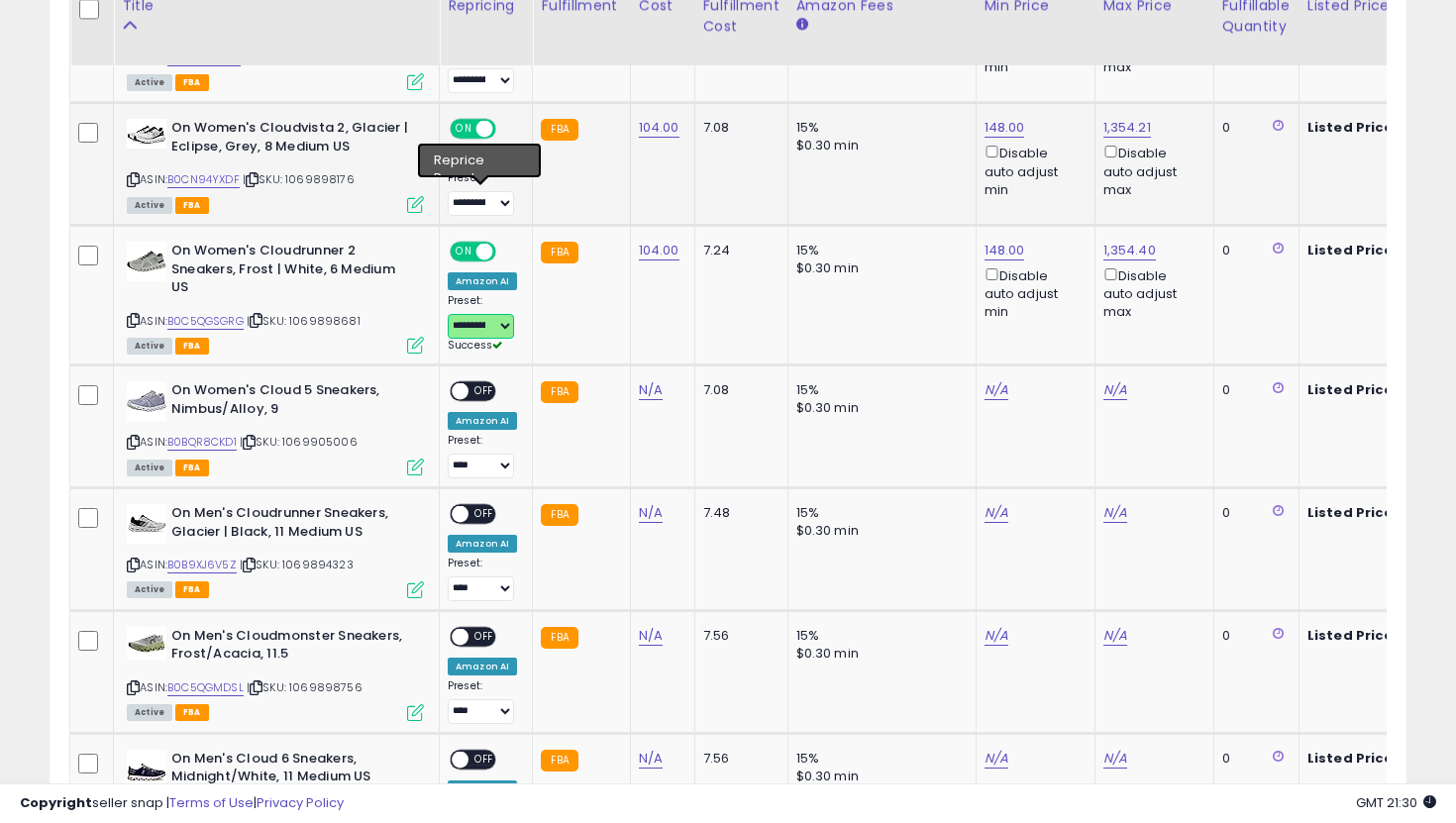 scroll, scrollTop: 1690, scrollLeft: 0, axis: vertical 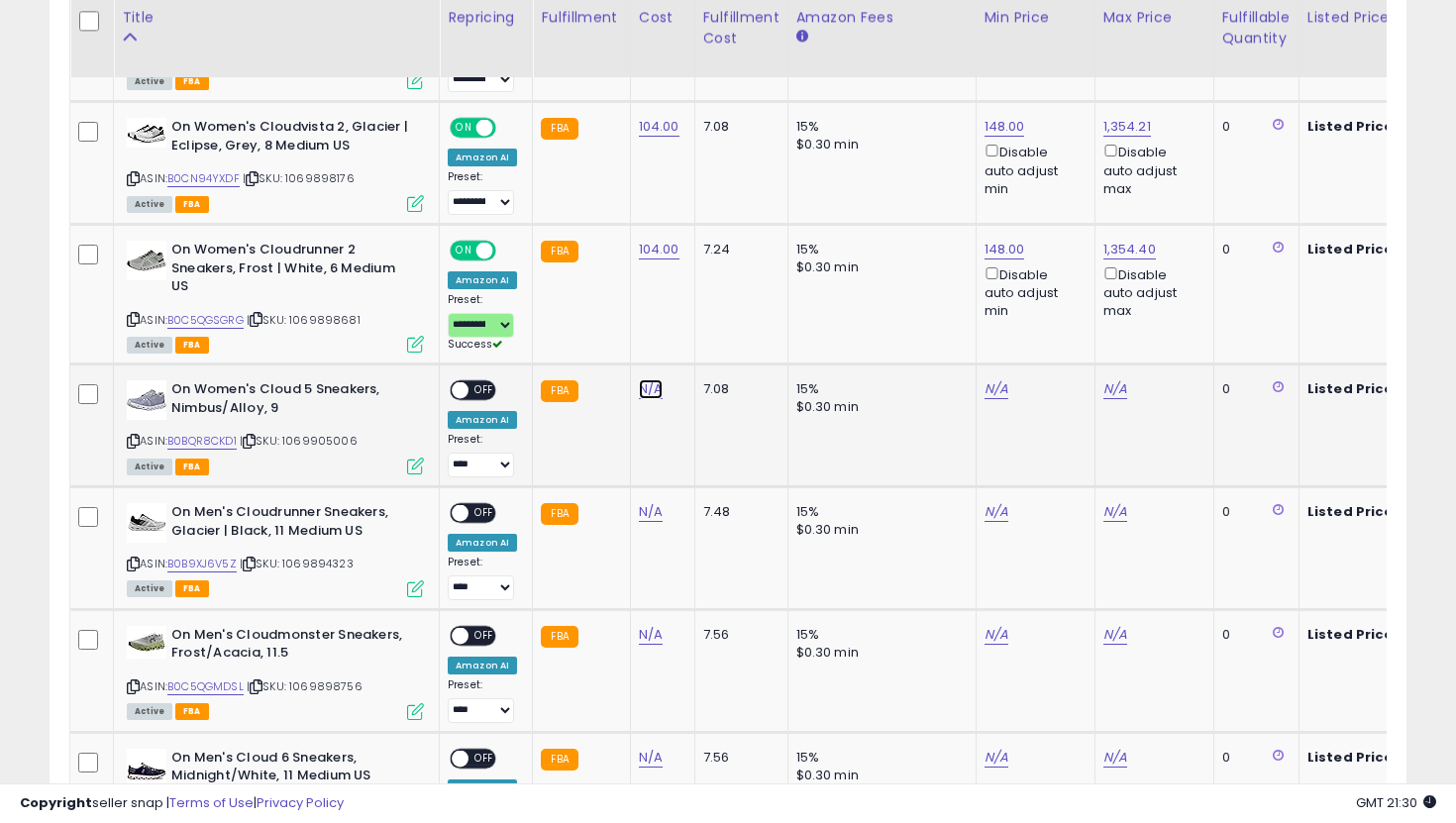click on "N/A" at bounding box center (651, 389) 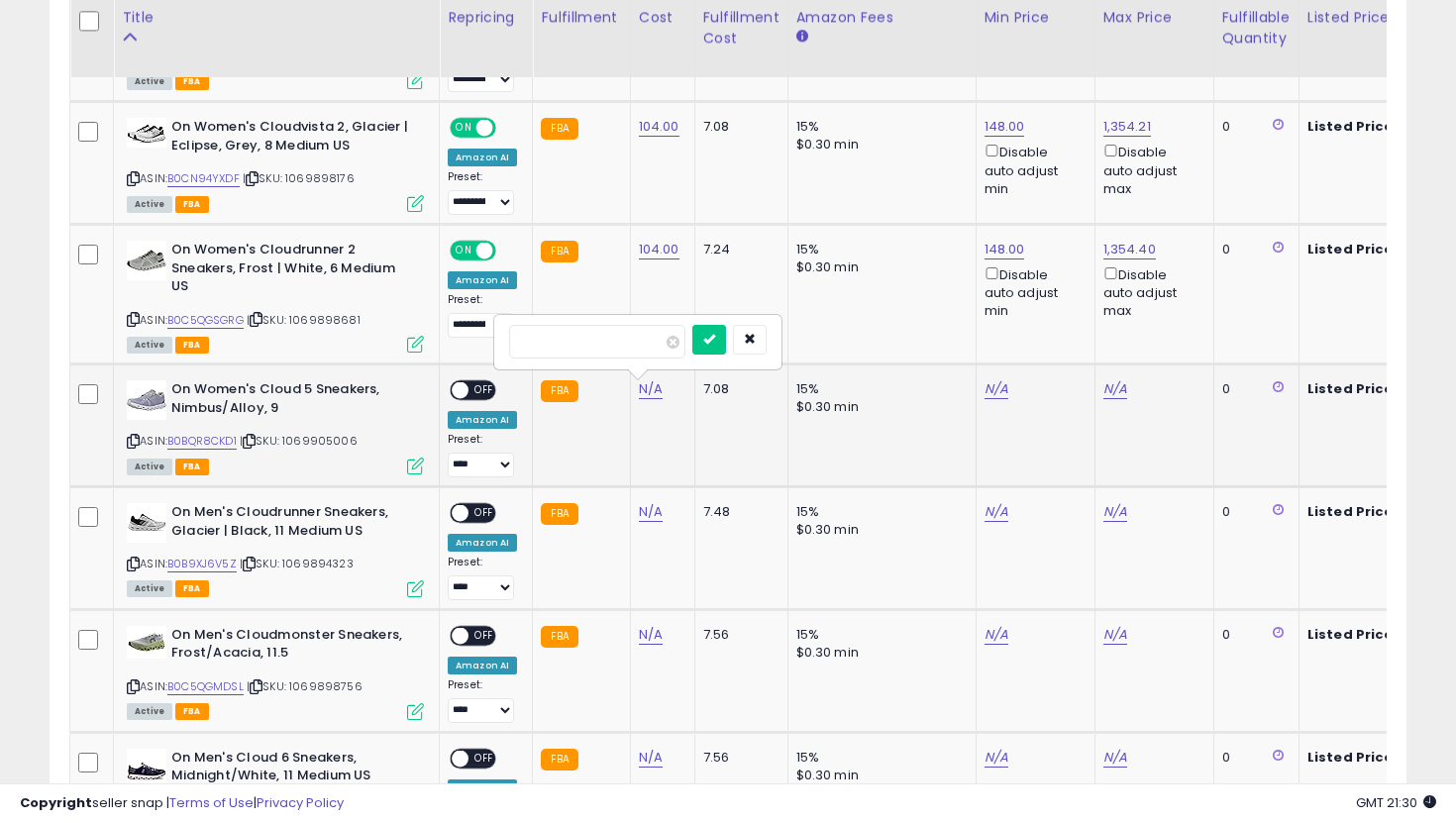 type on "*" 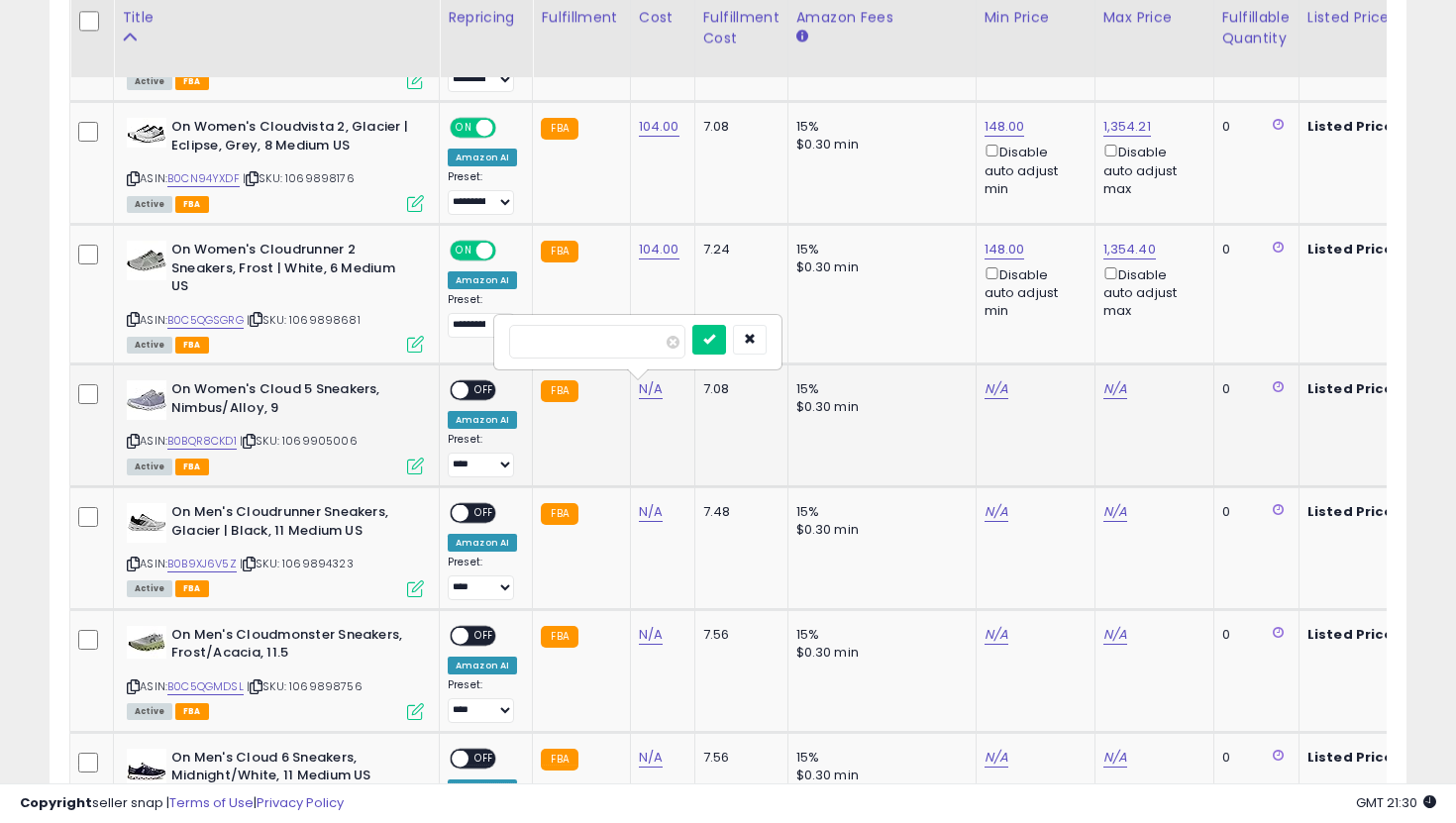 type on "***" 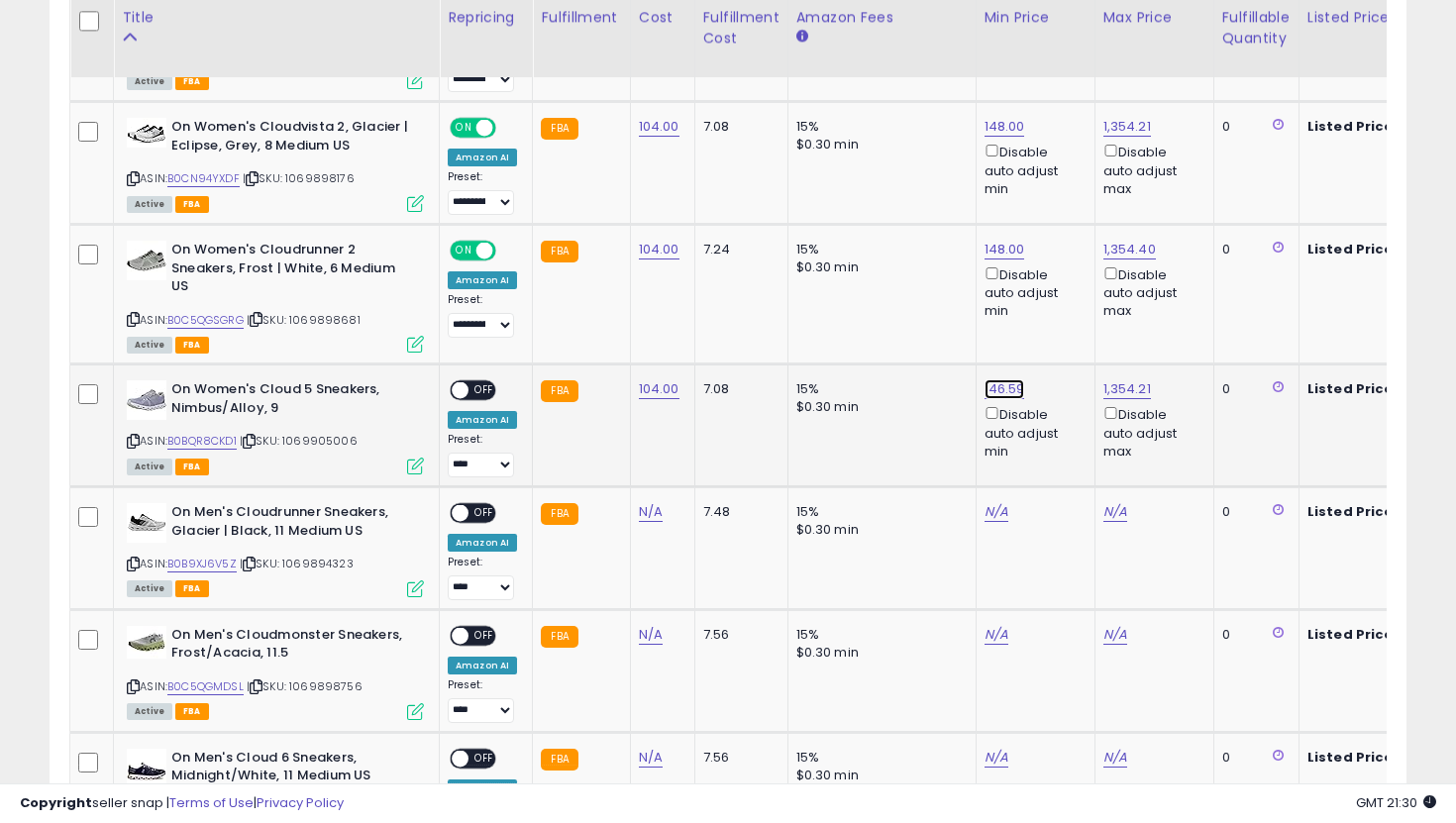click on "146.59" at bounding box center (1004, -626) 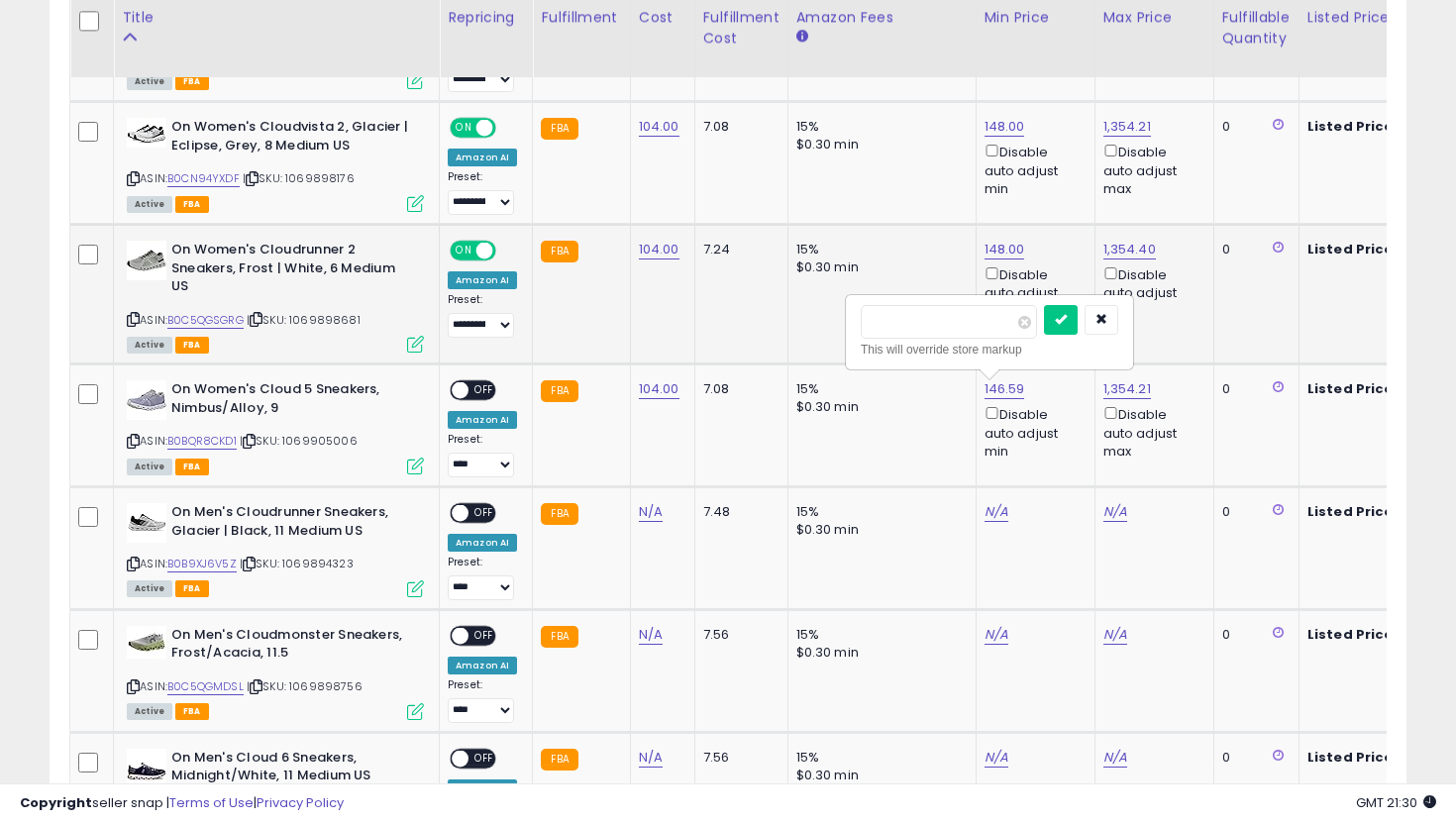 drag, startPoint x: 940, startPoint y: 317, endPoint x: 725, endPoint y: 293, distance: 216.33539 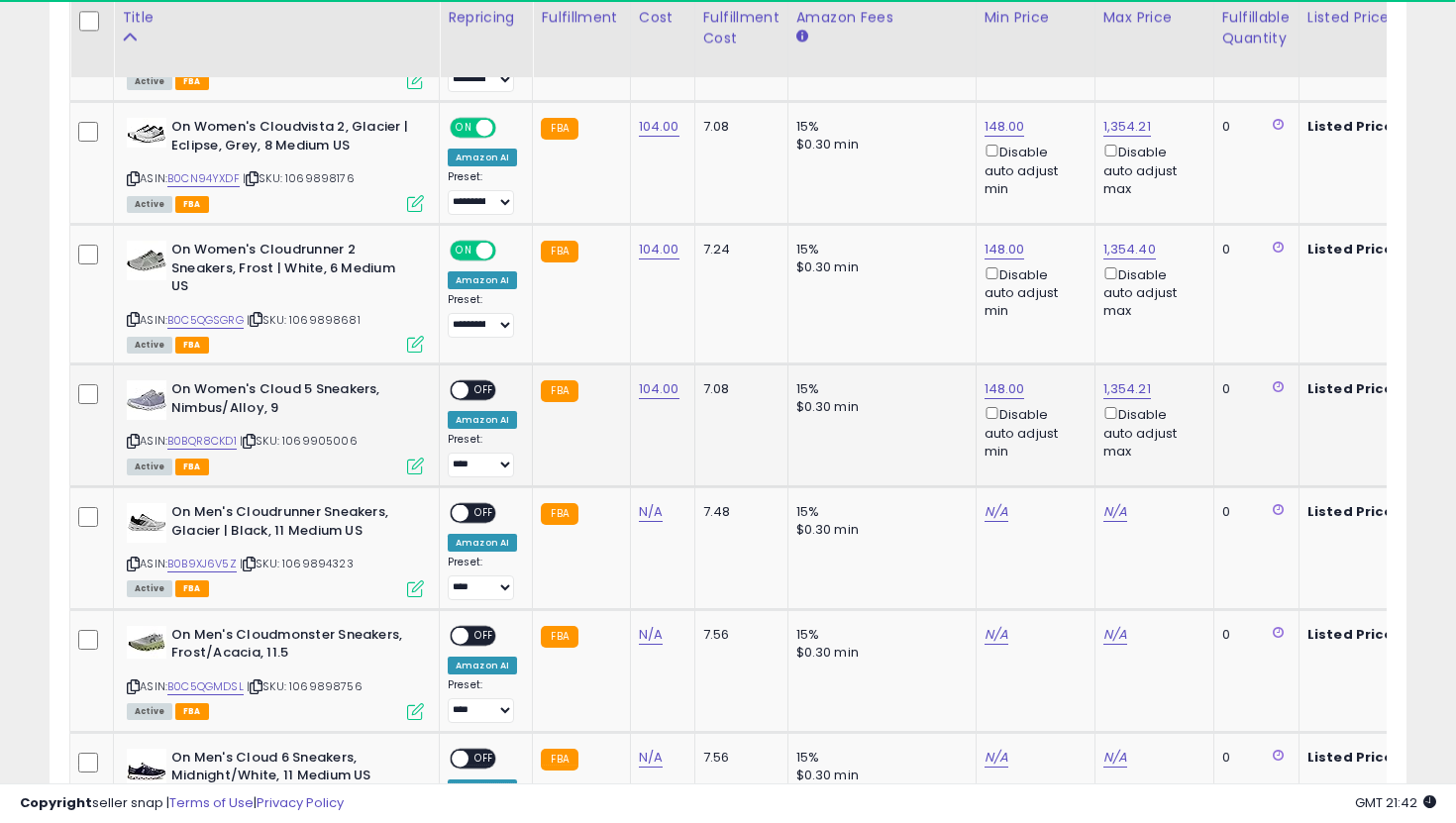click on "ON   OFF" at bounding box center [472, 390] 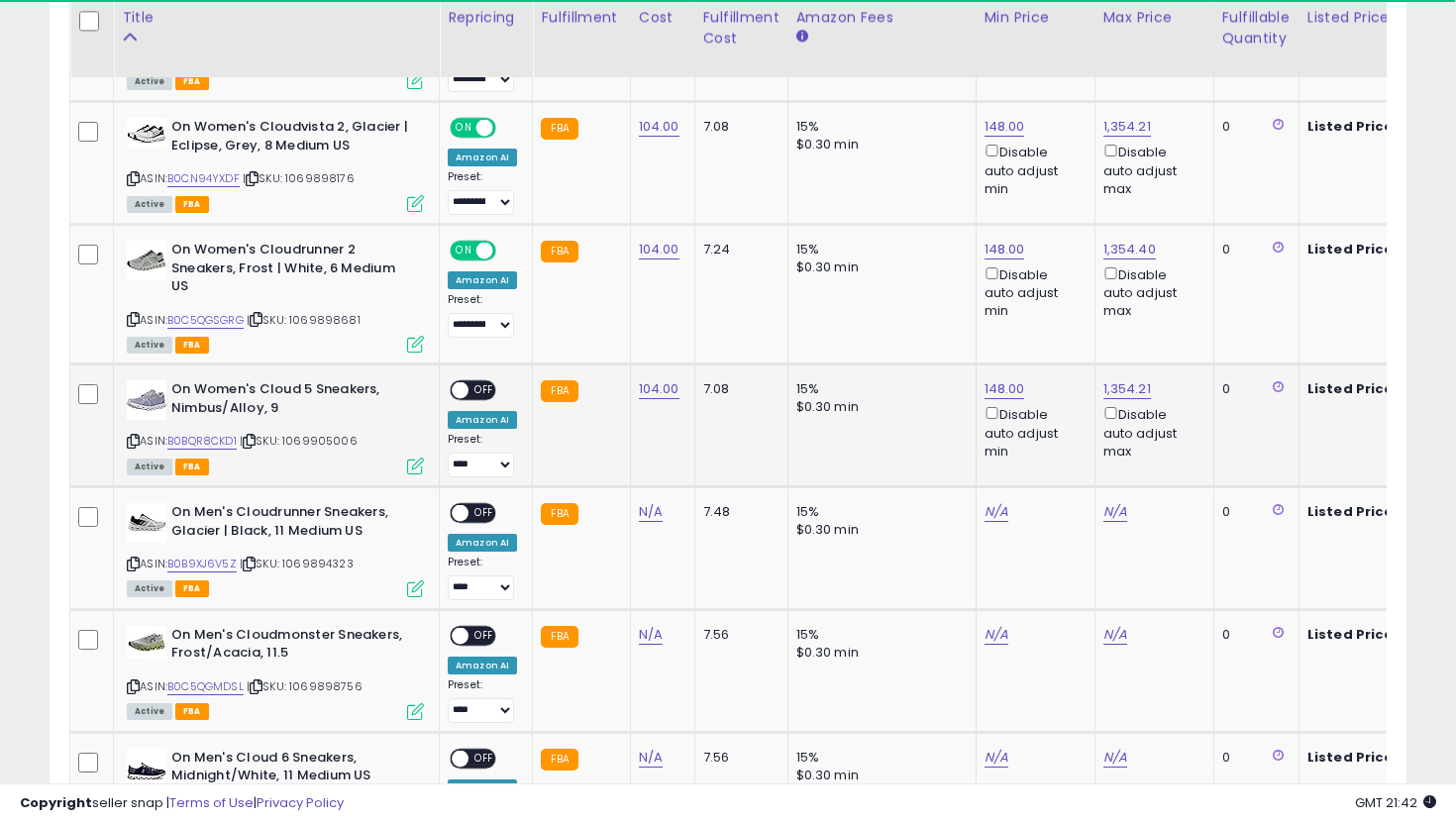 click on "OFF" at bounding box center (484, 390) 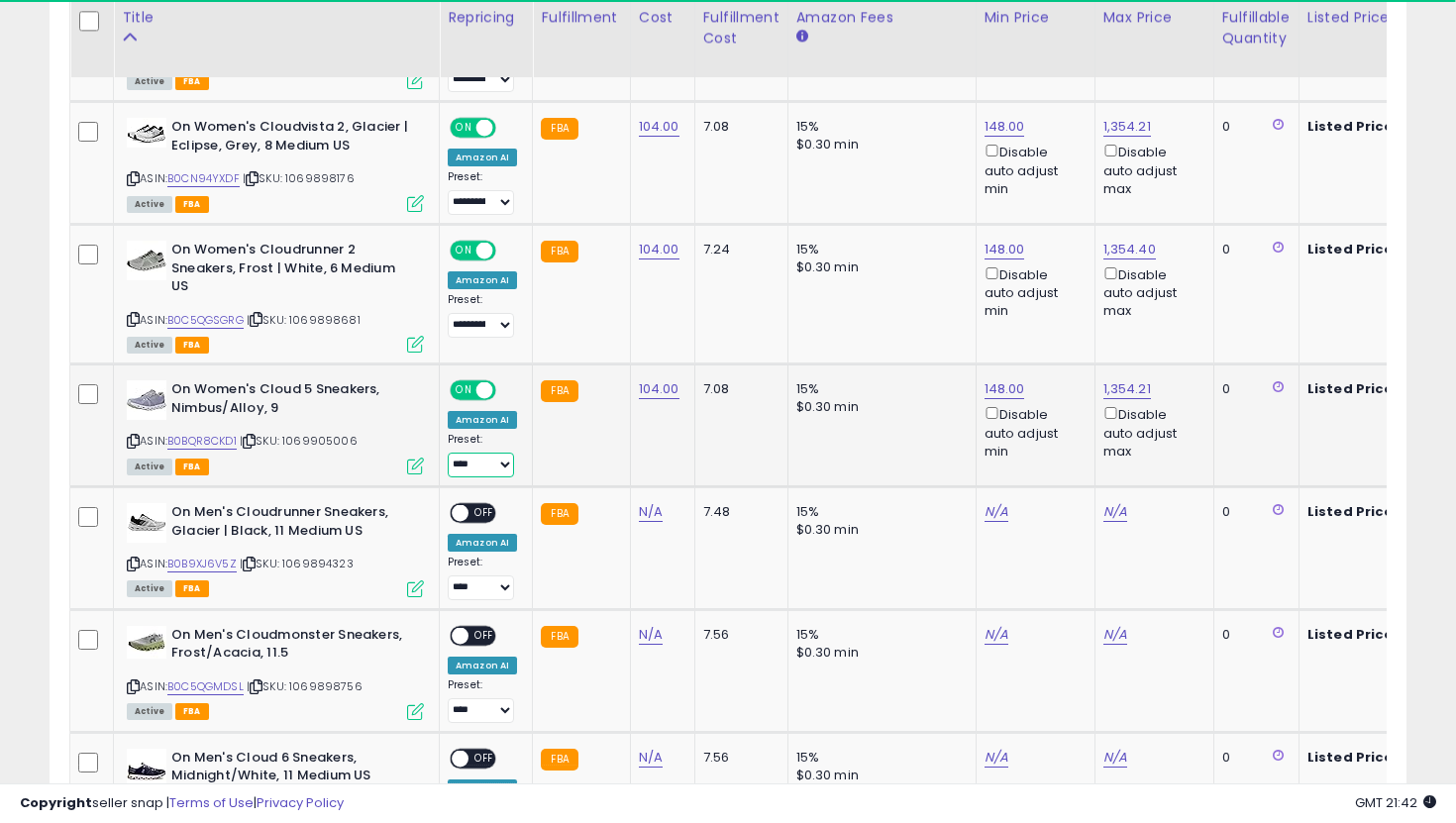 click on "**********" at bounding box center (480, 464) 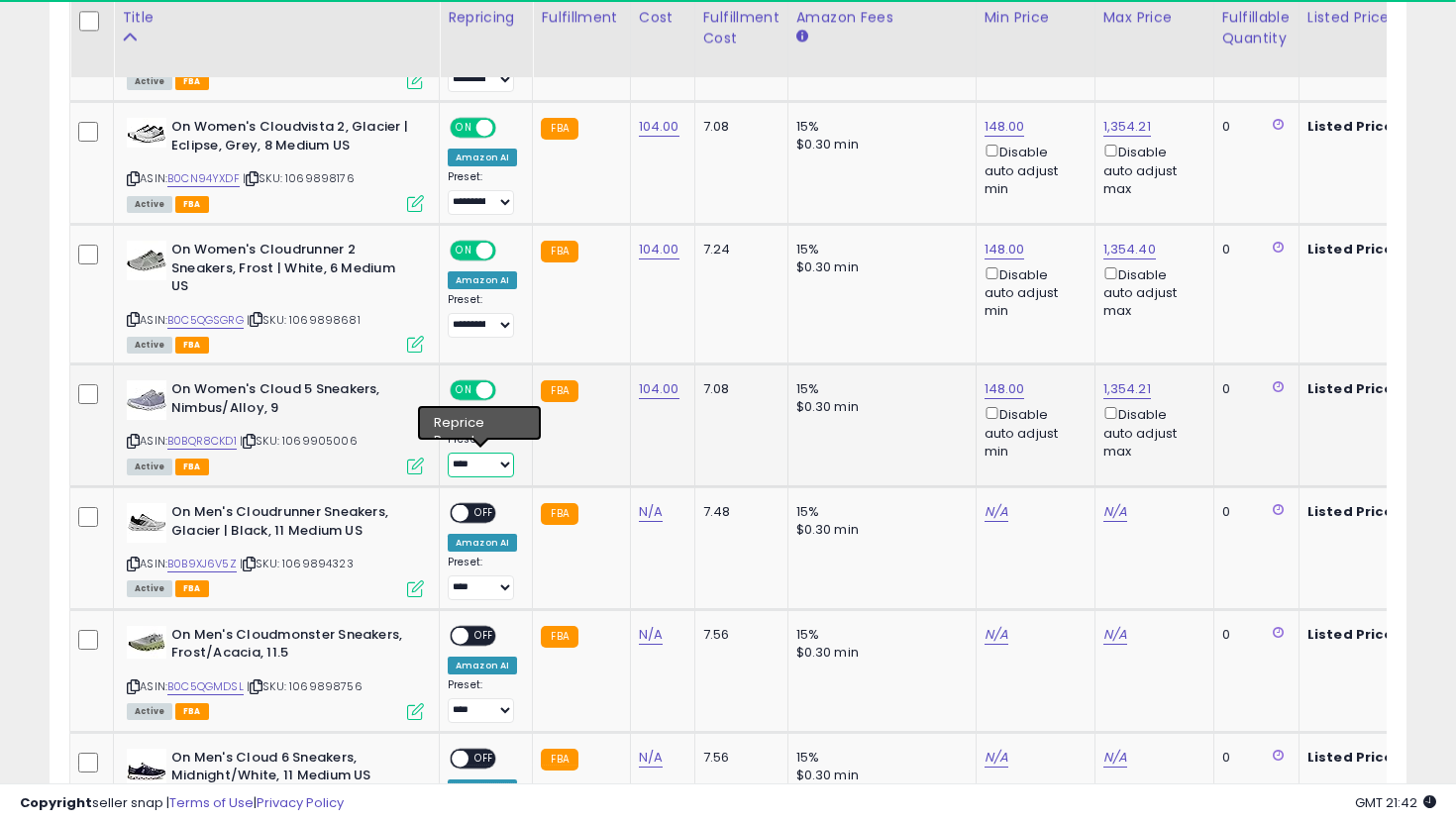 select on "**********" 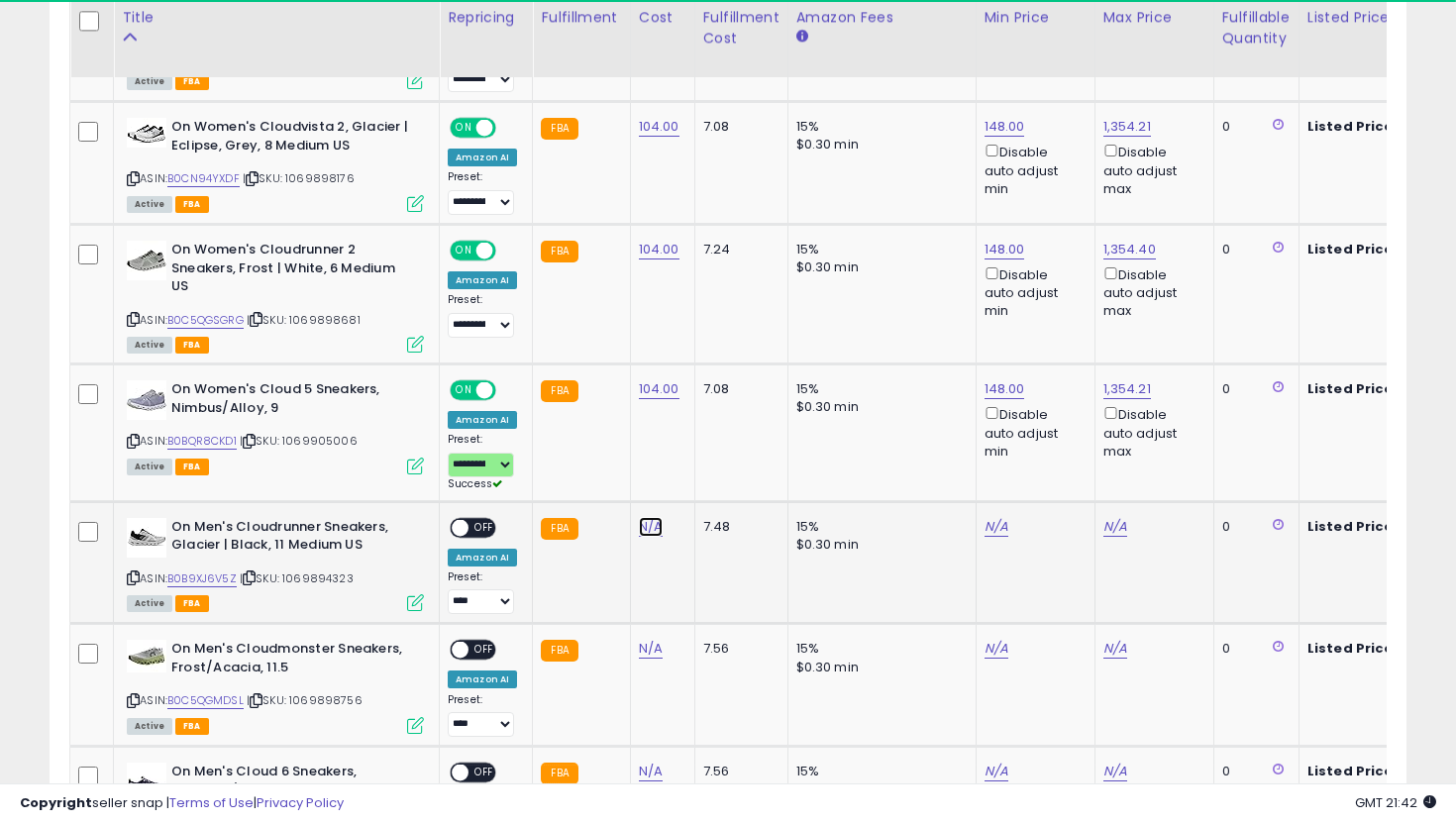 click on "N/A" at bounding box center [651, 527] 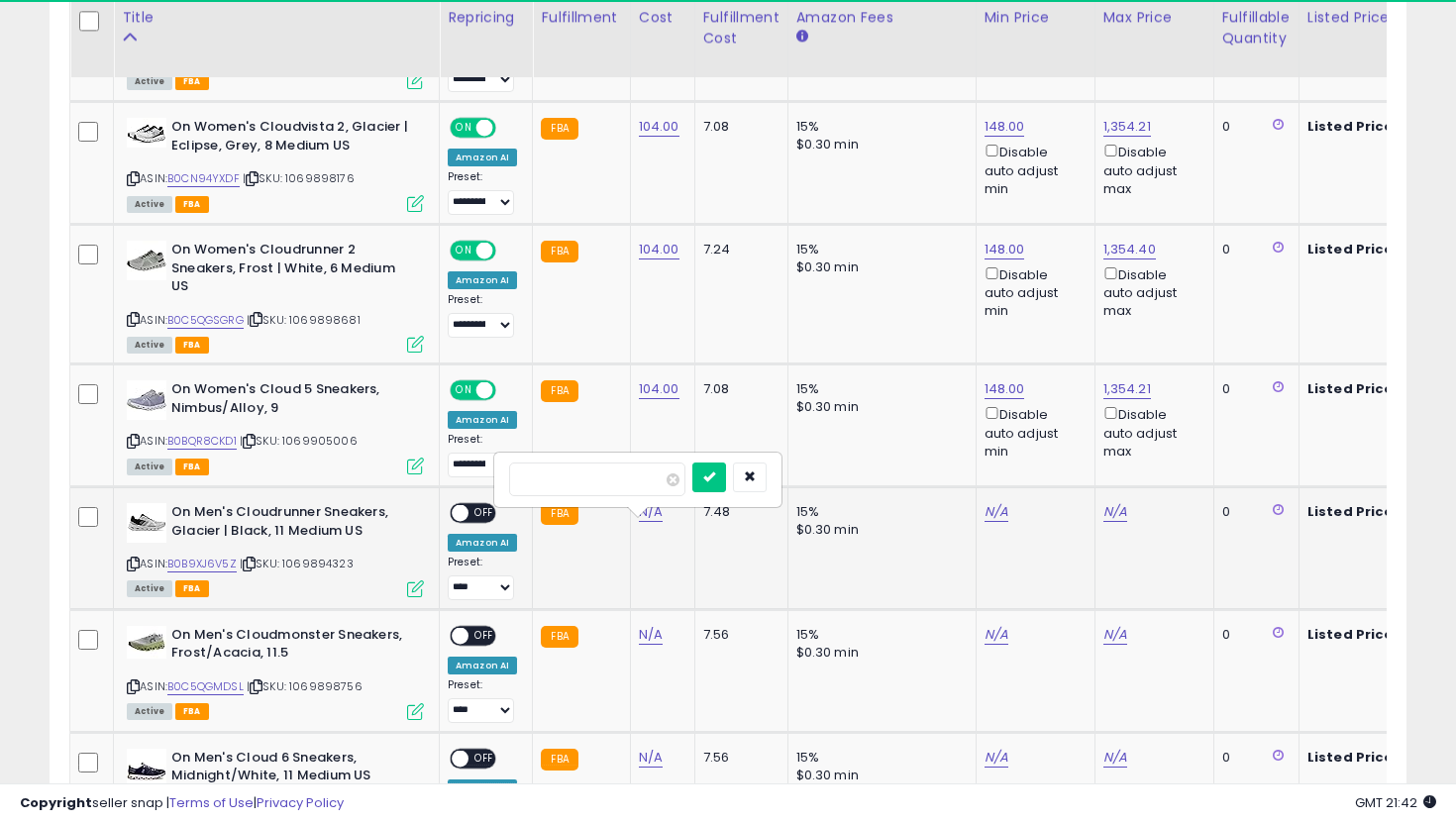 type on "***" 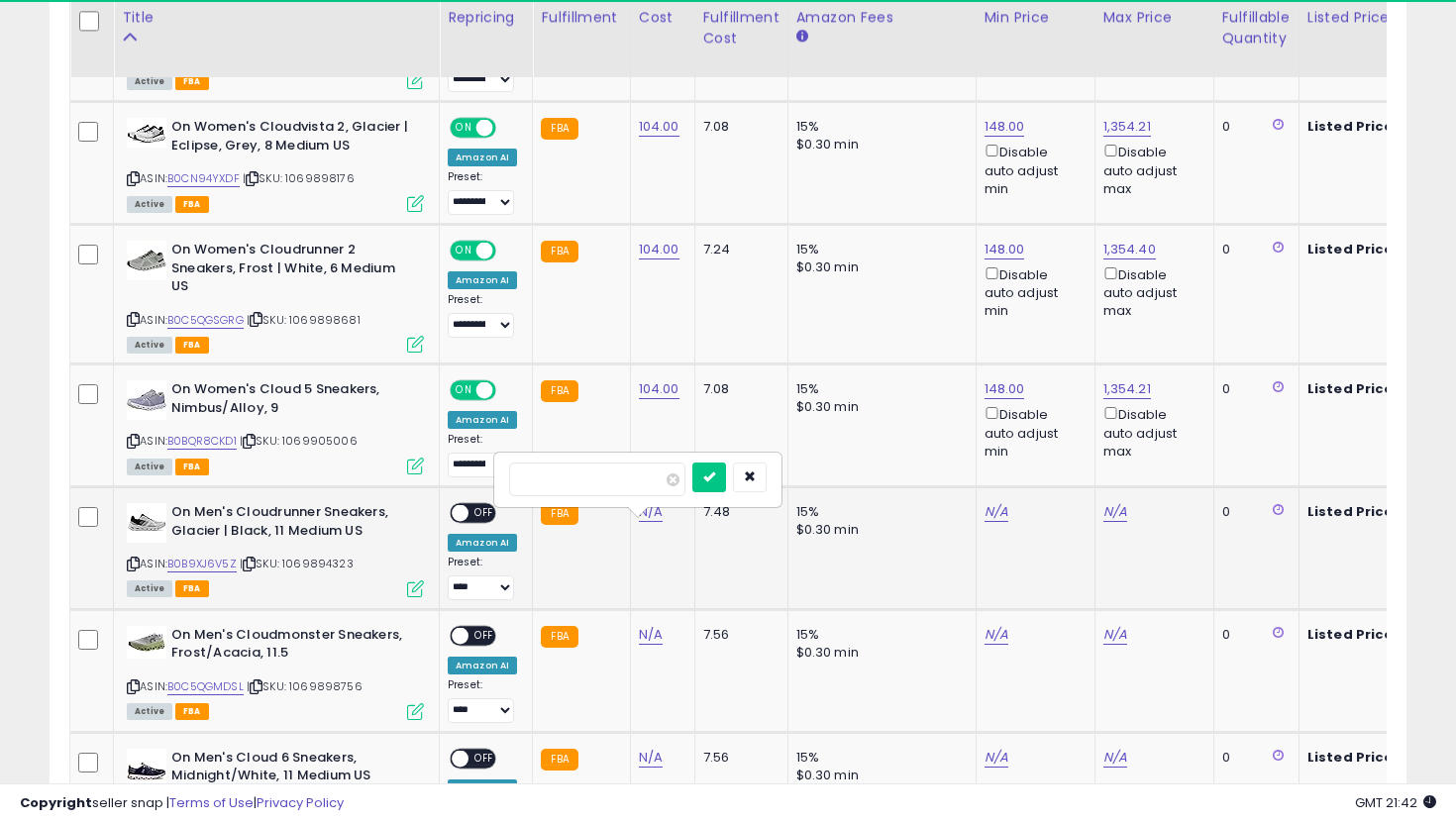 click at bounding box center [709, 477] 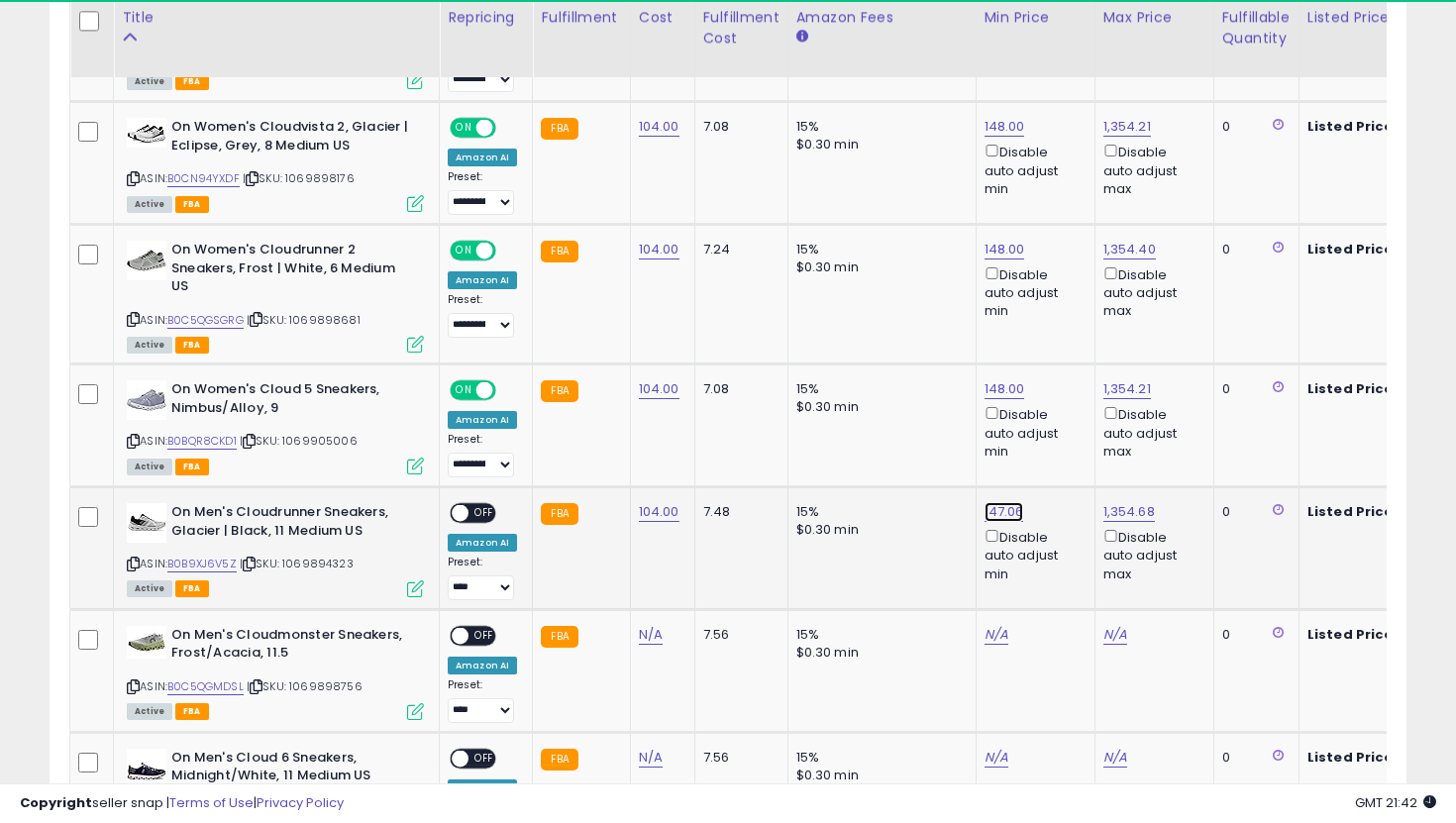 click on "147.06" at bounding box center (1004, -626) 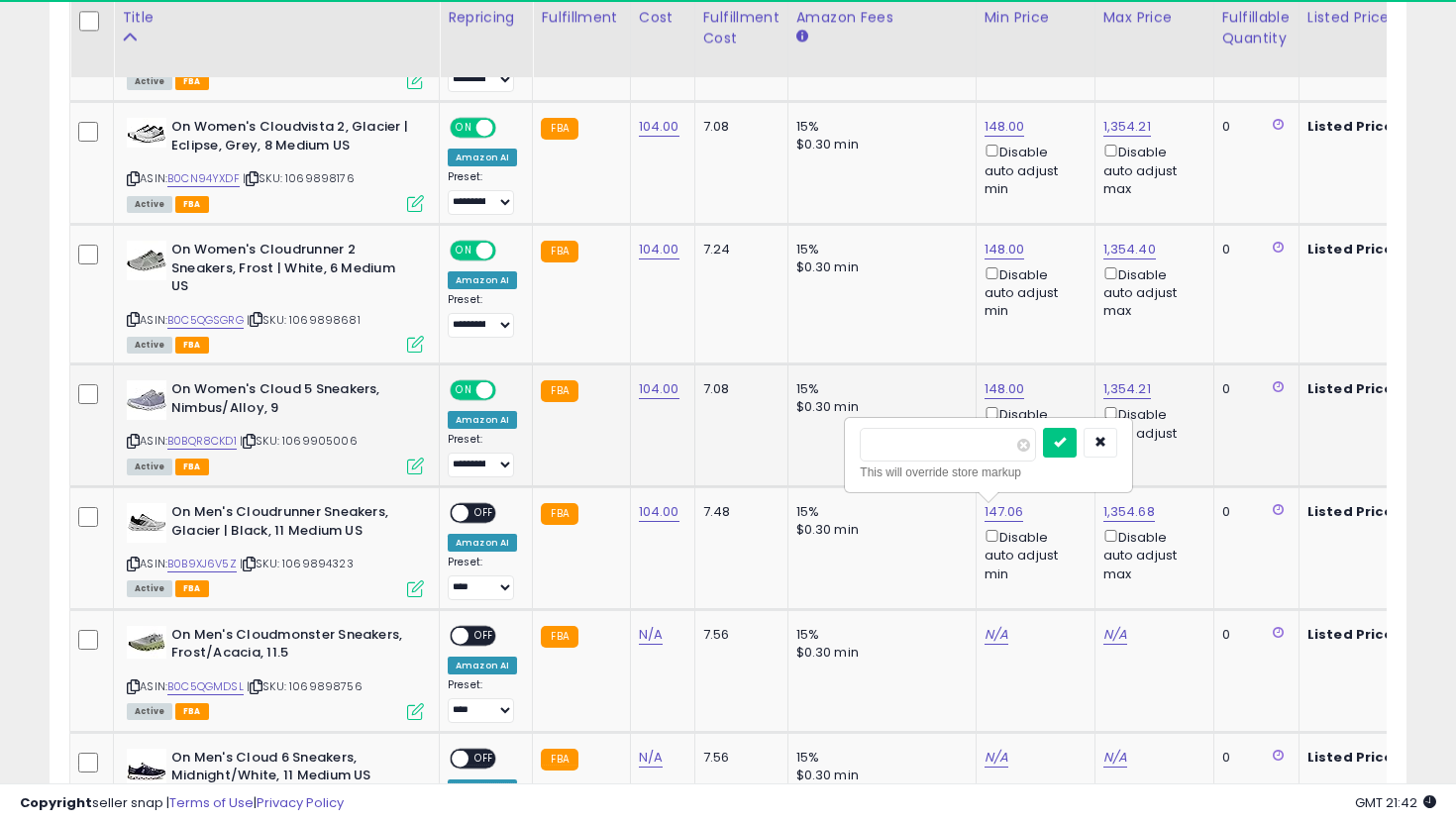 drag, startPoint x: 964, startPoint y: 458, endPoint x: 838, endPoint y: 432, distance: 128.6546 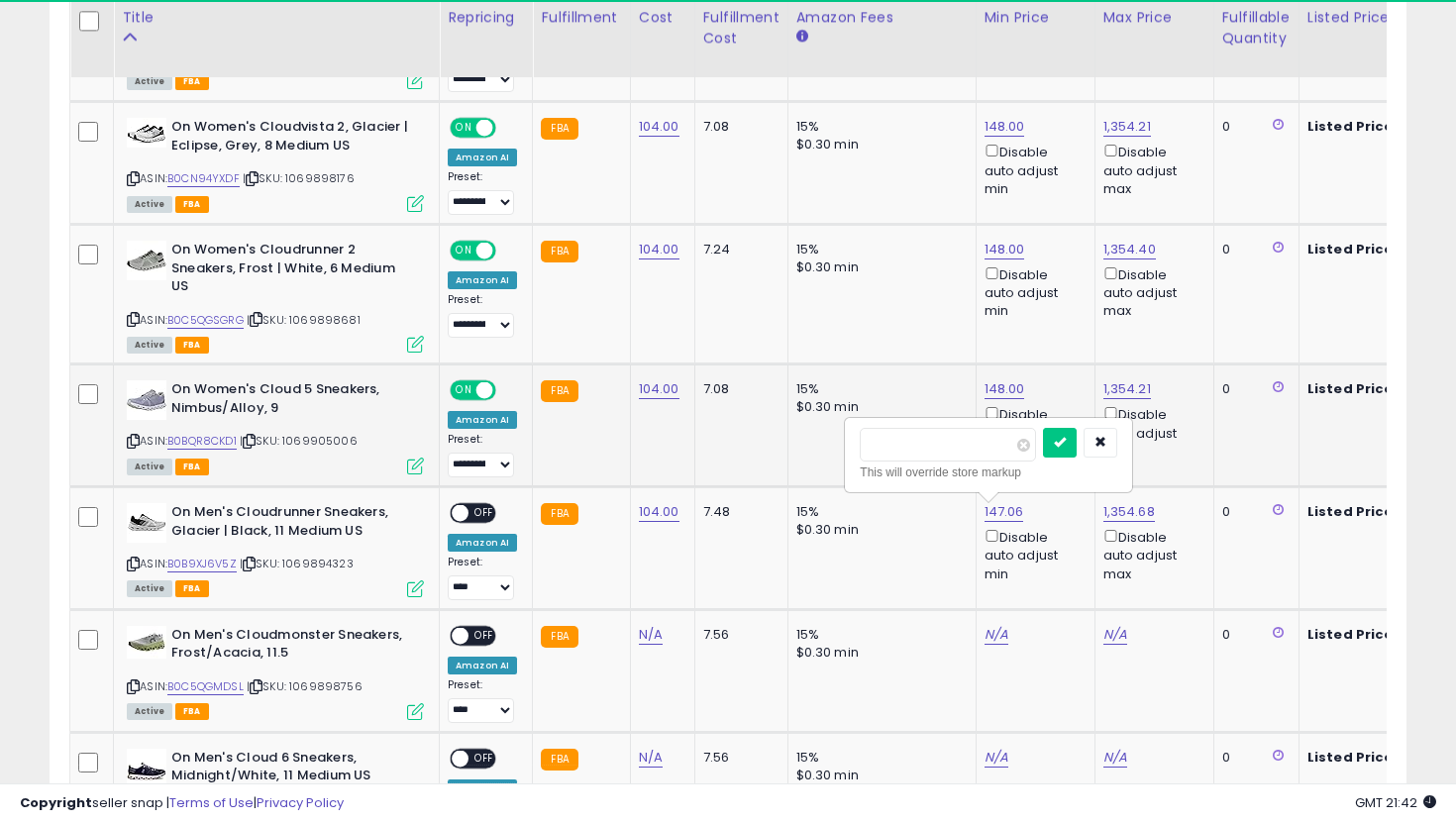 type on "***" 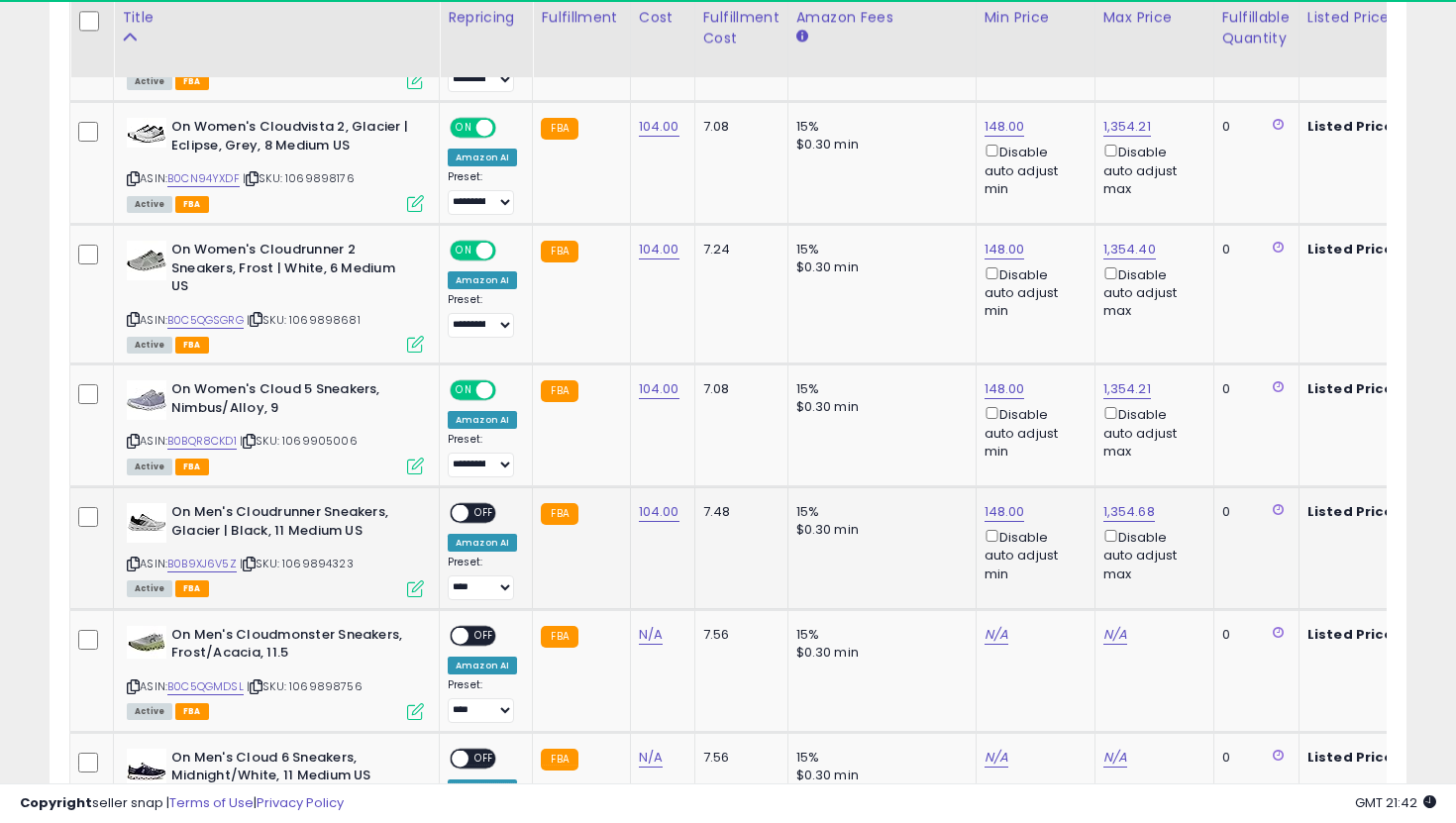 click on "**********" 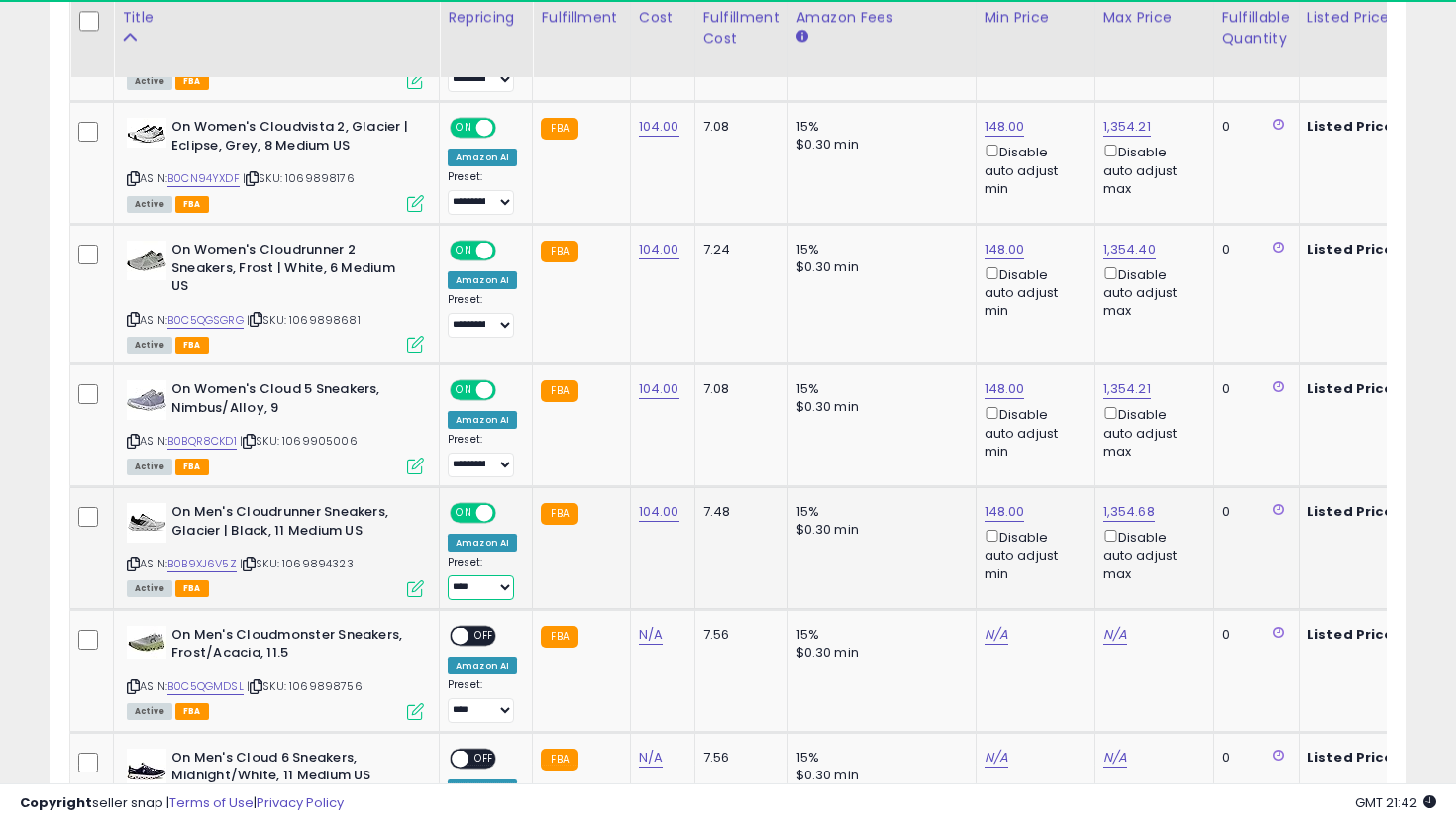 click on "**********" at bounding box center [480, 587] 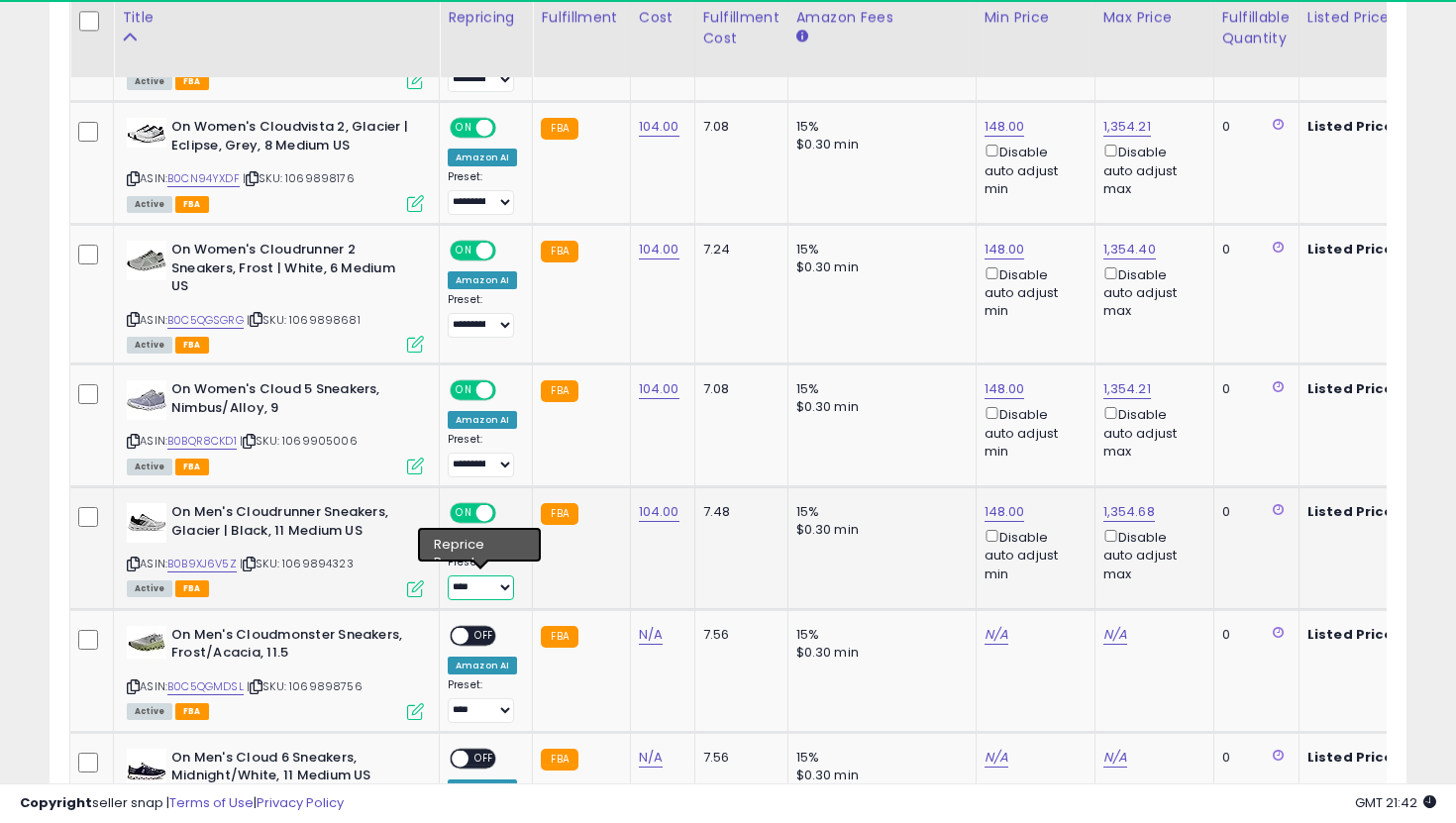 select on "**********" 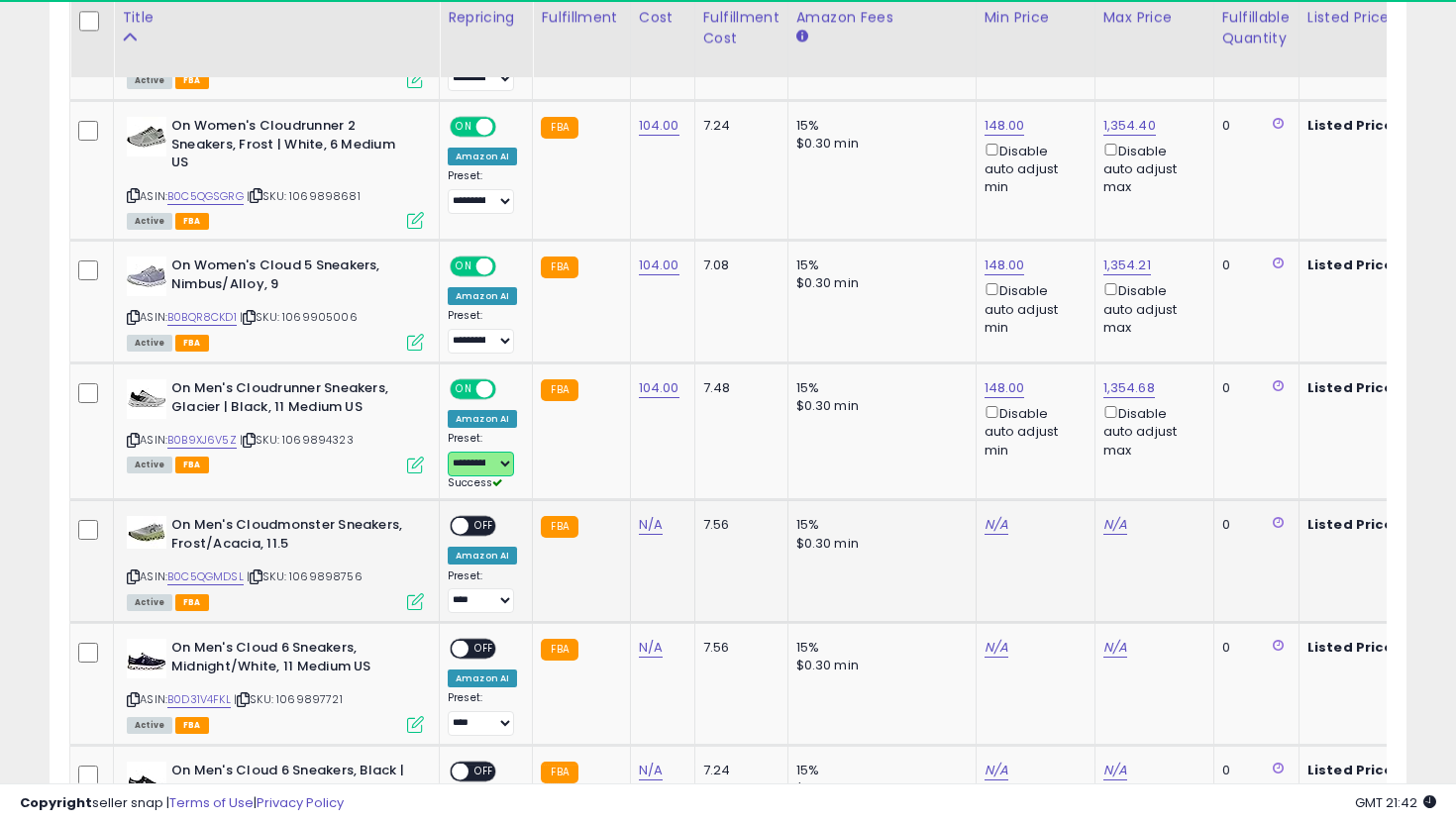 scroll, scrollTop: 1812, scrollLeft: 0, axis: vertical 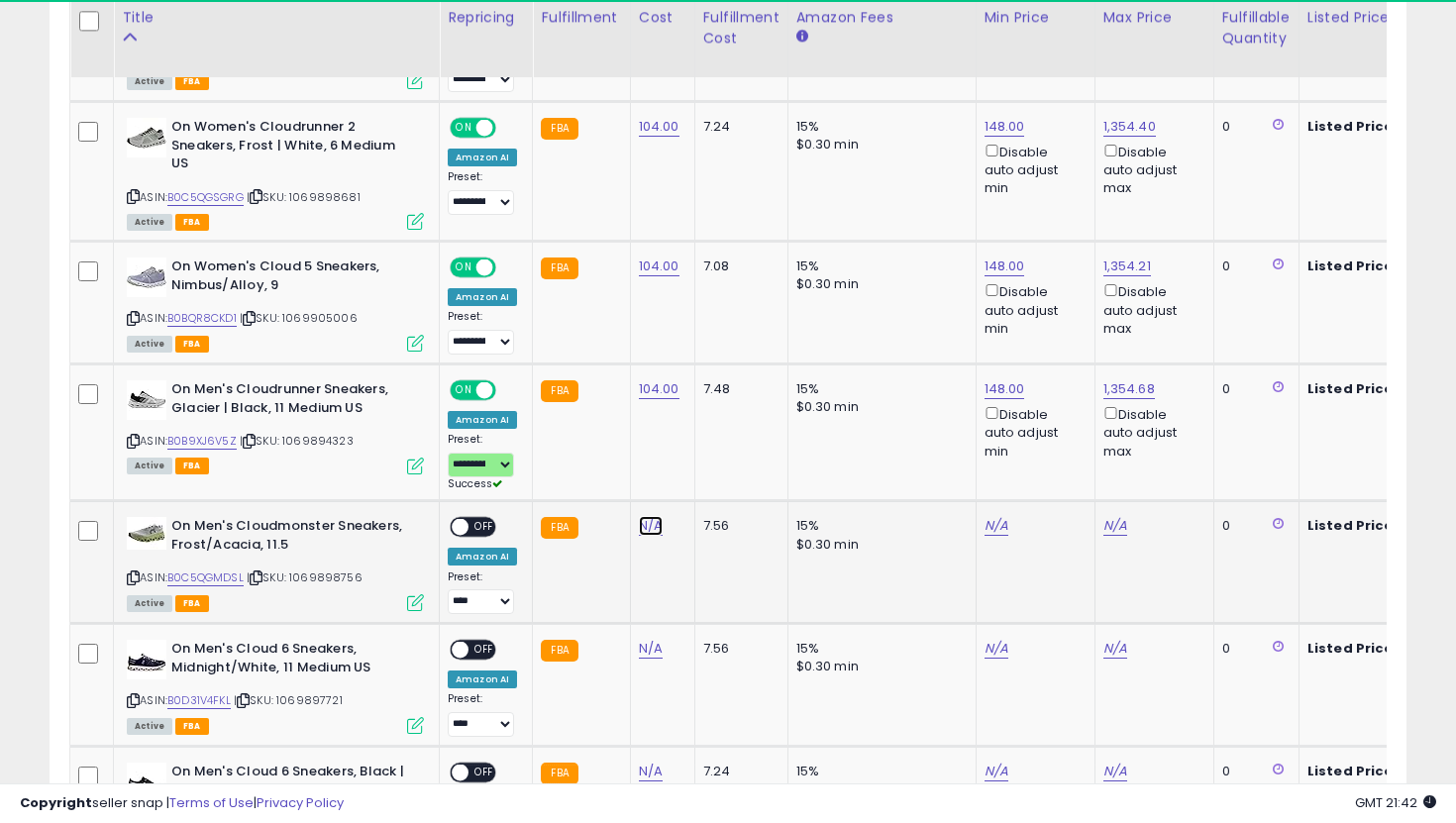 click on "N/A" at bounding box center (651, 526) 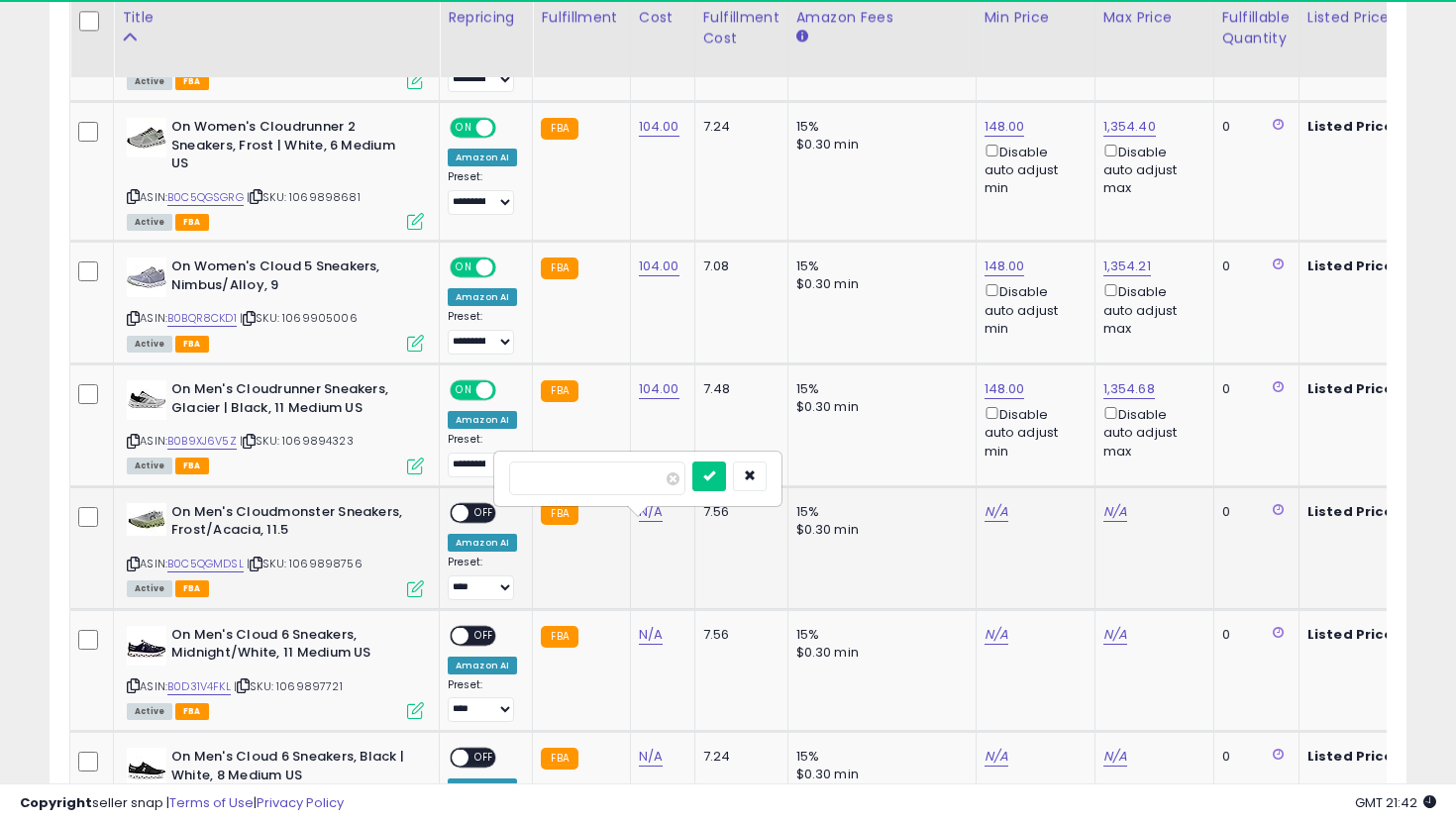type on "***" 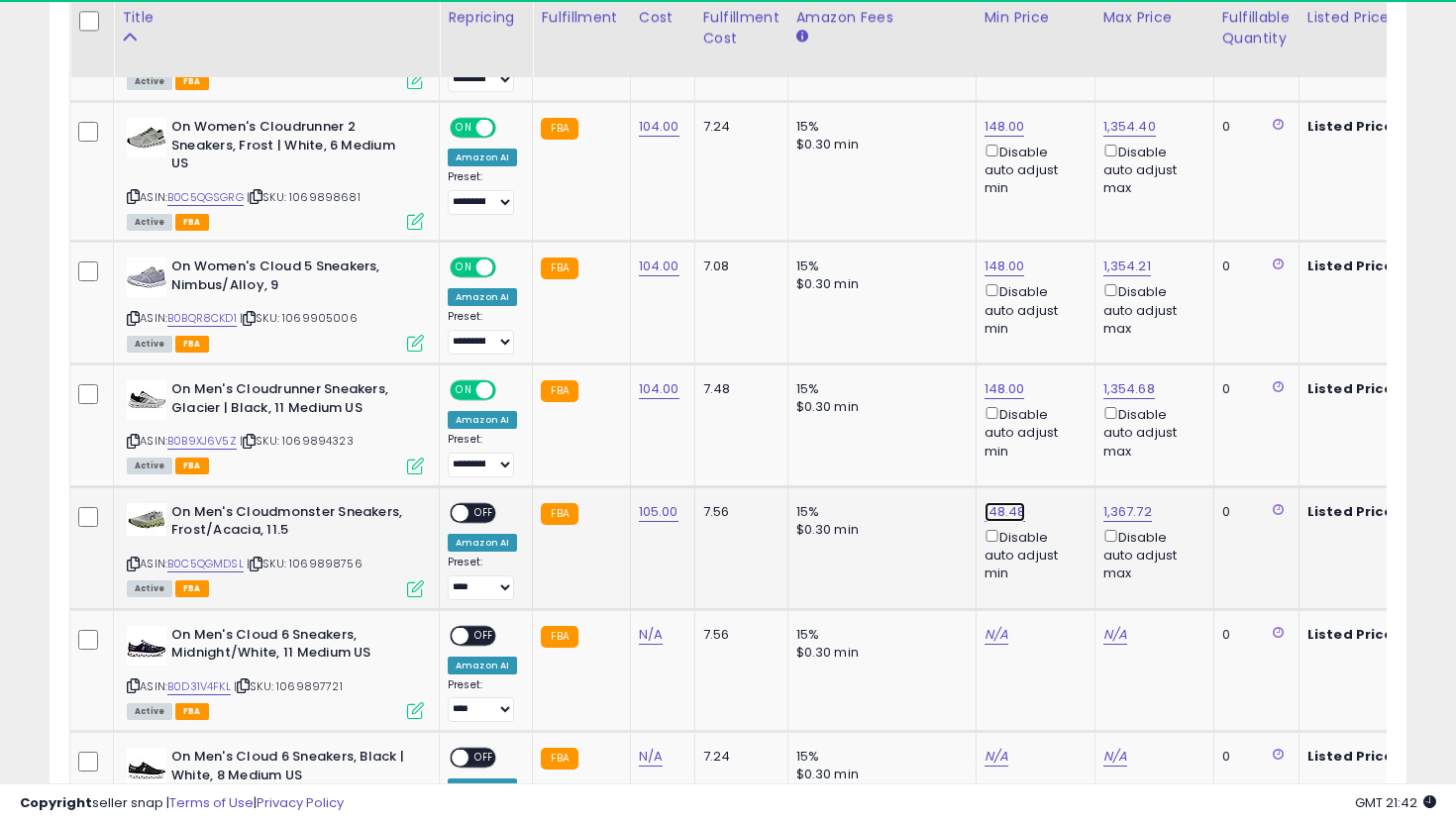 click on "148.48" at bounding box center [1004, -749] 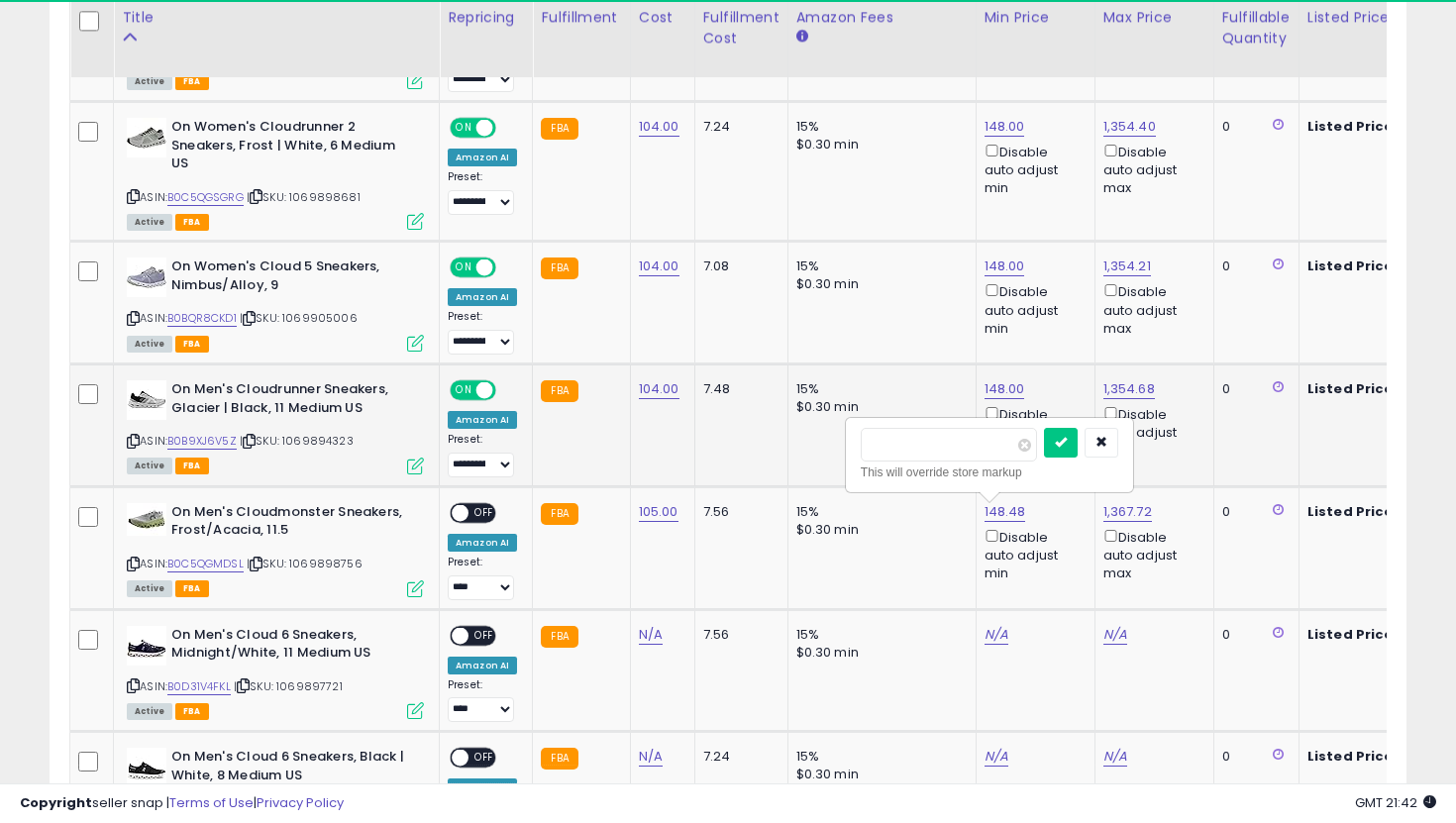 drag, startPoint x: 953, startPoint y: 447, endPoint x: 775, endPoint y: 417, distance: 180.51039 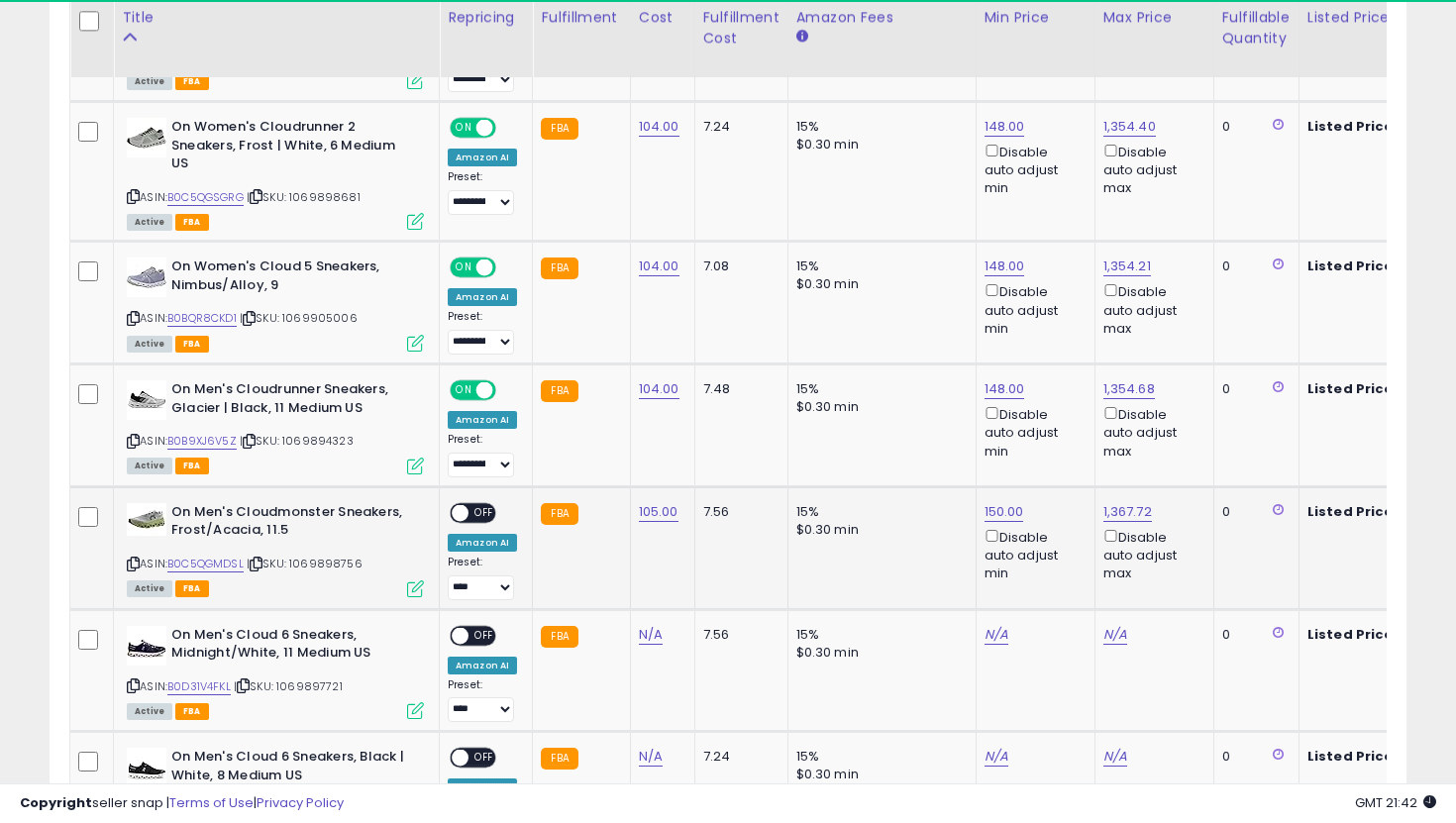 click on "OFF" at bounding box center (484, 512) 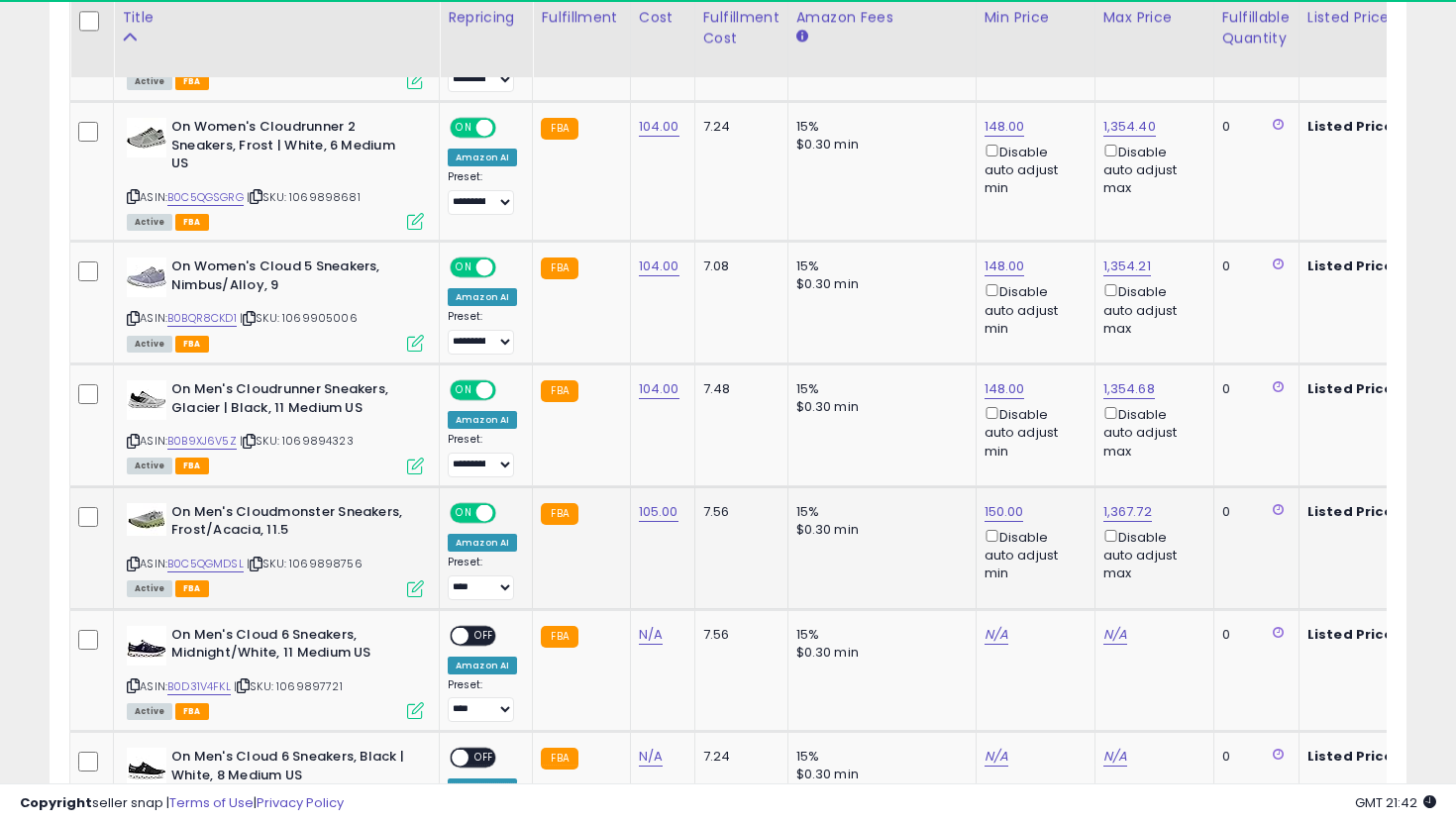 click on "**********" at bounding box center [482, 577] 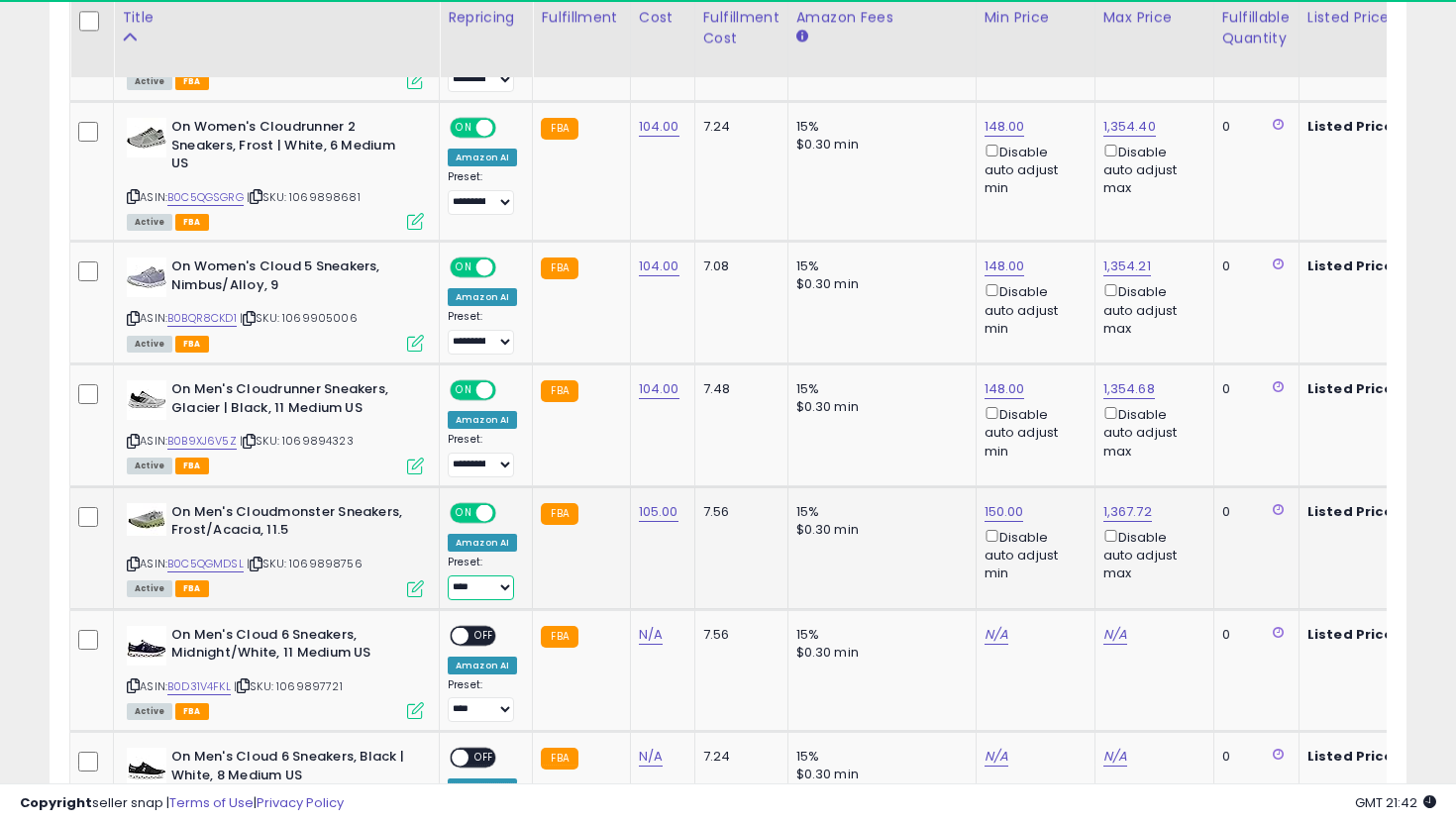 click on "**********" at bounding box center (480, 587) 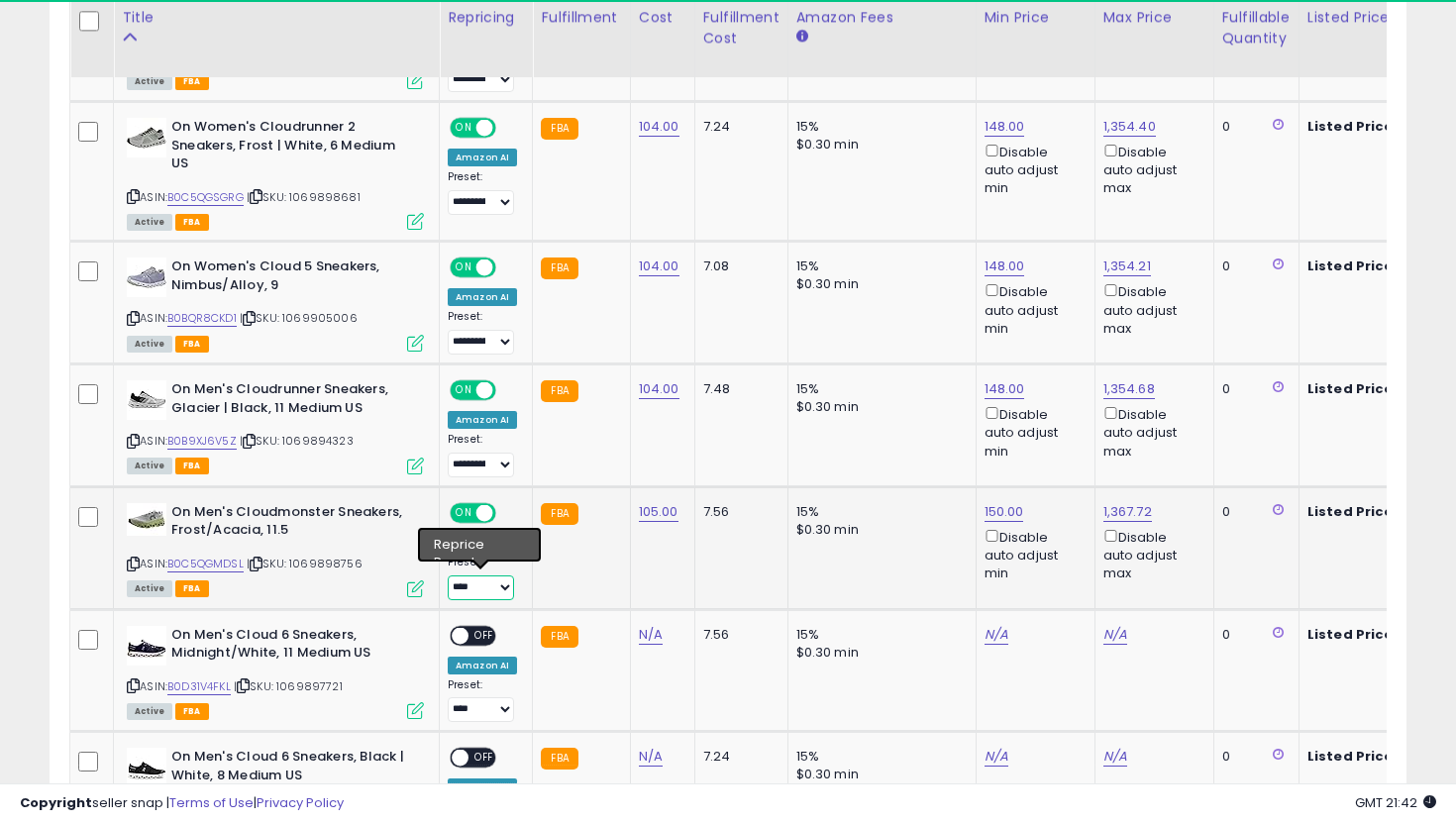 select on "**********" 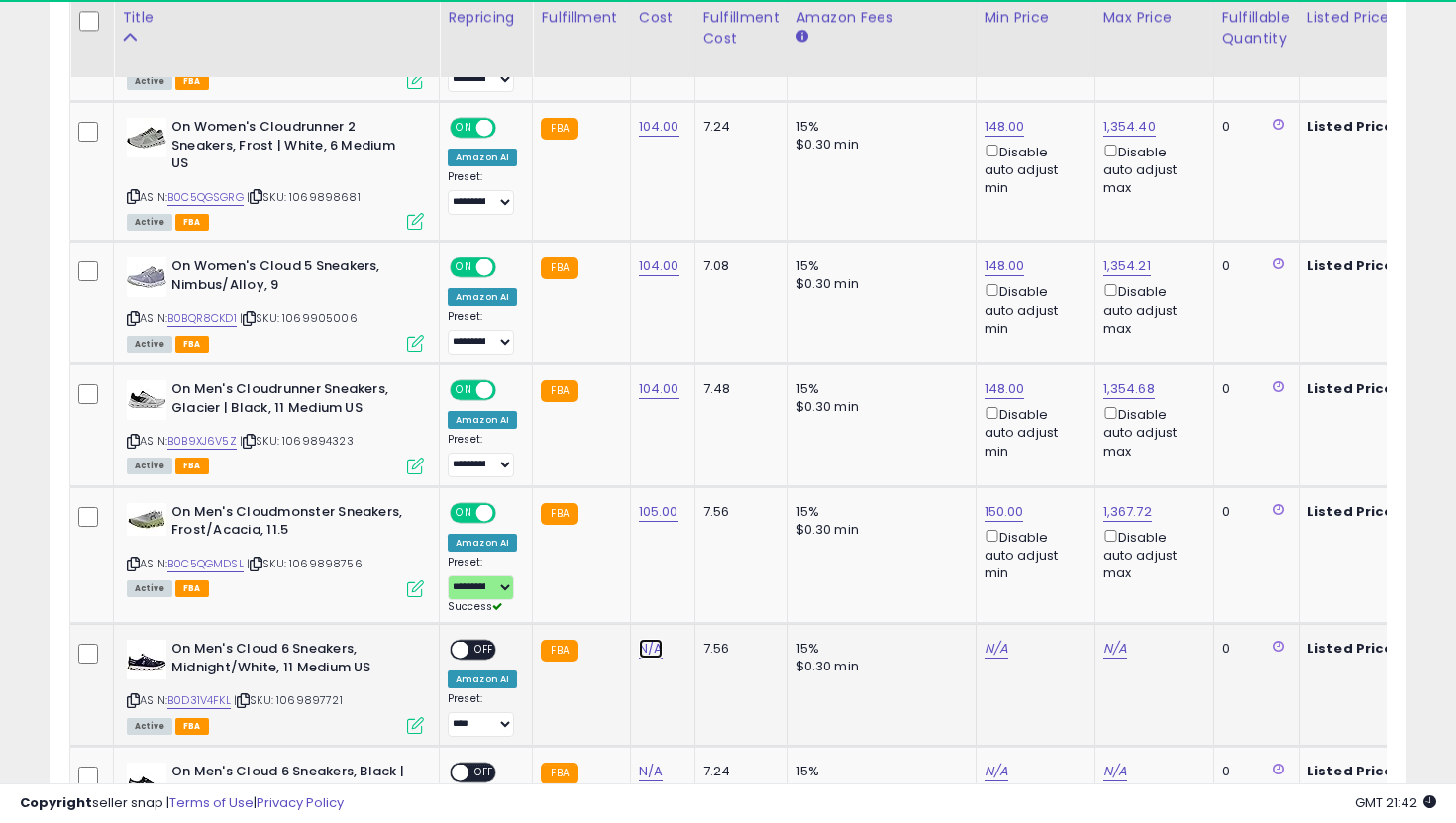 click on "N/A" at bounding box center [651, 649] 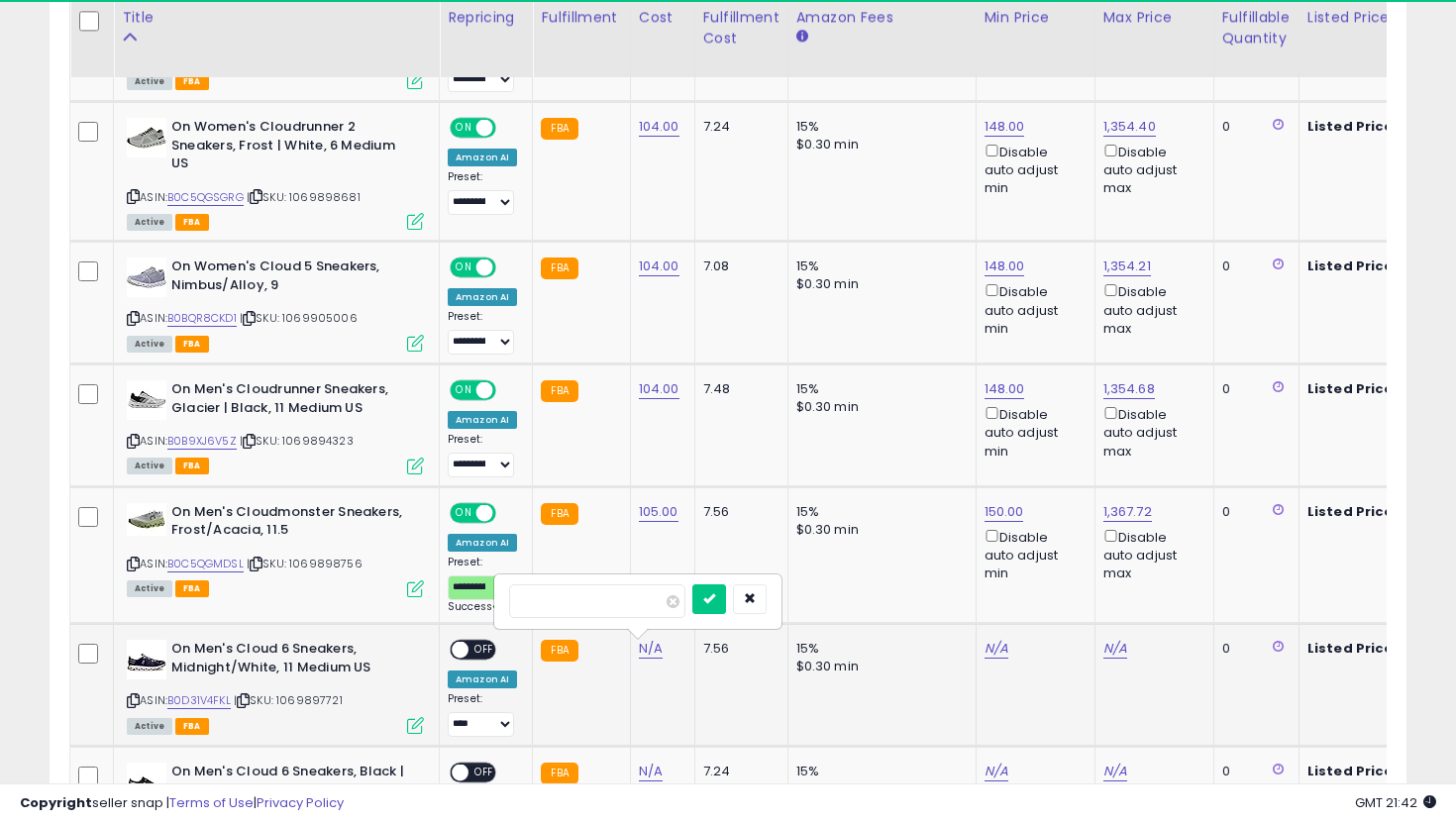 type on "***" 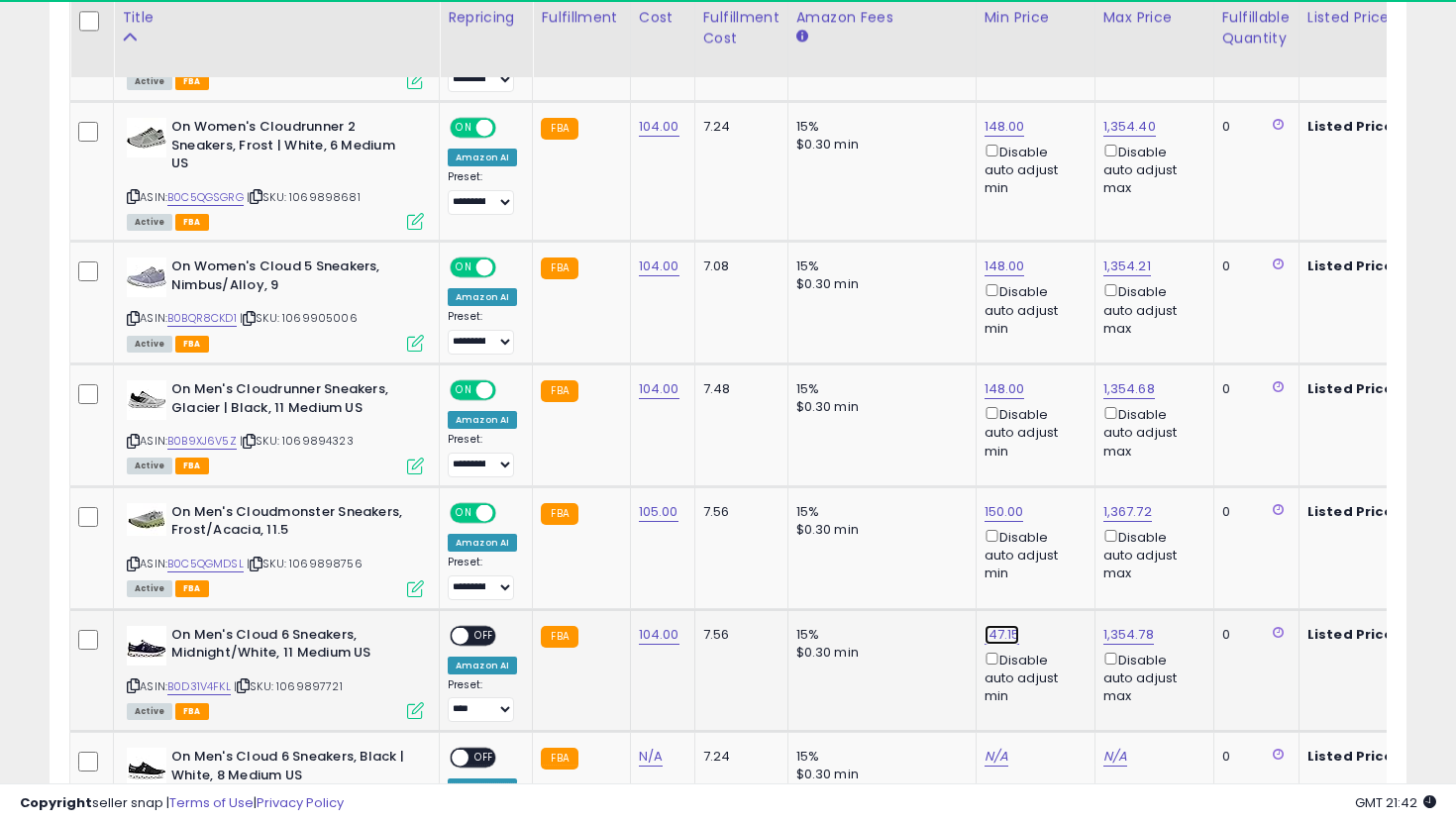 click on "147.15" at bounding box center [1004, -749] 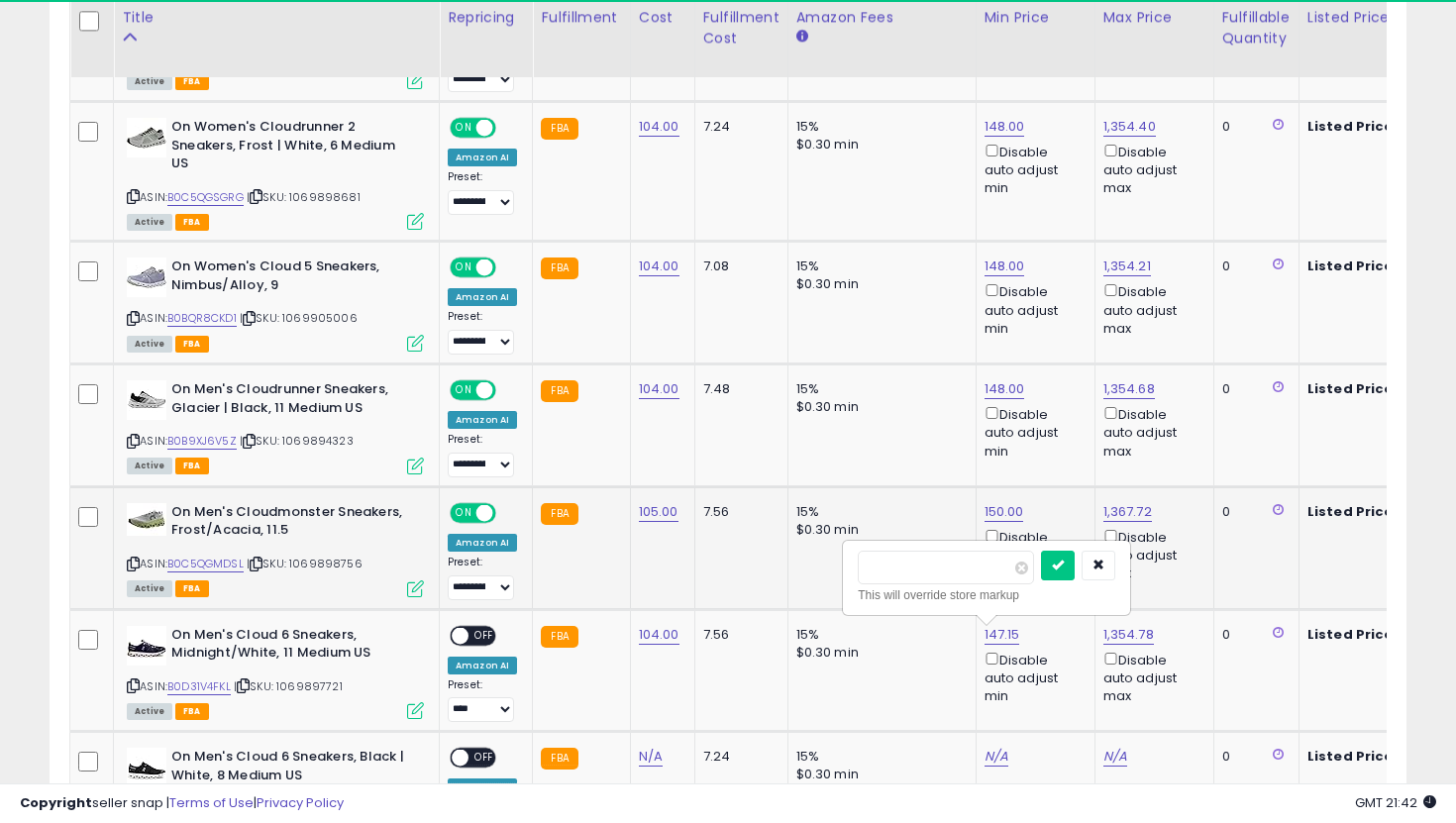 drag, startPoint x: 936, startPoint y: 567, endPoint x: 720, endPoint y: 534, distance: 218.50629 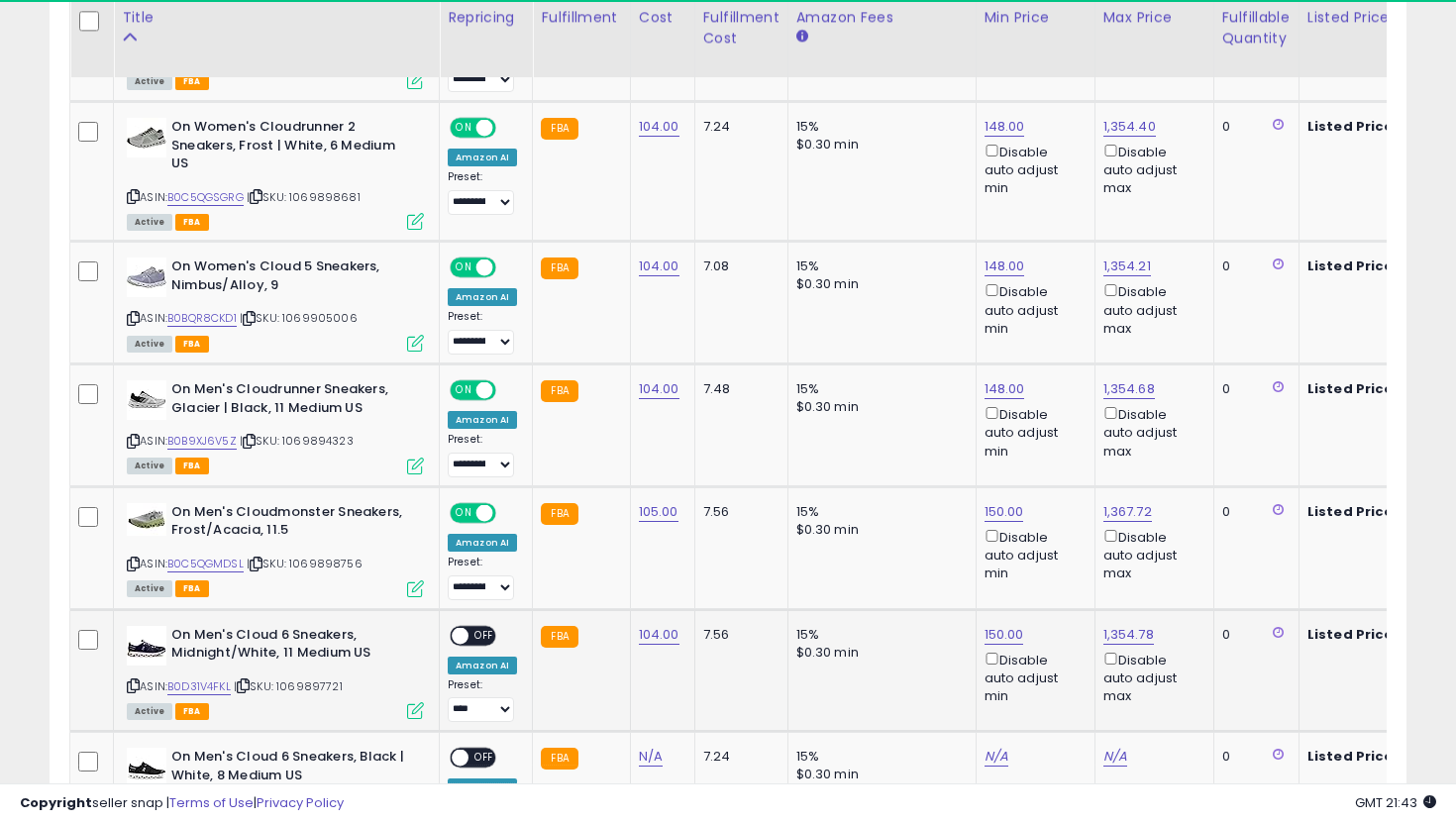 scroll, scrollTop: 0, scrollLeft: 74, axis: horizontal 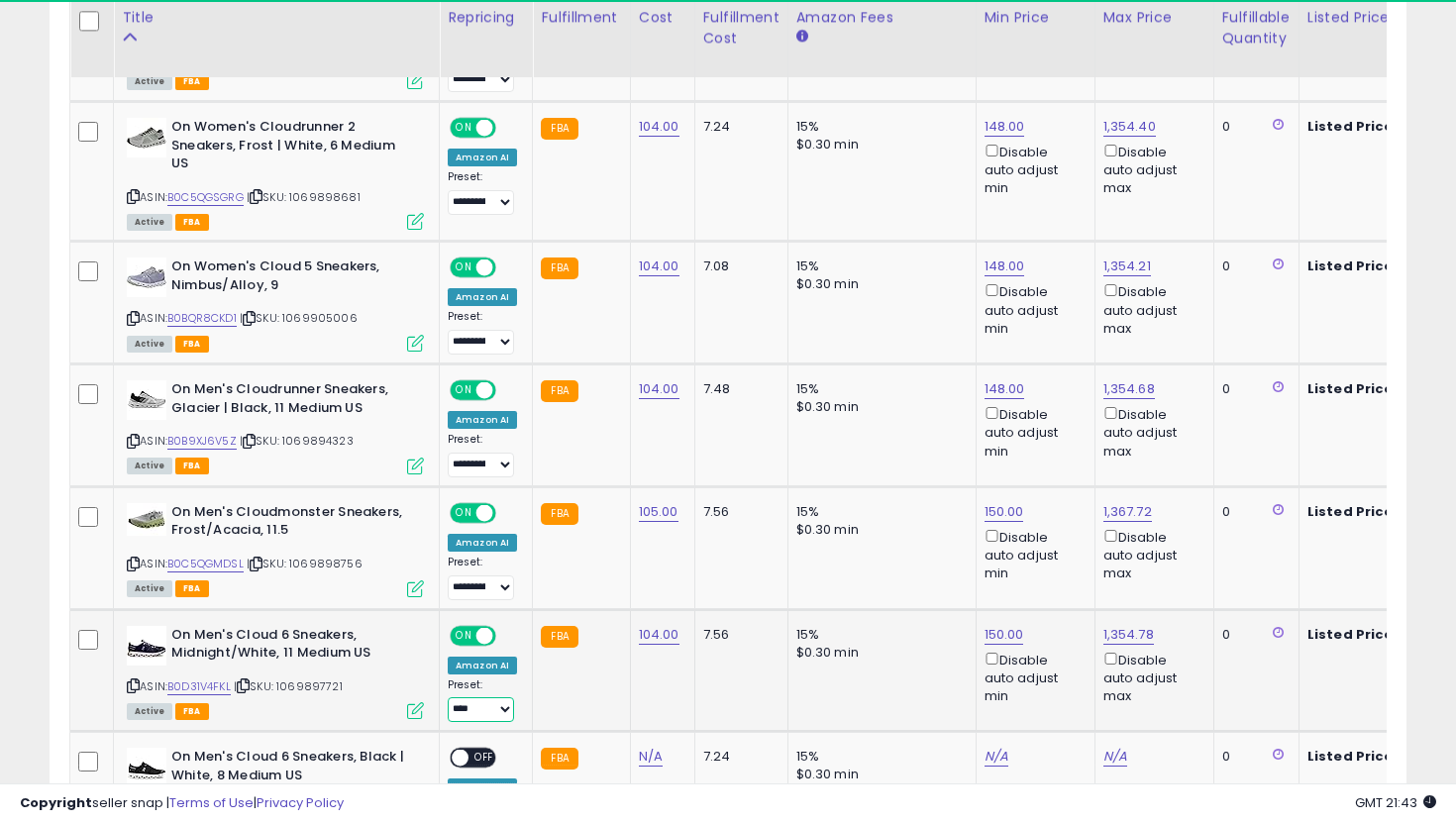 click on "**********" at bounding box center [480, 709] 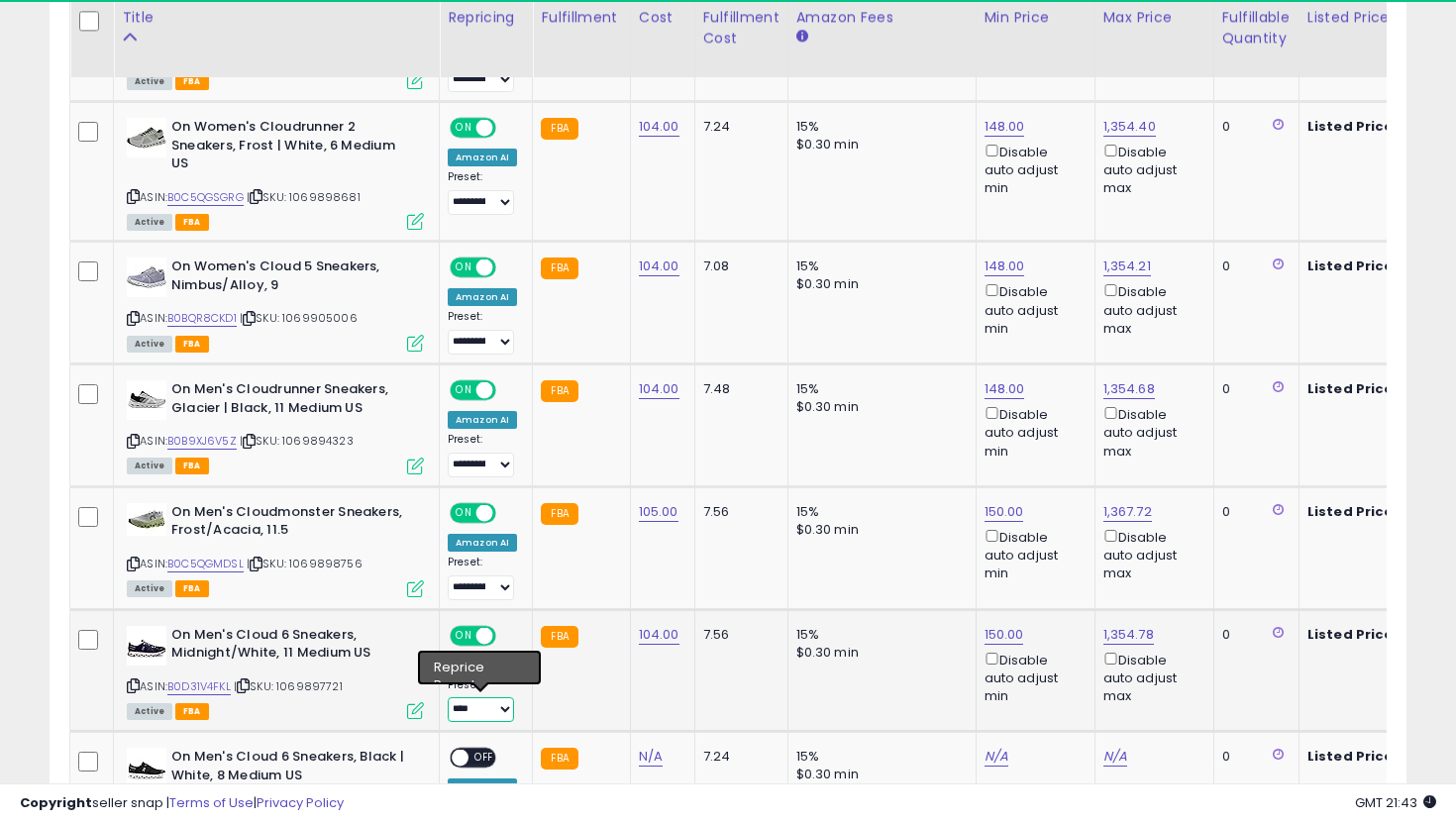 select on "**********" 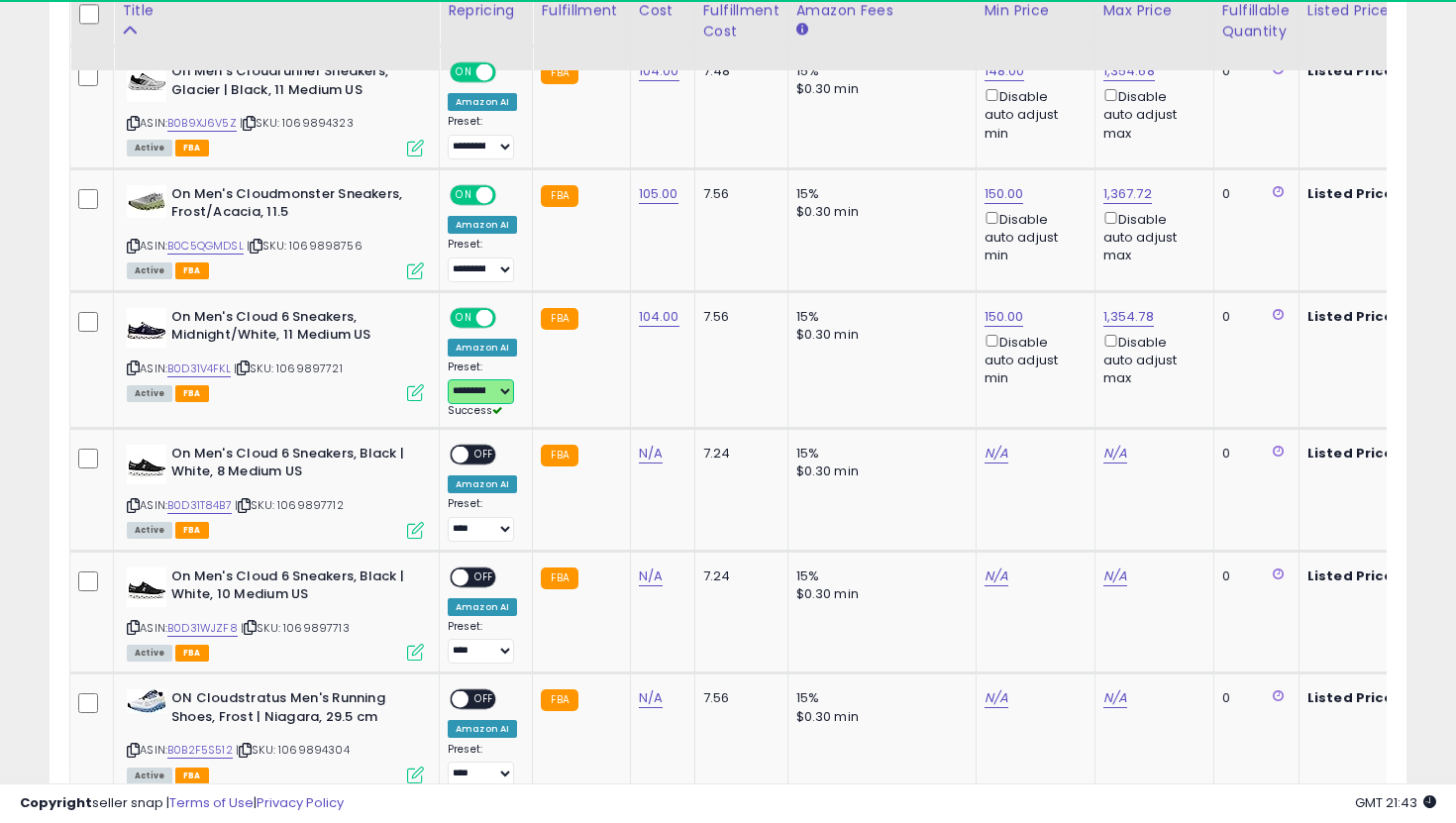 scroll, scrollTop: 2134, scrollLeft: 0, axis: vertical 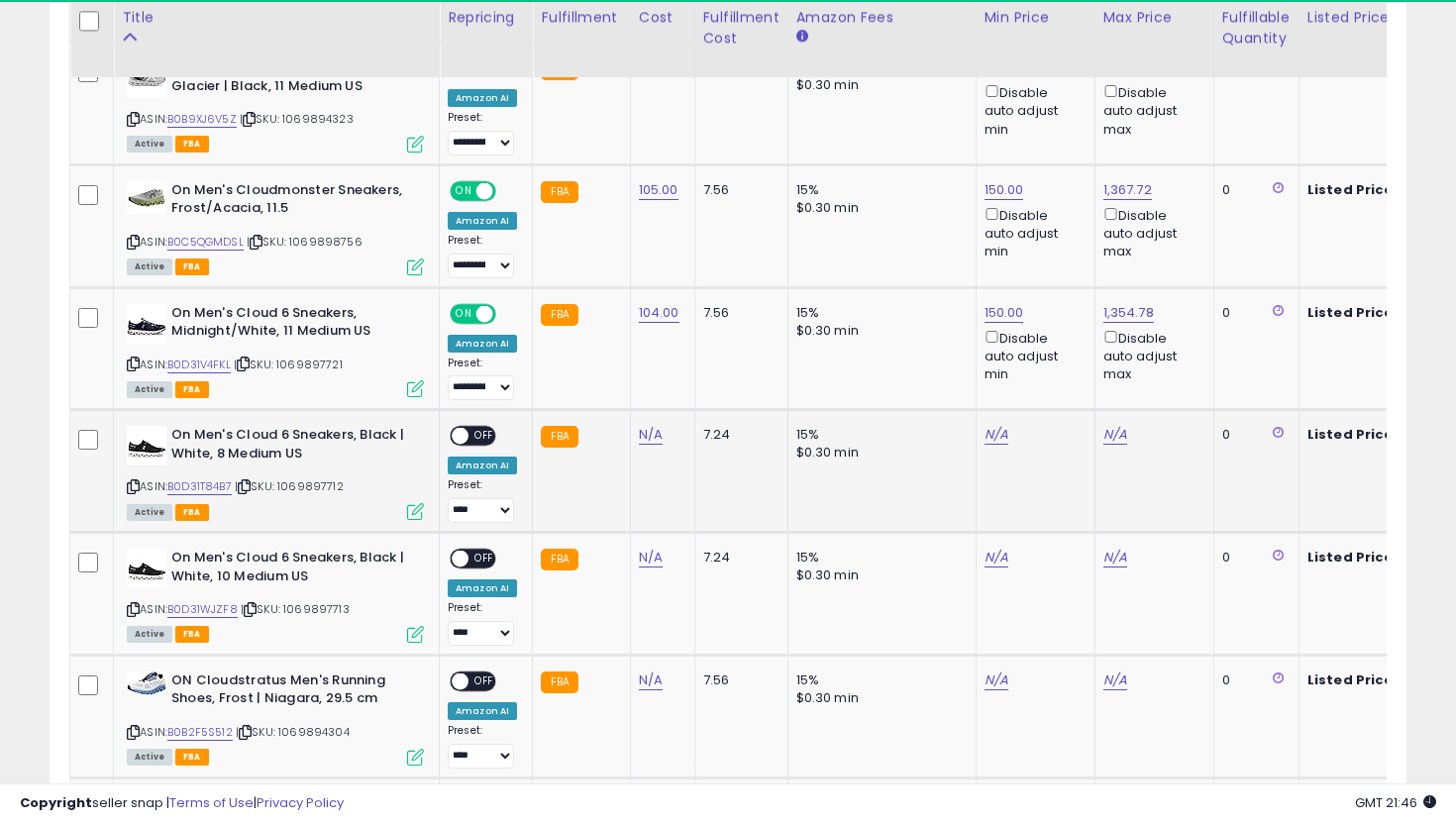 click on "N/A" 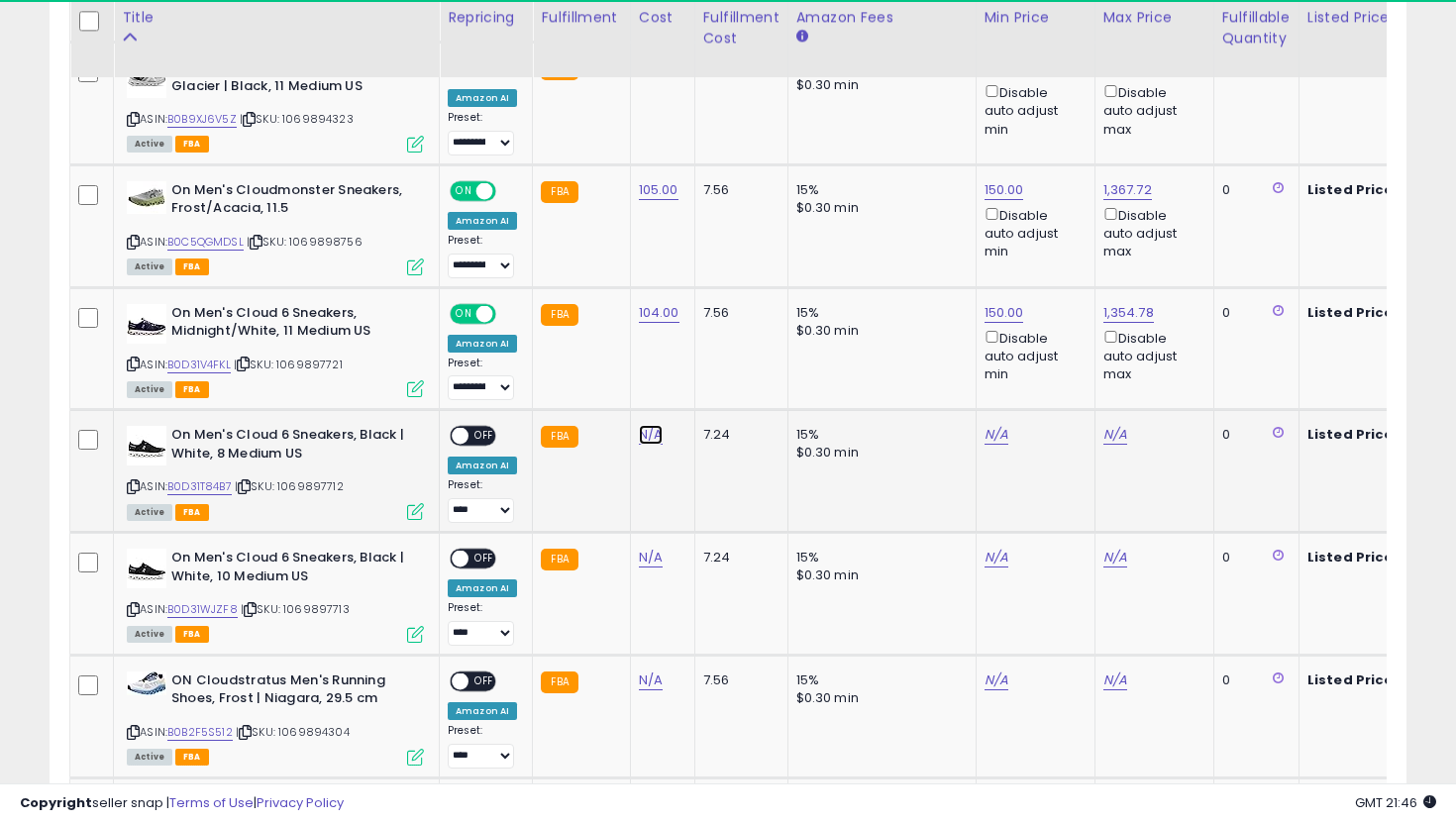 click on "N/A" at bounding box center [651, 435] 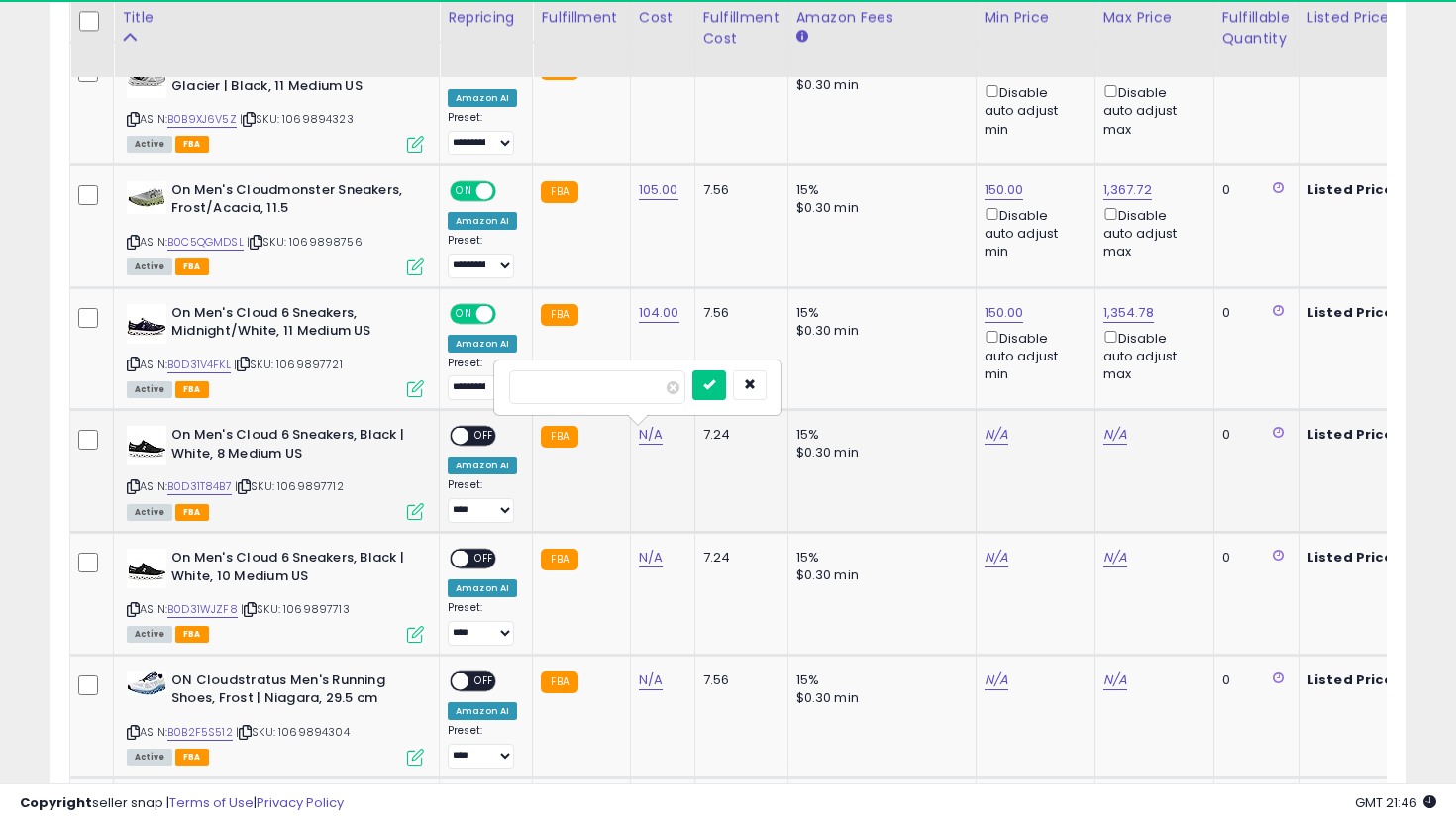 type on "***" 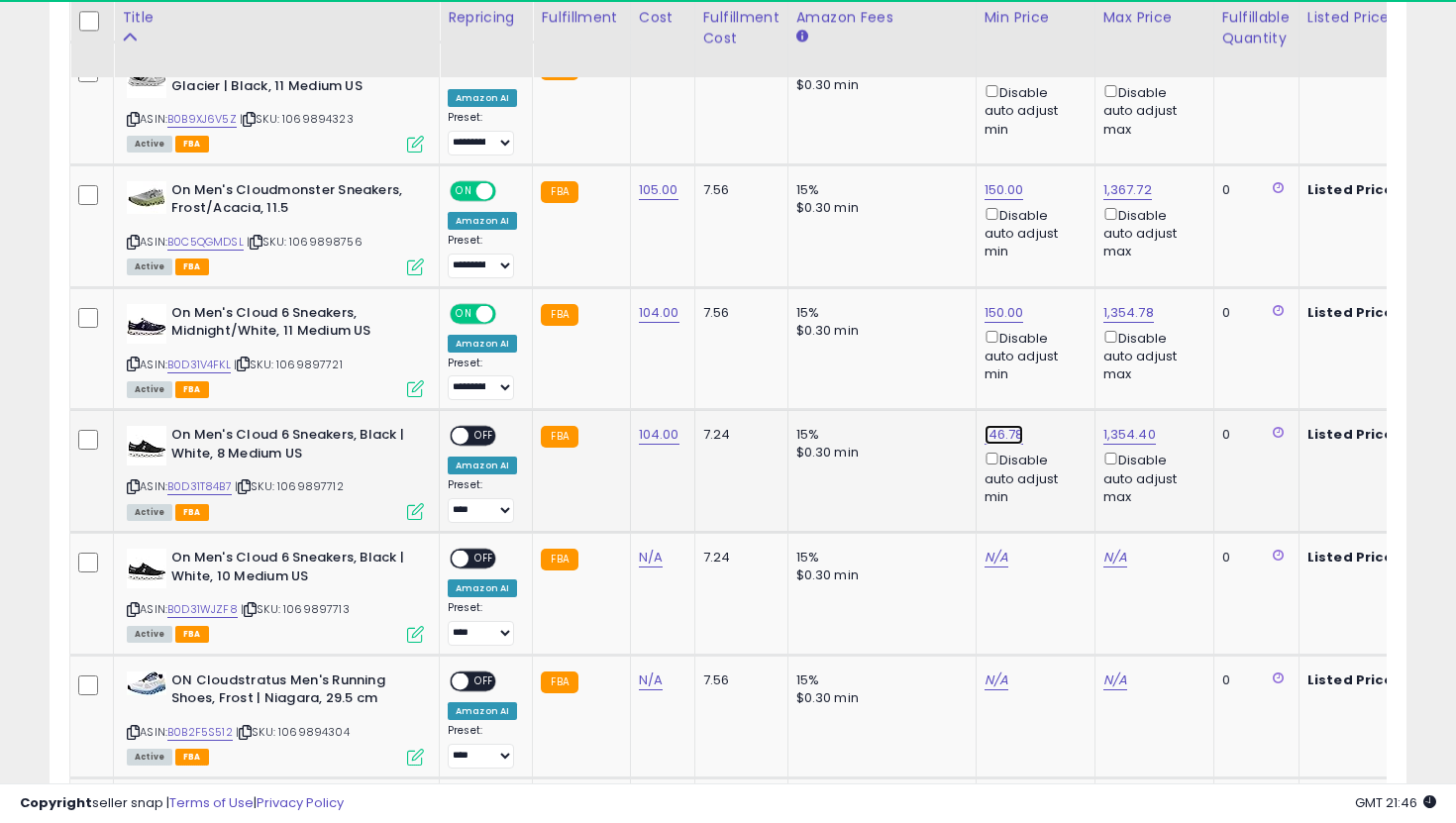click on "146.78" at bounding box center (1004, -1071) 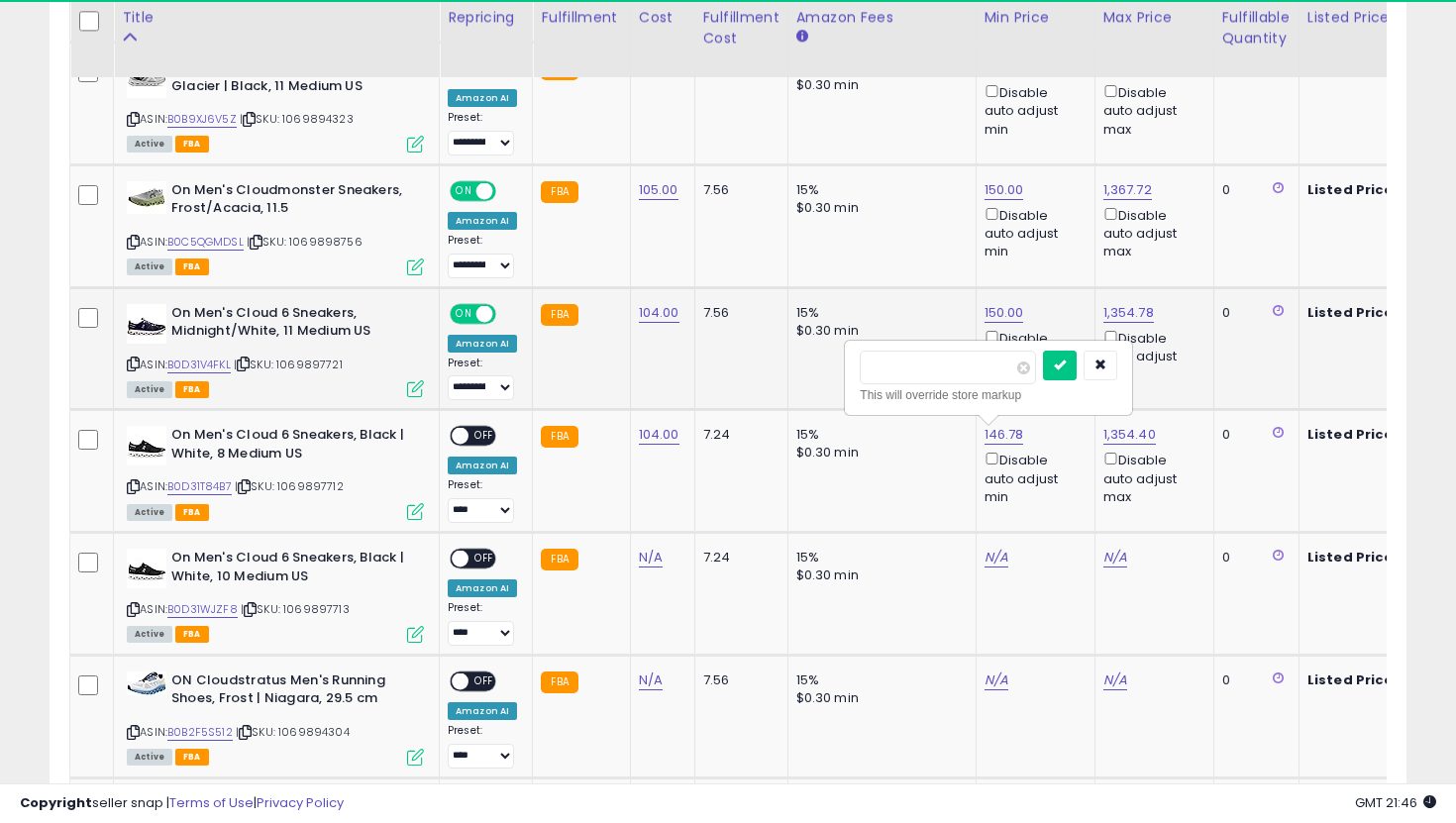 drag, startPoint x: 940, startPoint y: 374, endPoint x: 825, endPoint y: 369, distance: 115.10864 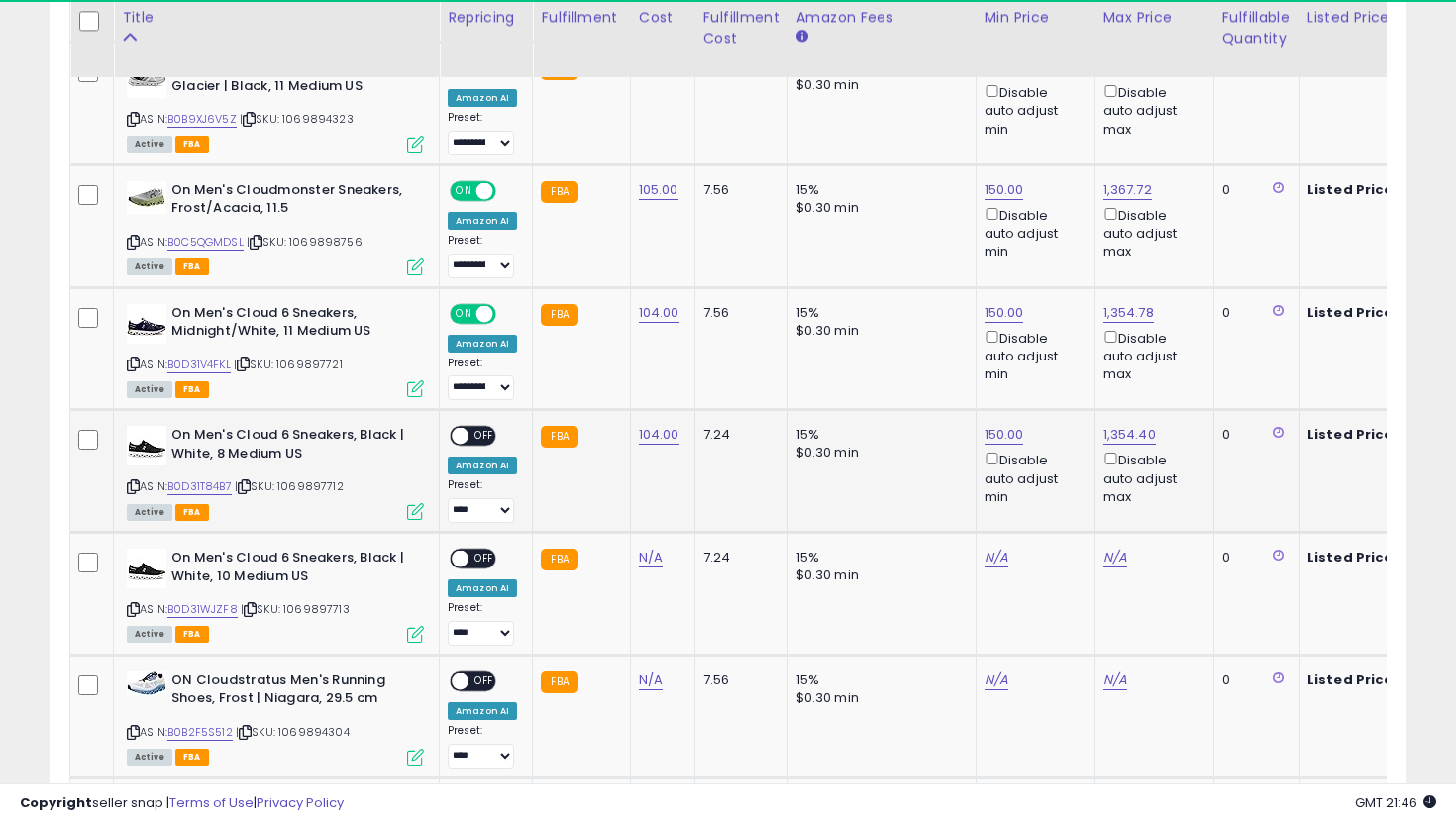 click on "OFF" at bounding box center [484, 436] 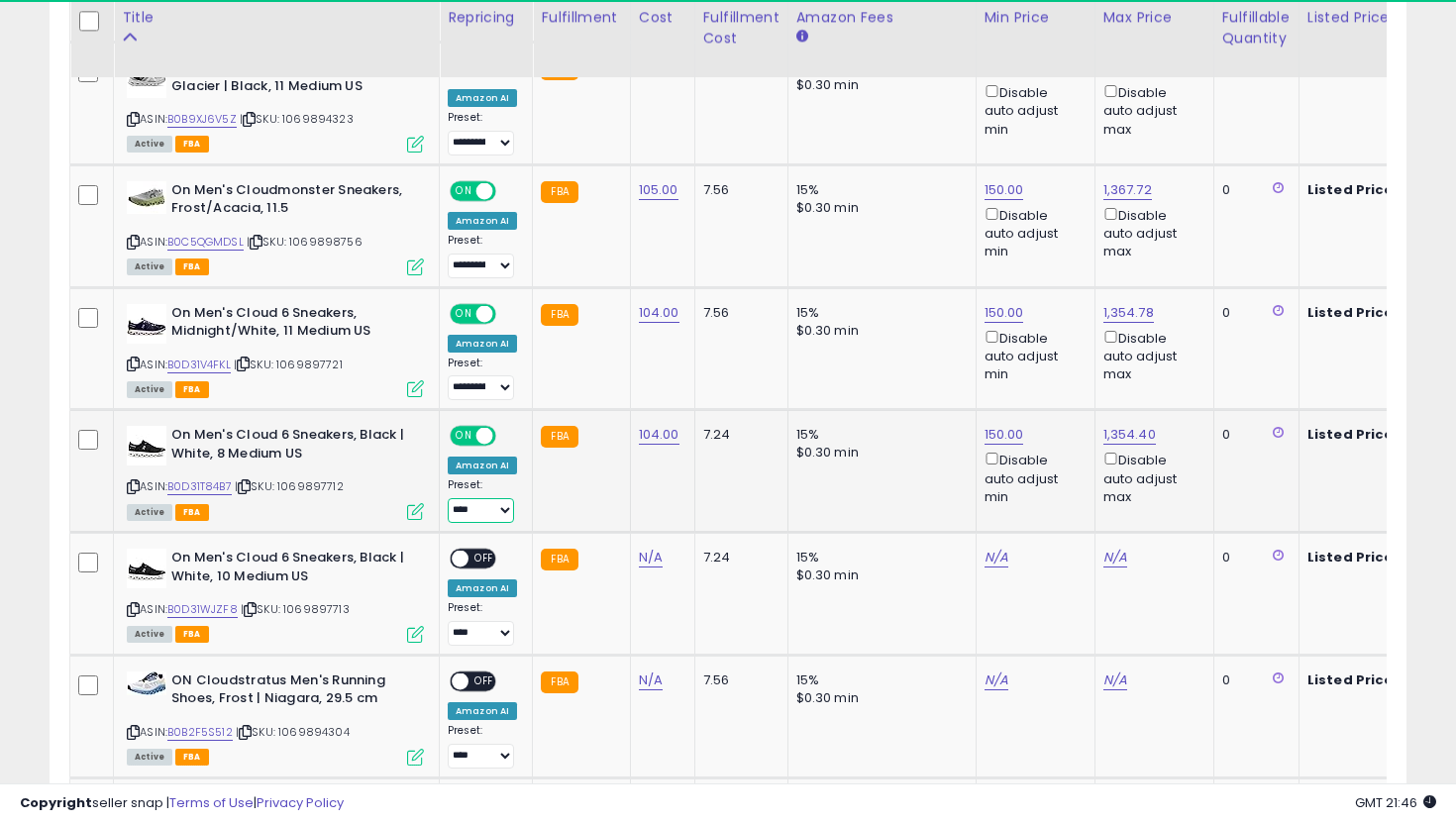 click on "**********" at bounding box center [480, 510] 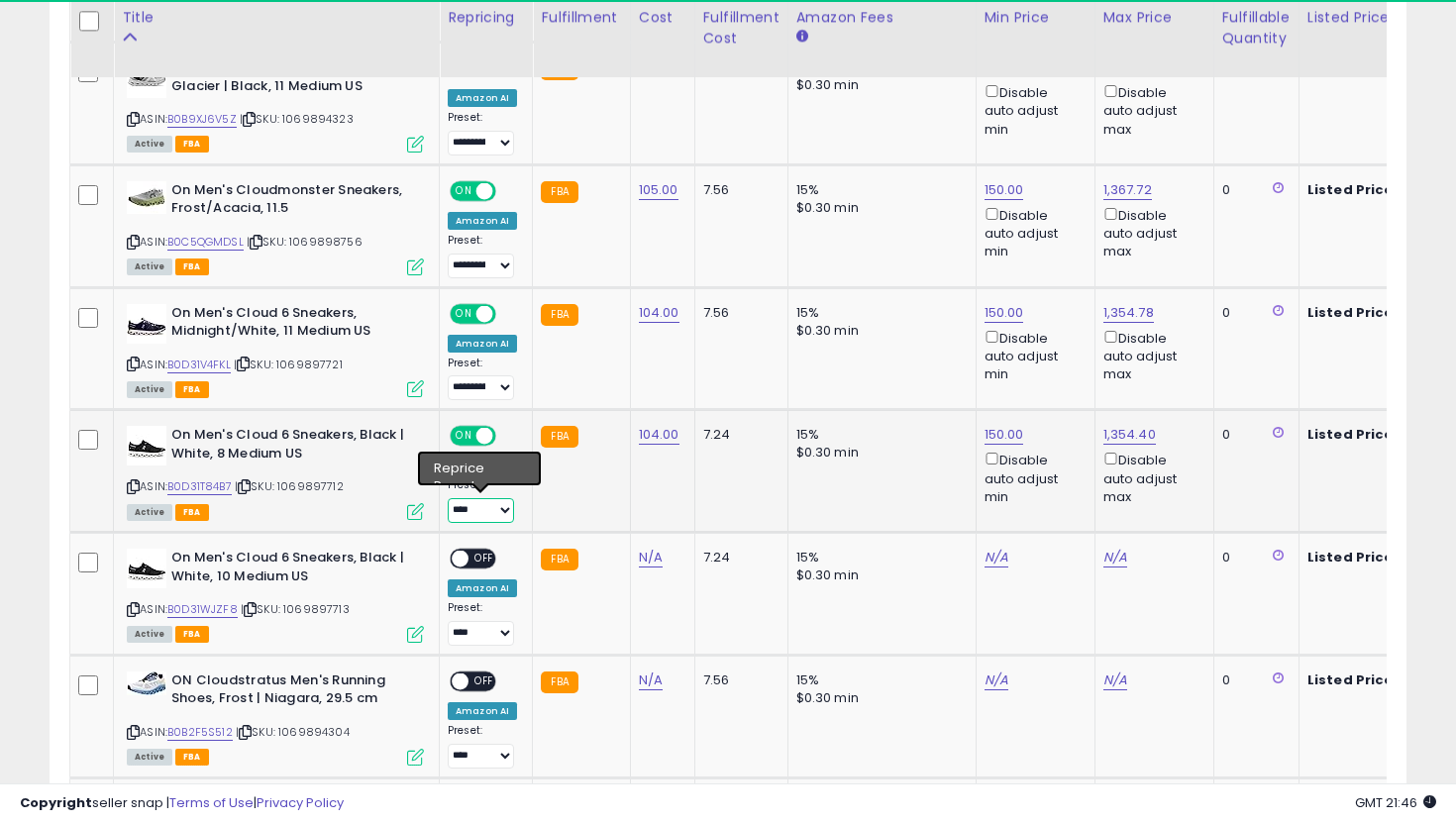 select on "**********" 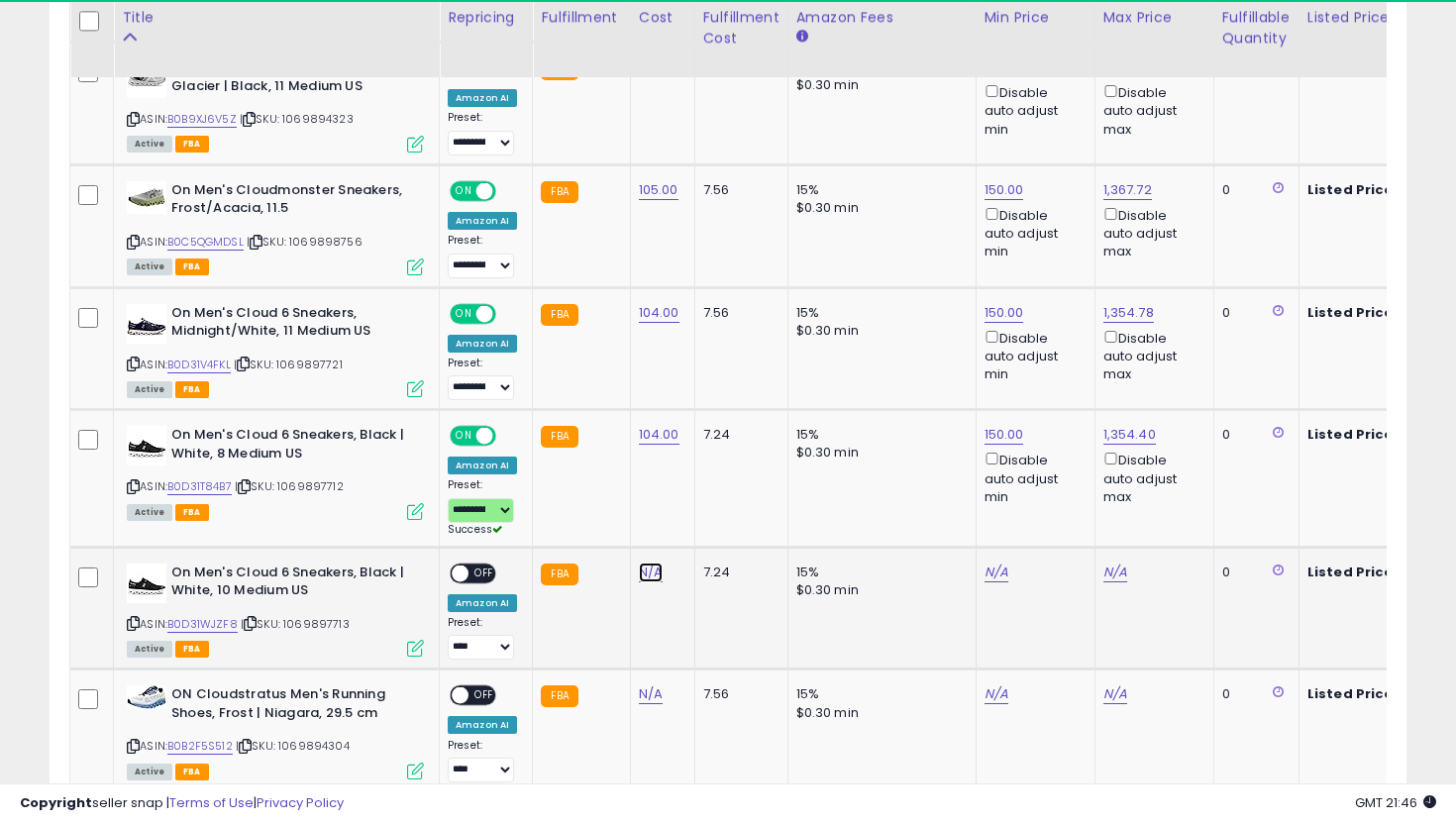 click on "N/A" at bounding box center (651, 572) 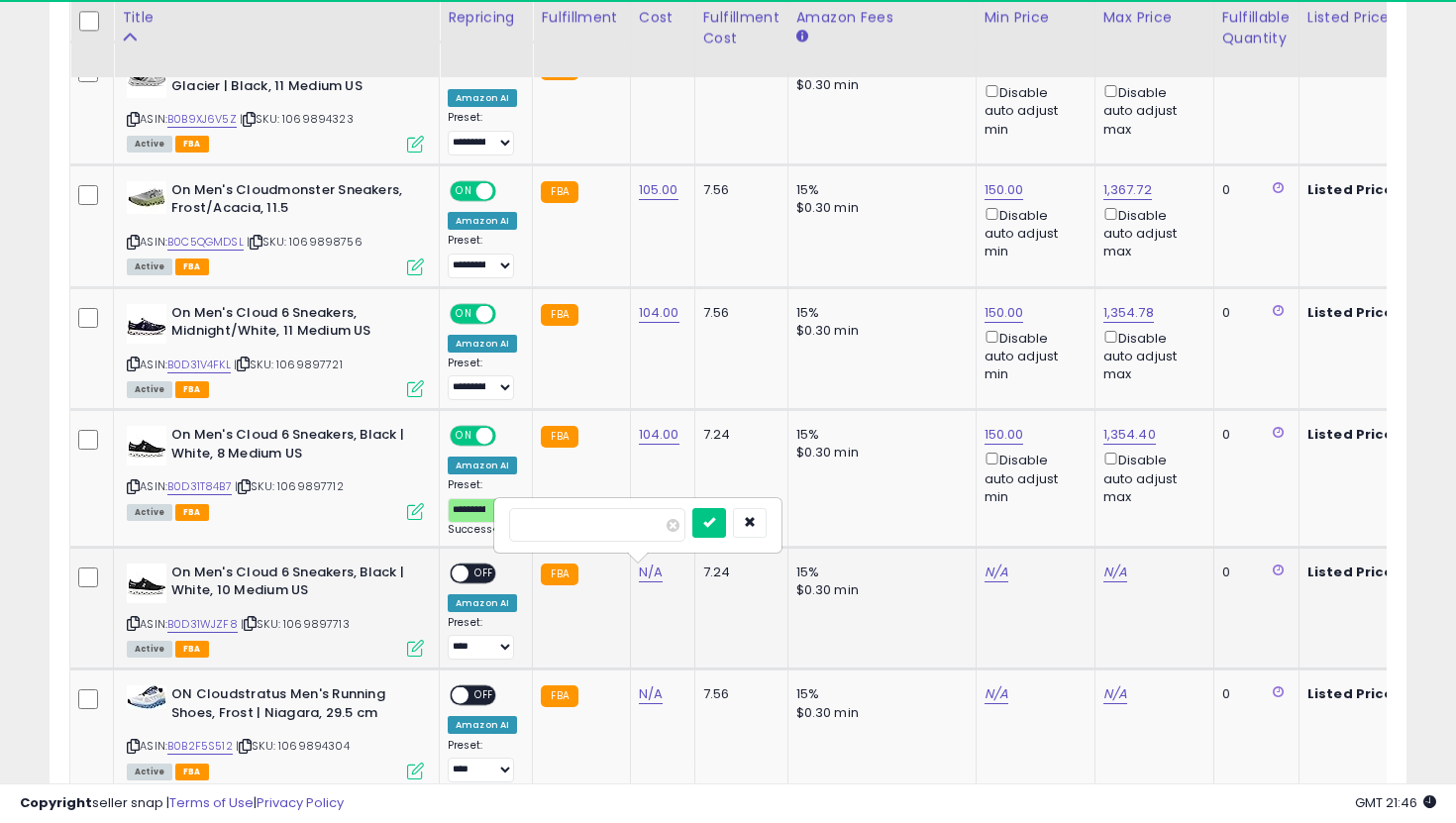 type on "***" 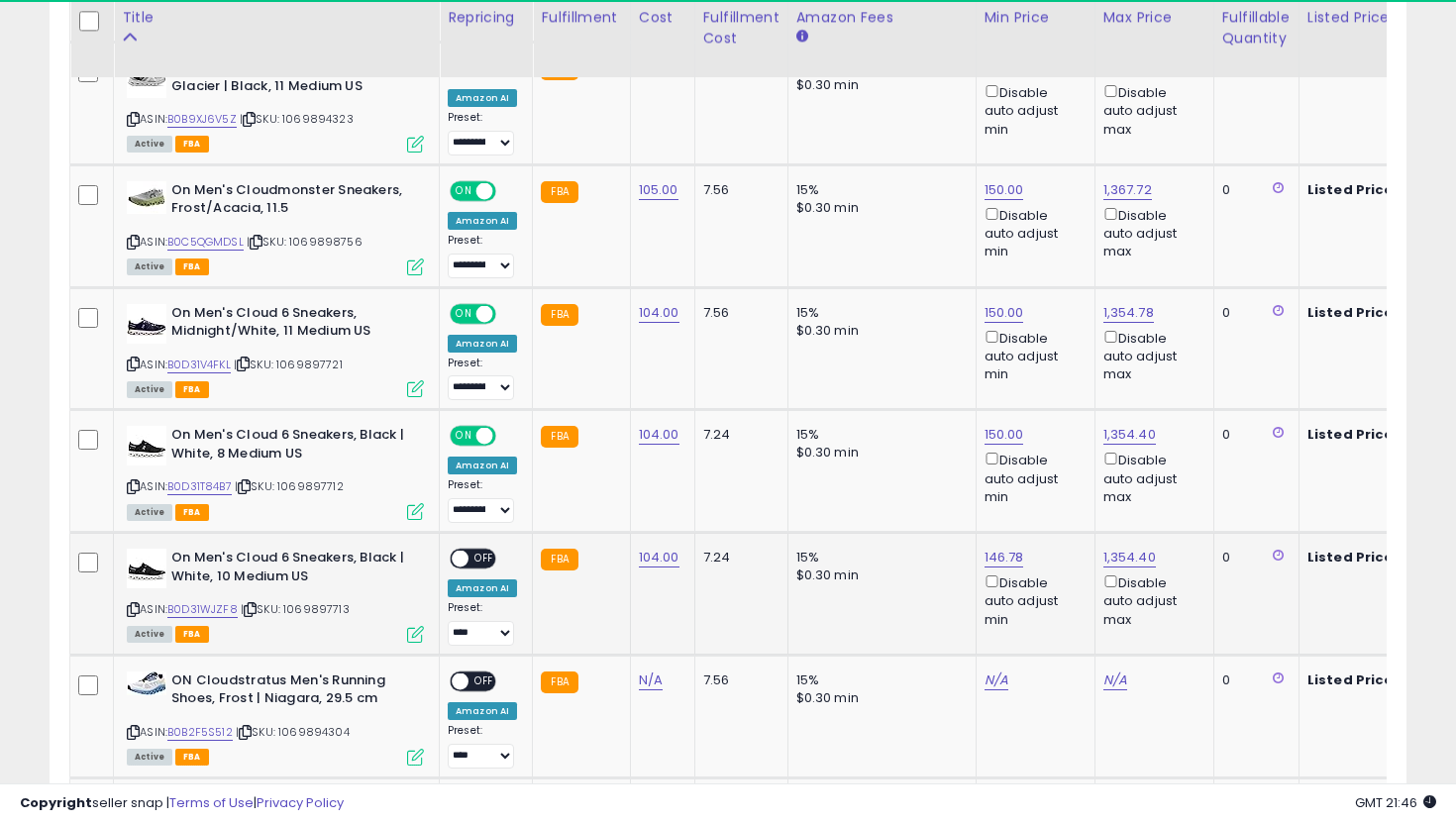 click on "Disable auto adjust min" at bounding box center (1032, 600) 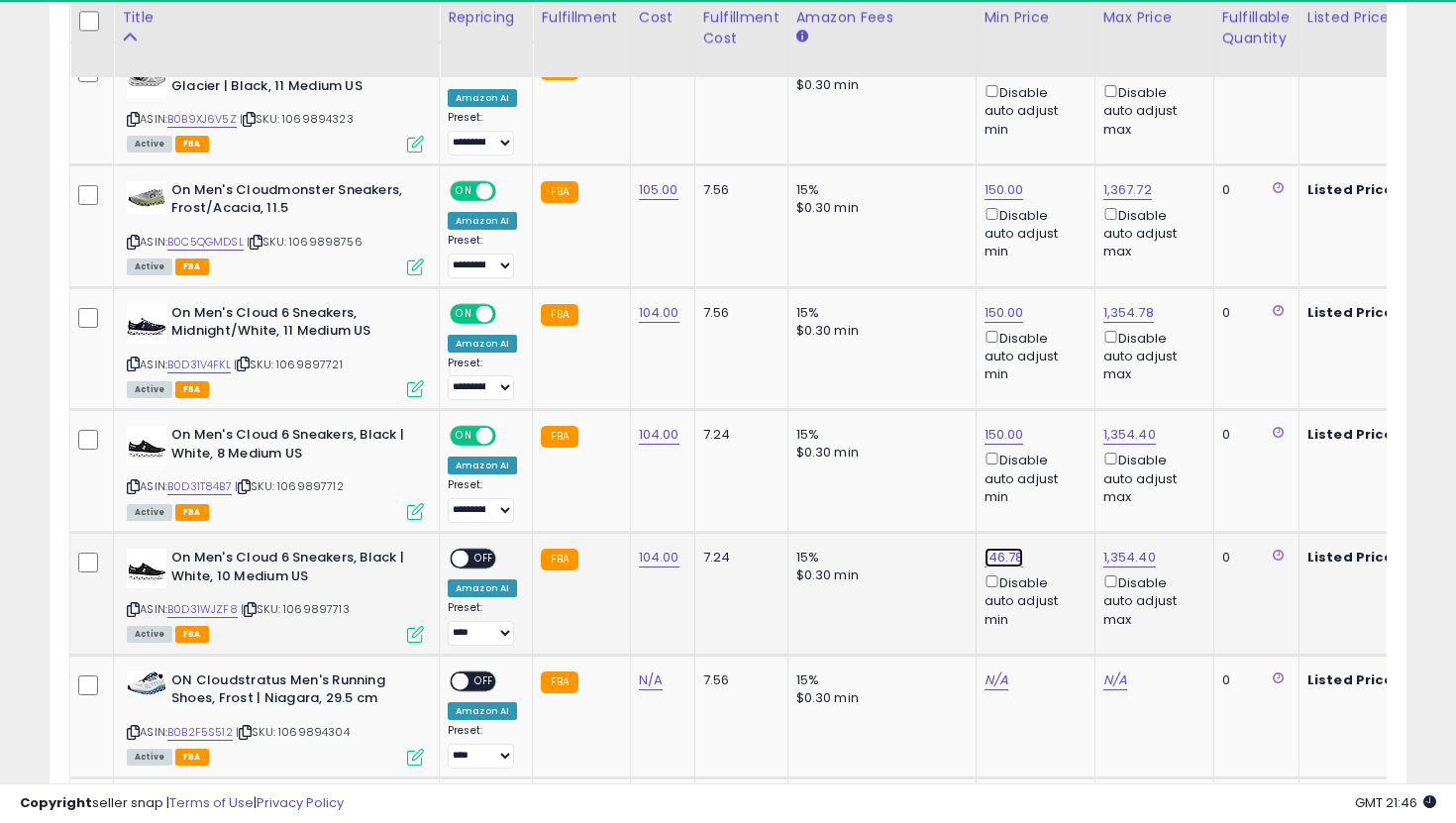 click on "146.78" at bounding box center (1004, -1071) 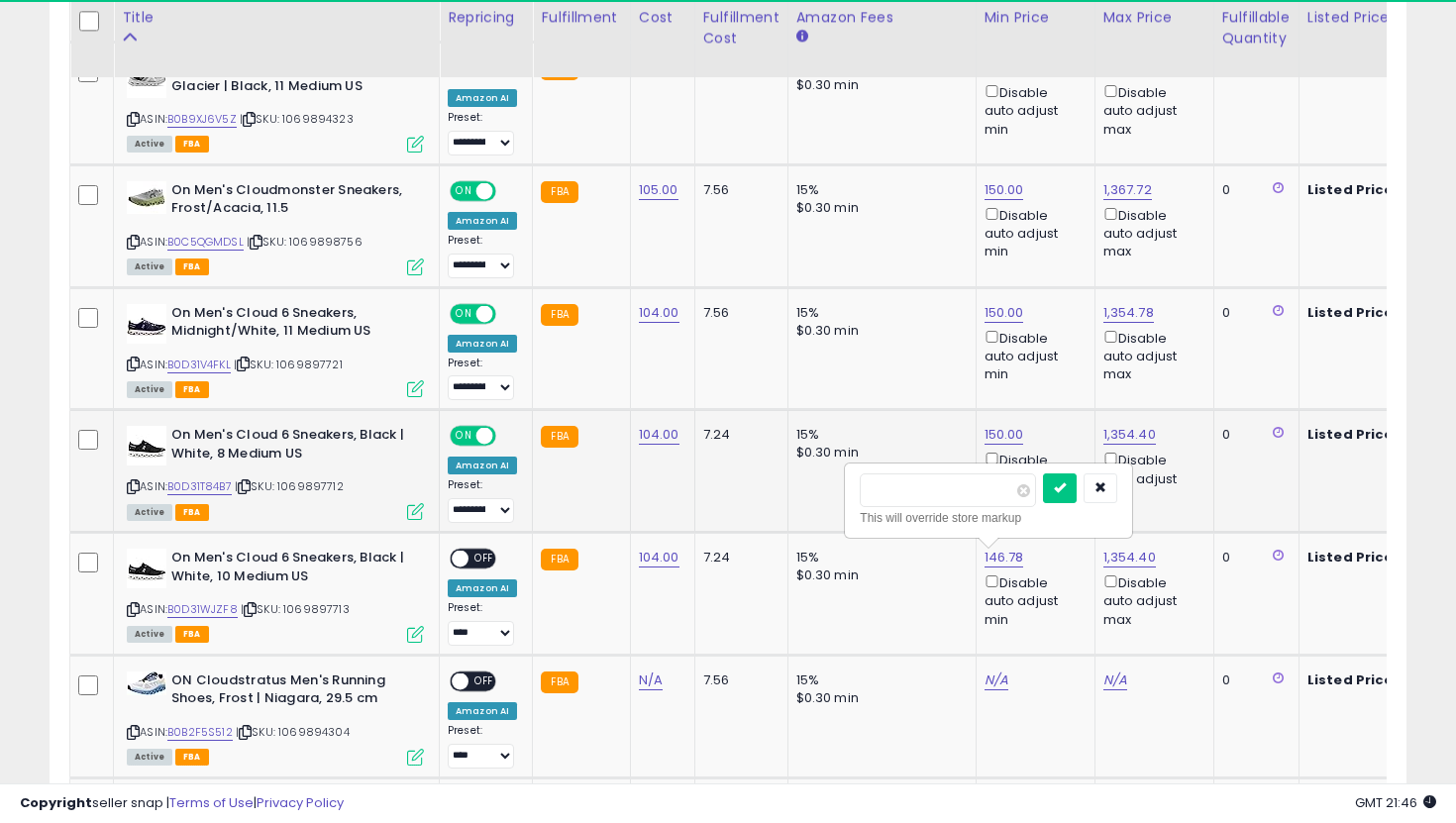 drag, startPoint x: 947, startPoint y: 499, endPoint x: 777, endPoint y: 479, distance: 171.17243 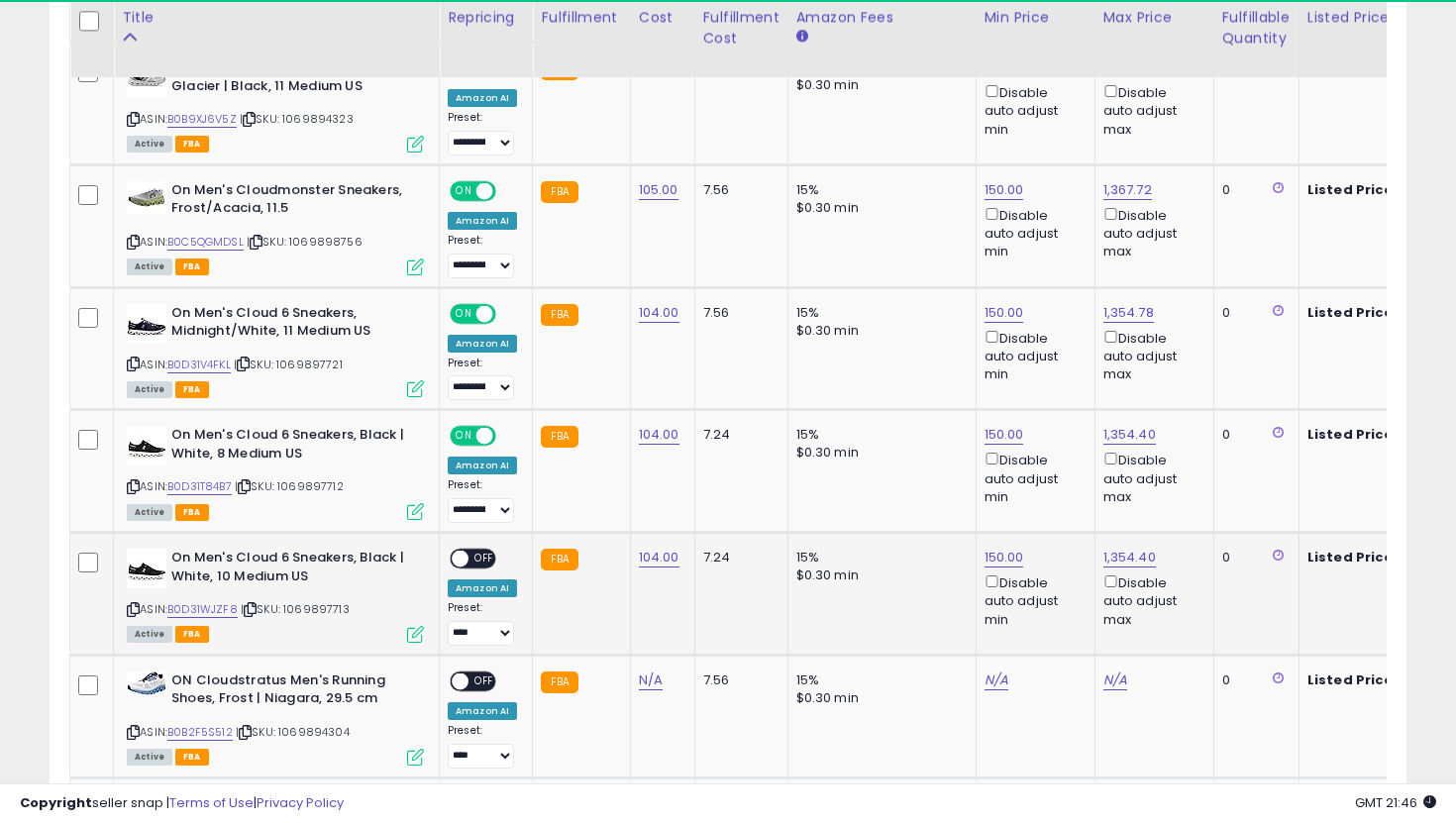 click on "ON   OFF" at bounding box center [451, 559] 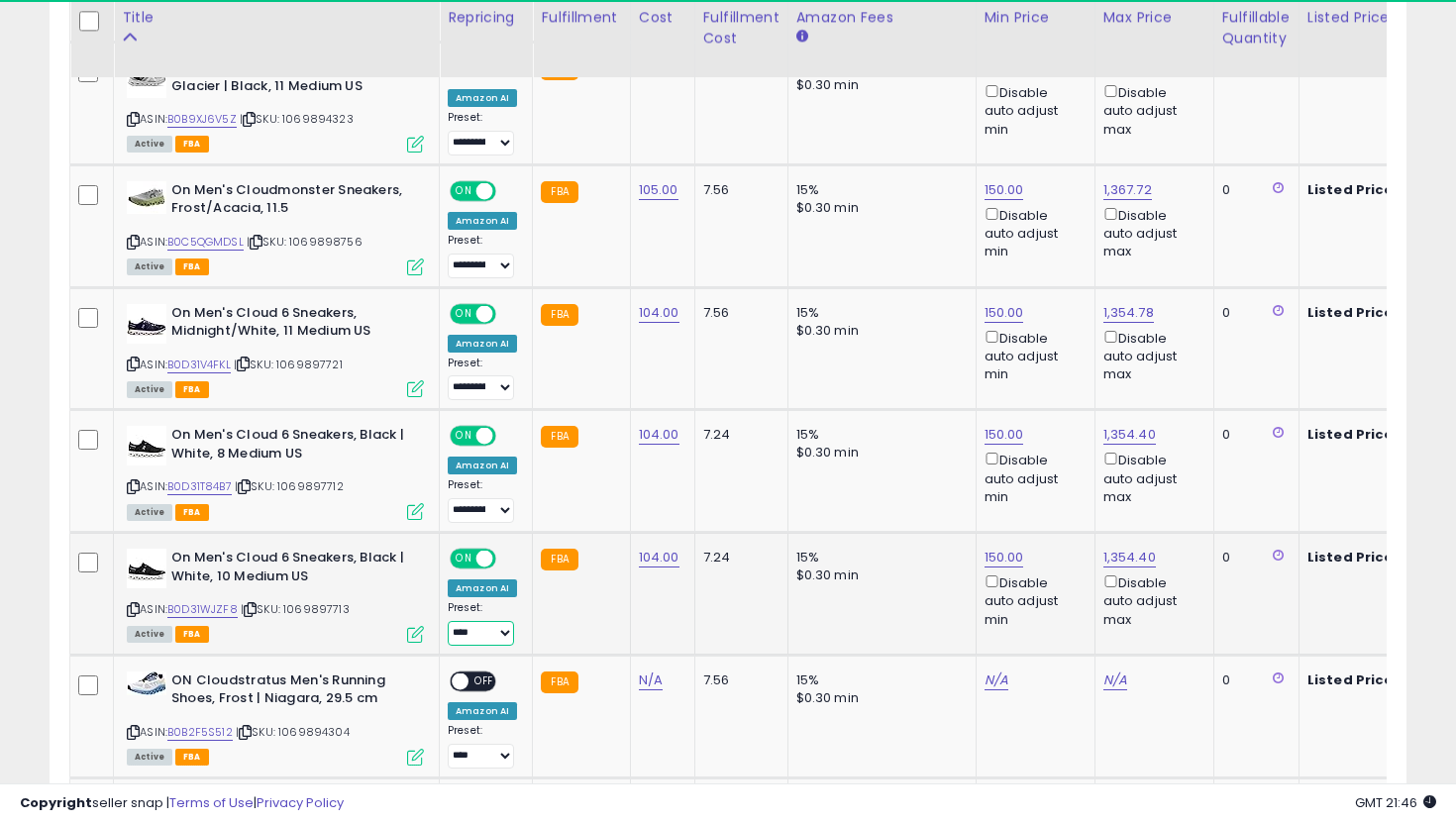 click on "**********" at bounding box center [480, 633] 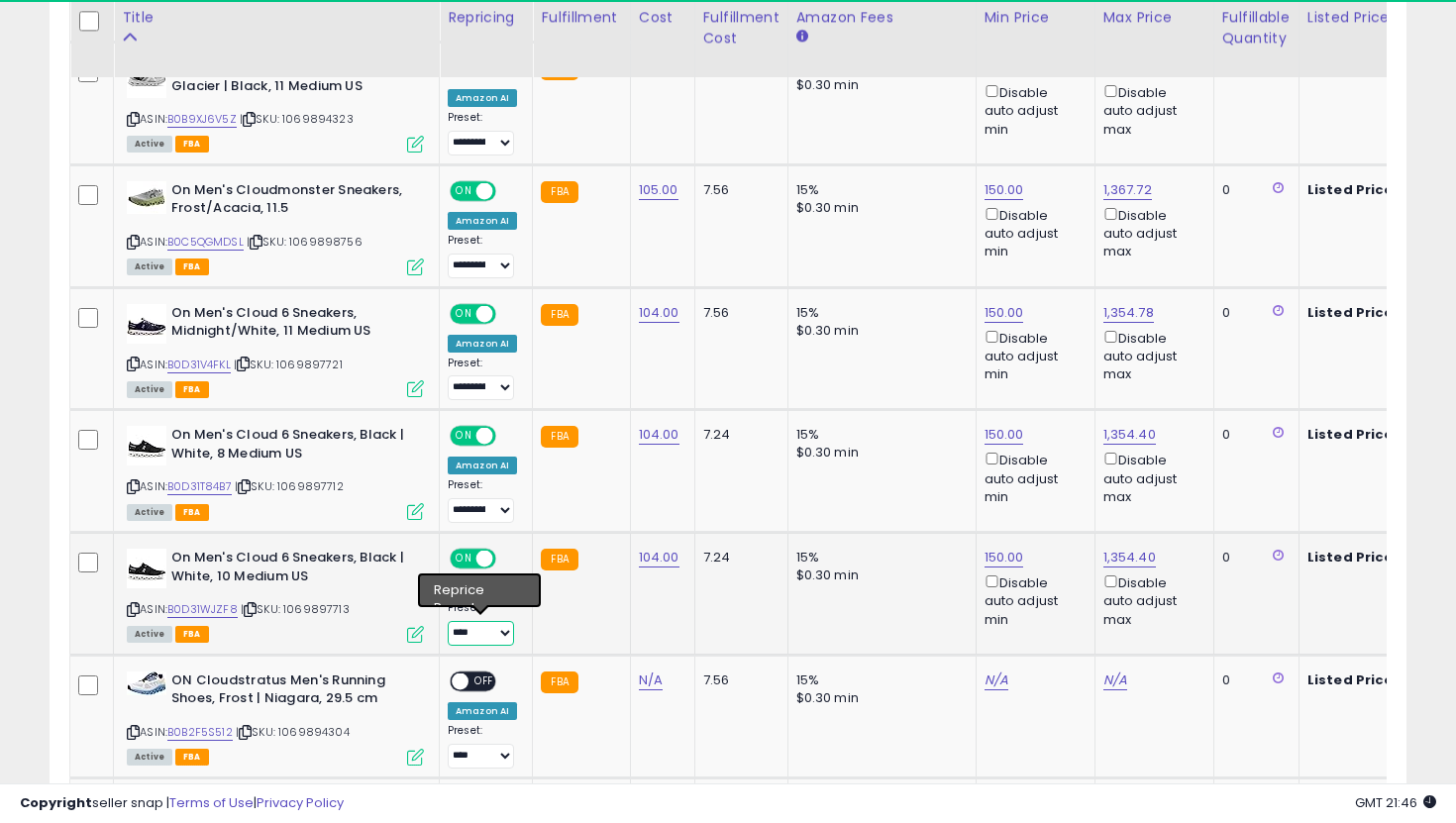 select on "**********" 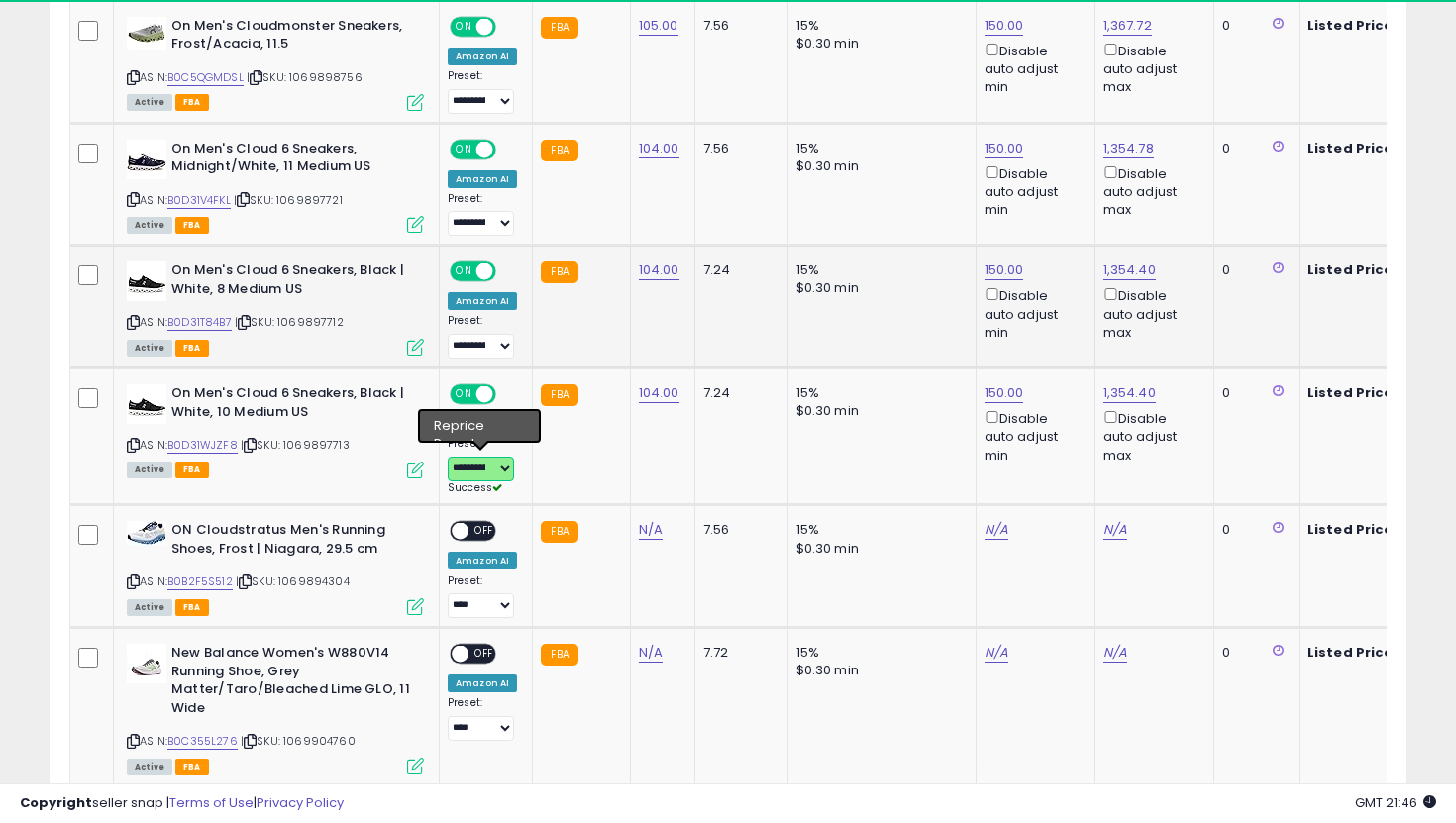scroll, scrollTop: 2326, scrollLeft: 0, axis: vertical 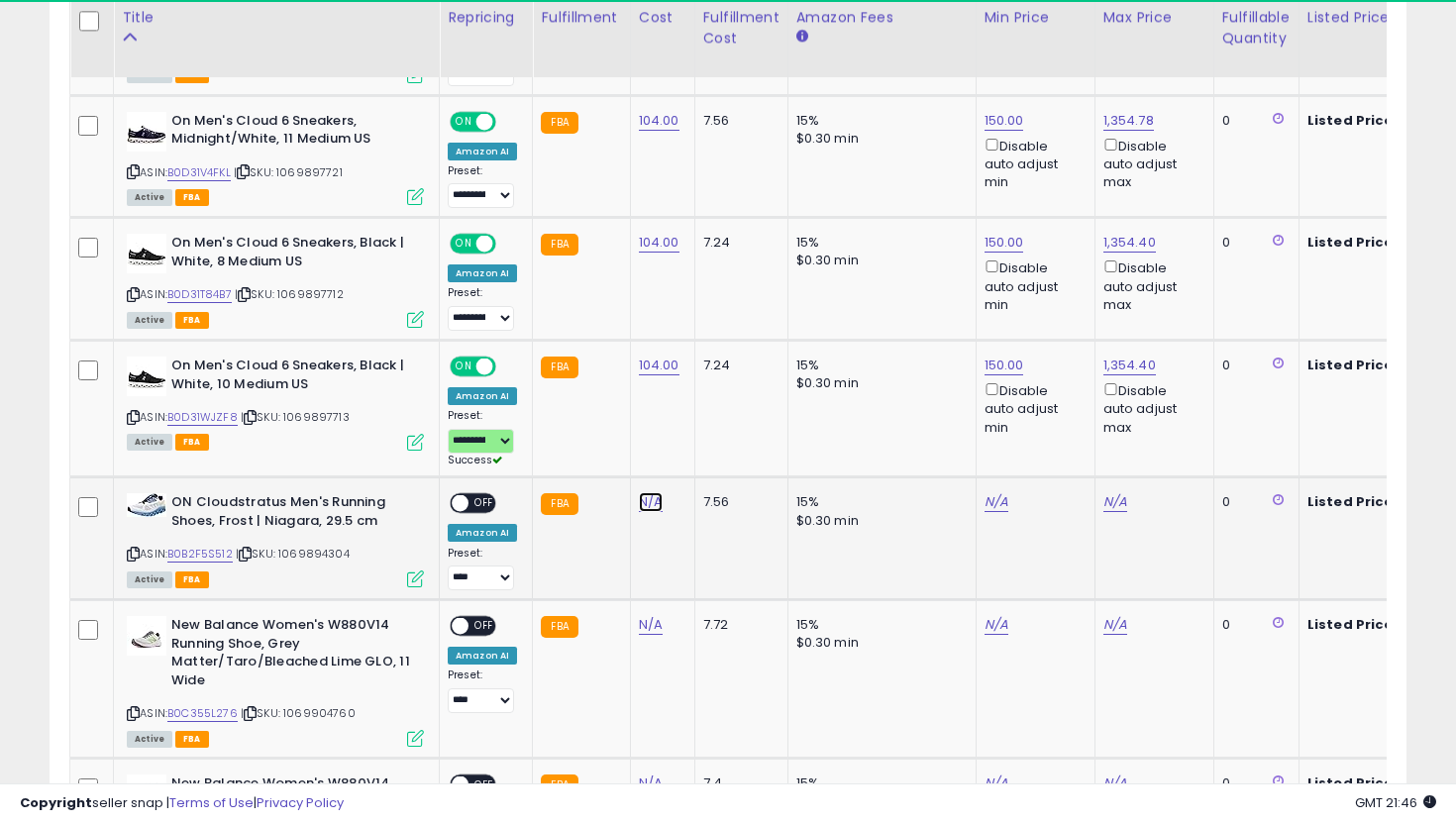 click on "N/A" at bounding box center [651, 502] 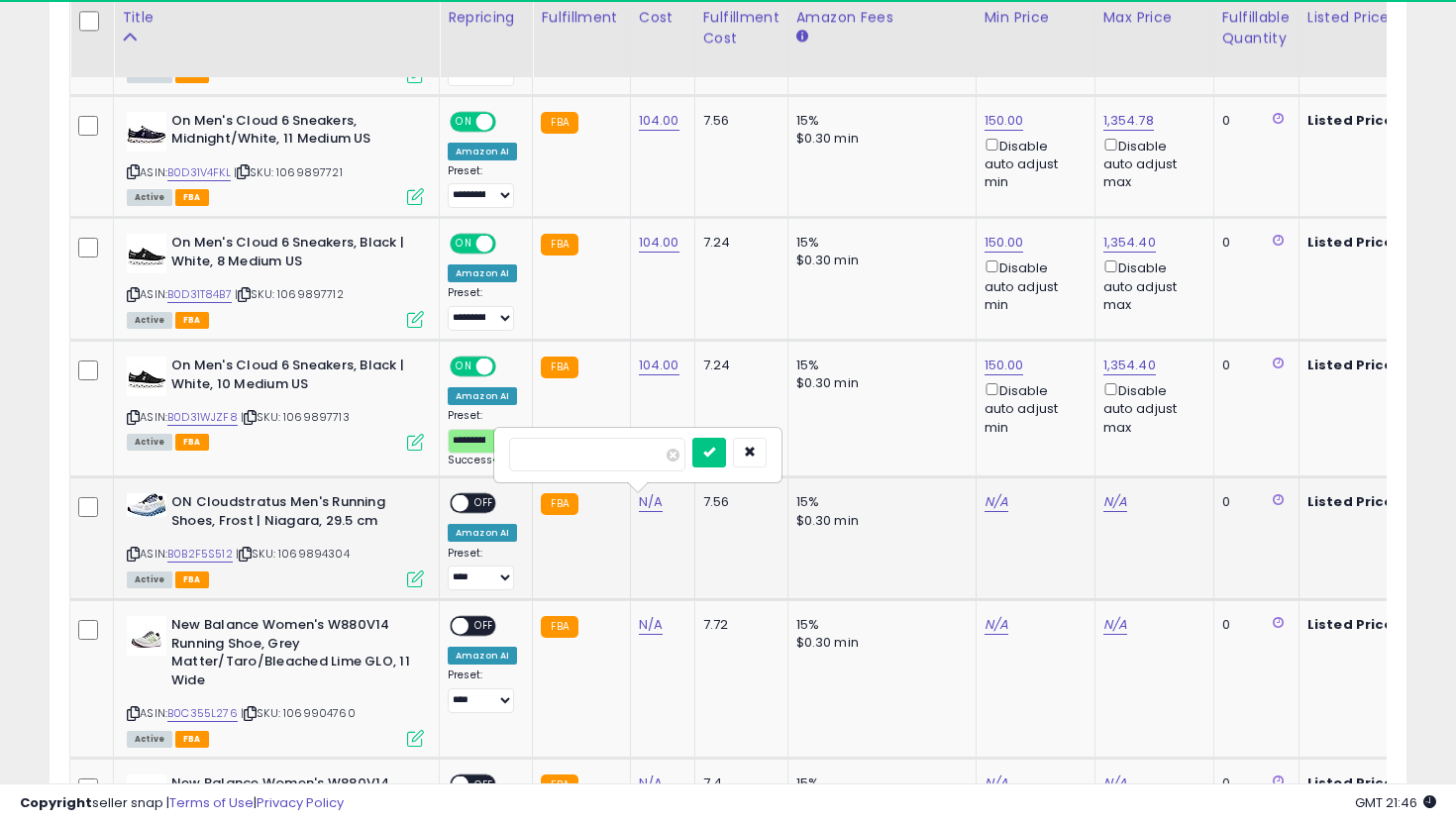 type on "**" 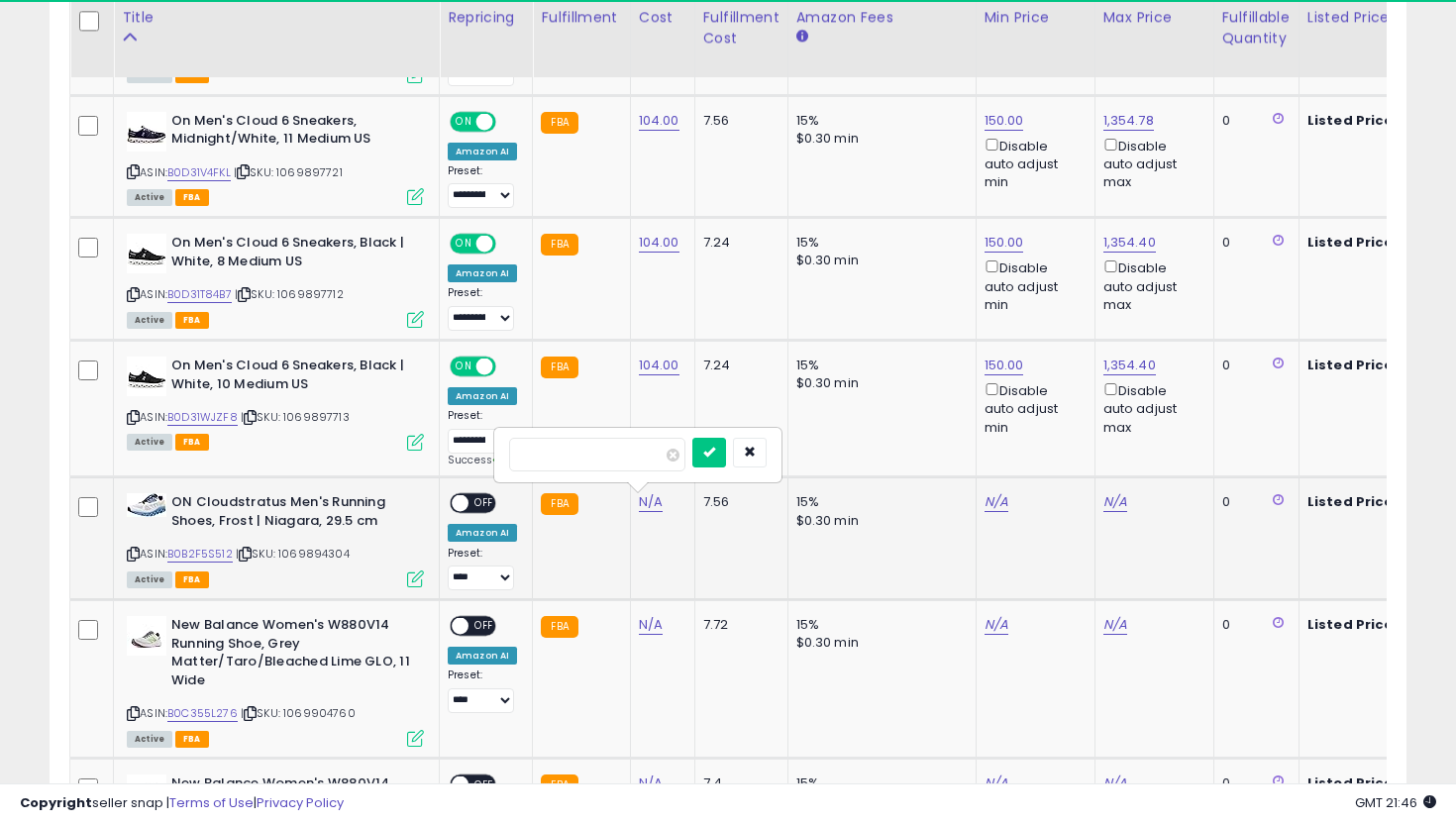 click at bounding box center [709, 453] 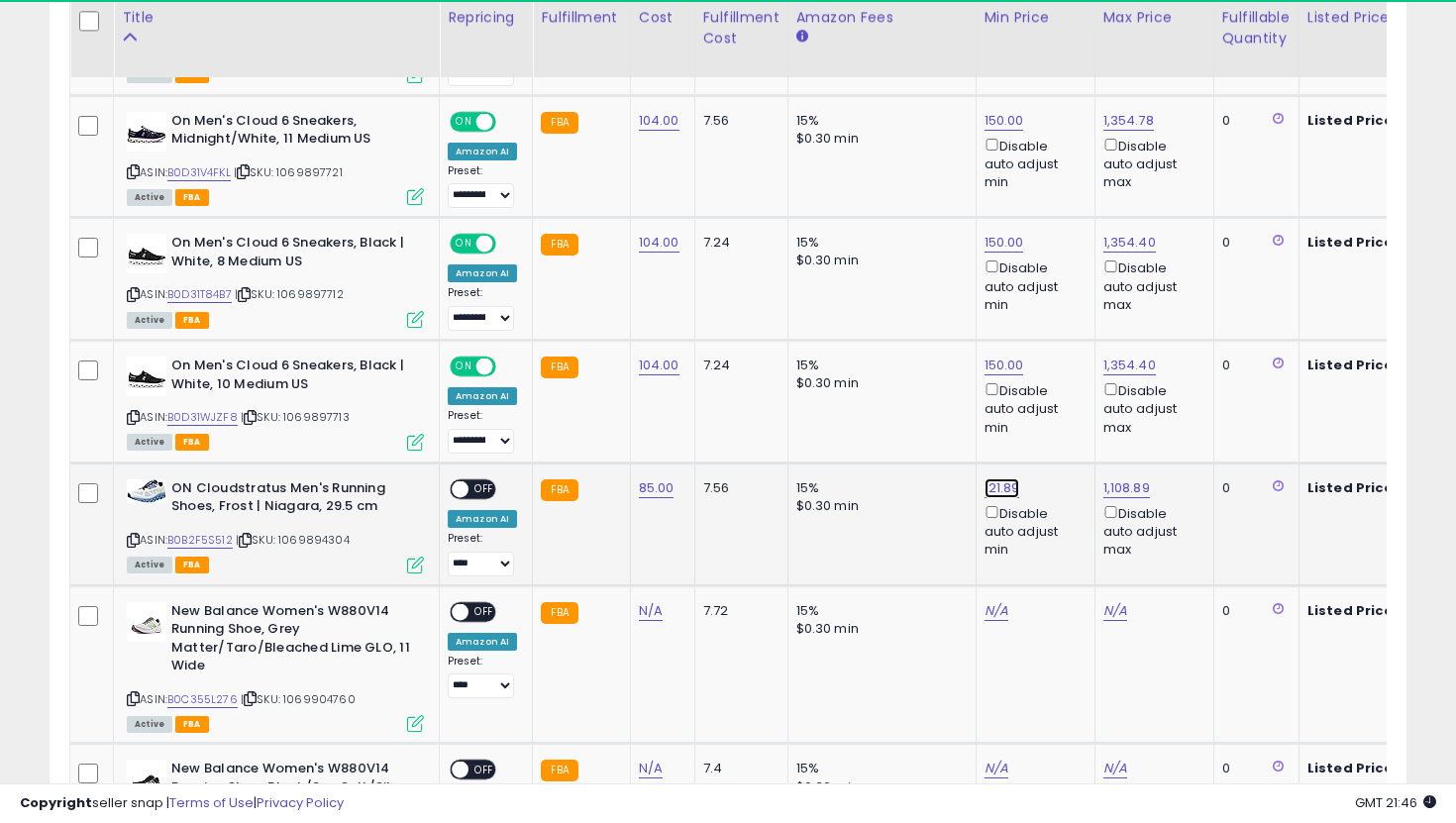 click on "121.89" at bounding box center [1004, -1263] 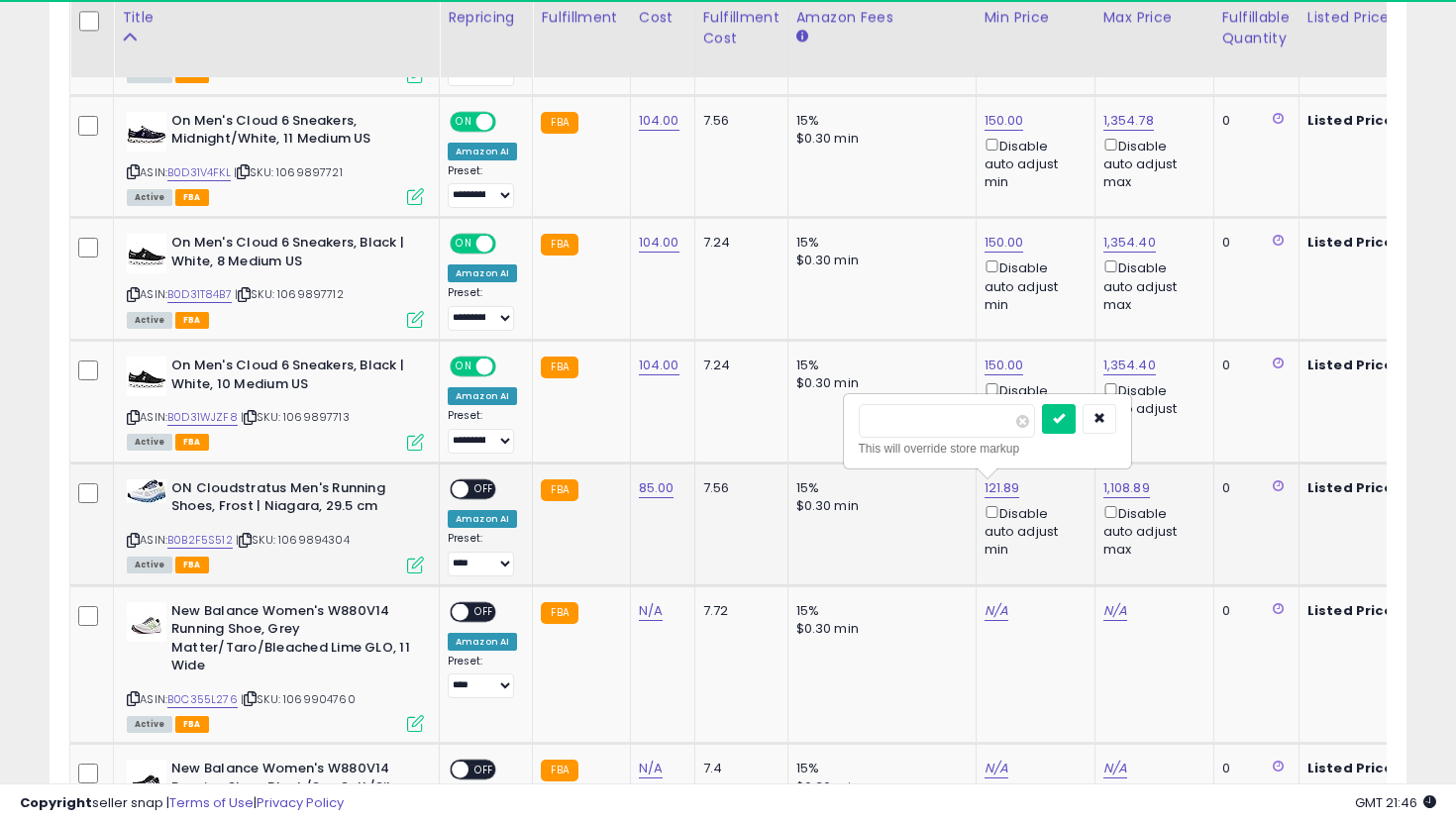 drag, startPoint x: 967, startPoint y: 437, endPoint x: 865, endPoint y: 414, distance: 104.56099 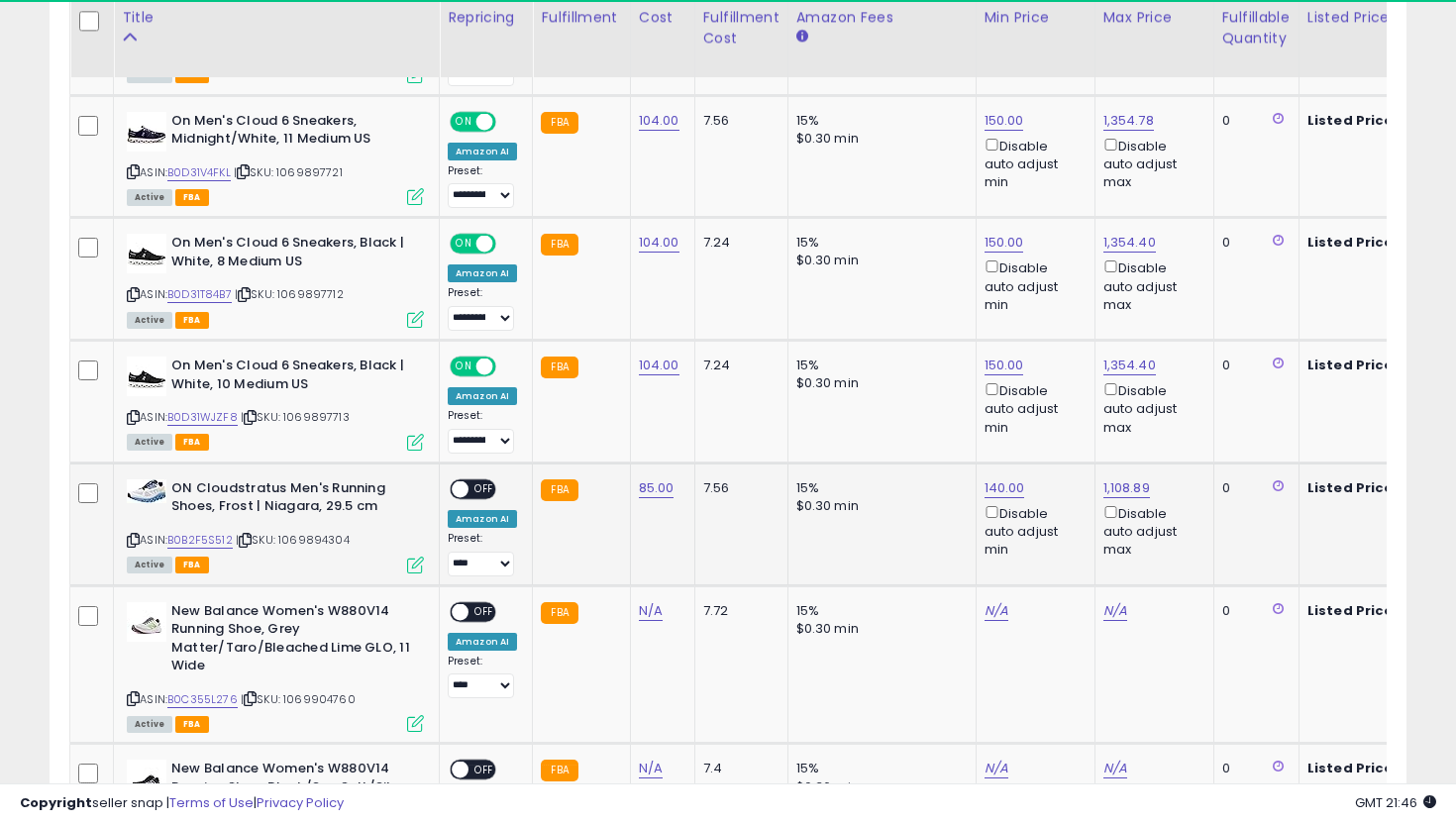 scroll, scrollTop: 0, scrollLeft: 263, axis: horizontal 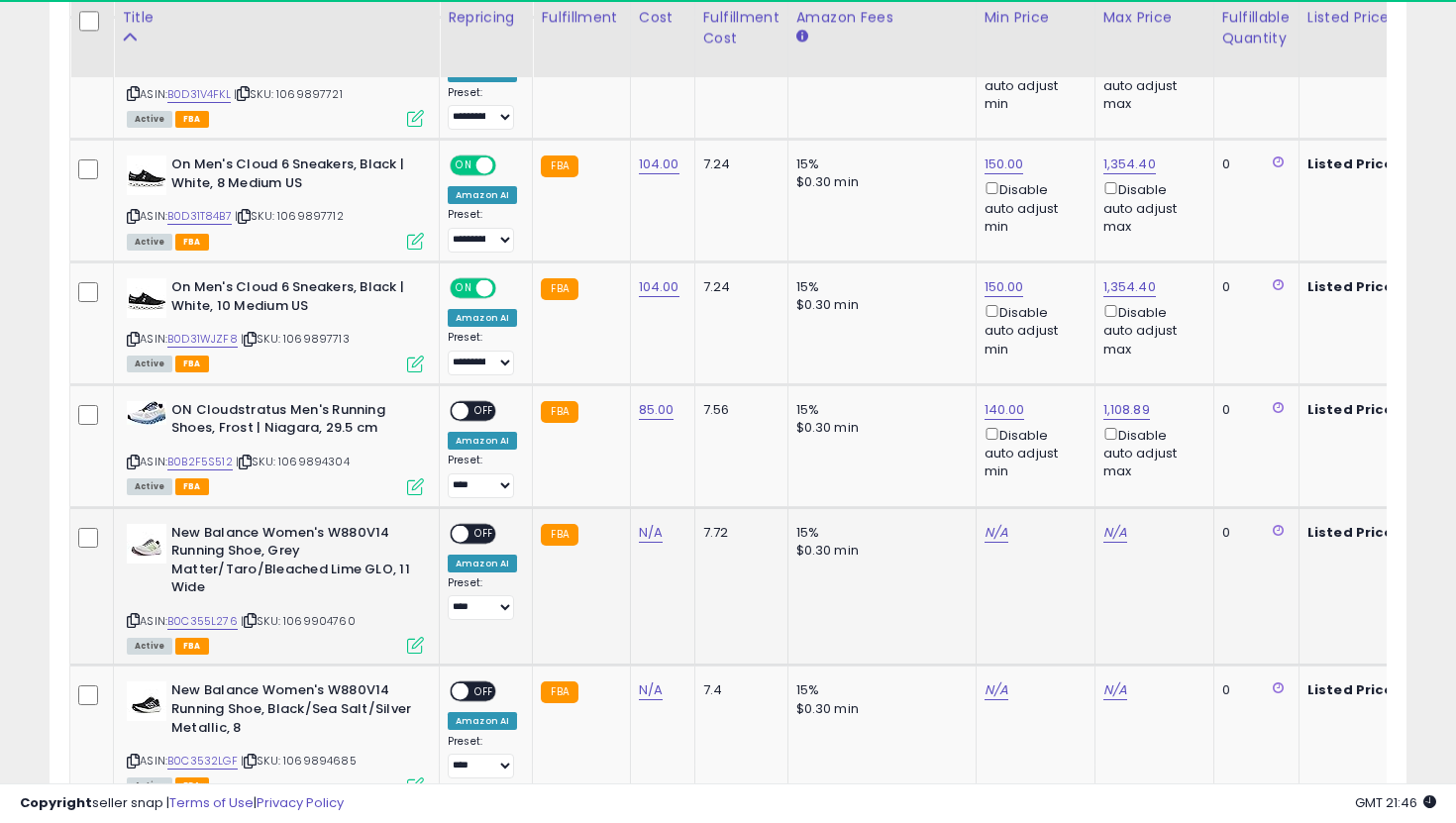 click on "N/A" 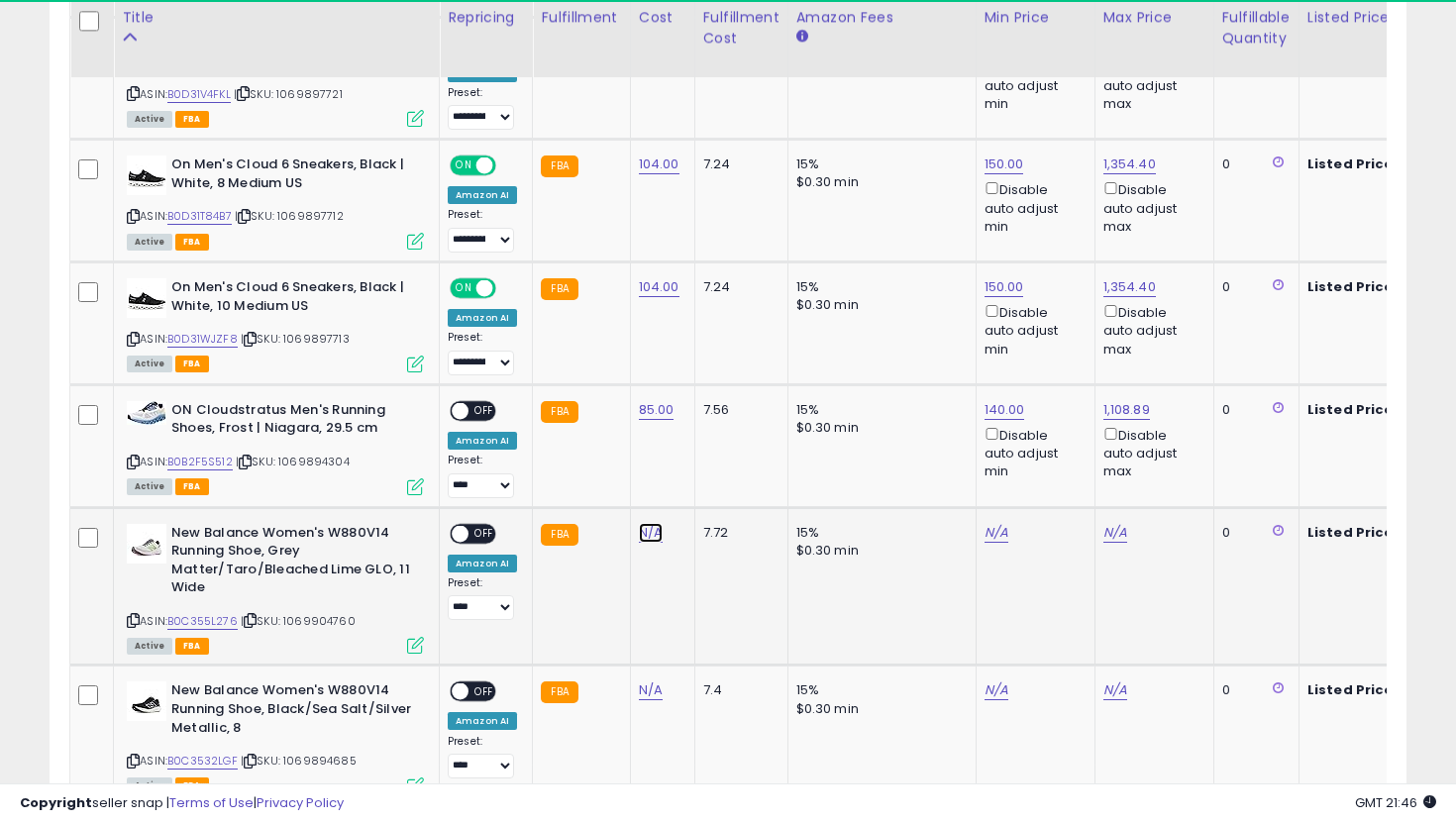 click on "N/A" at bounding box center [651, 533] 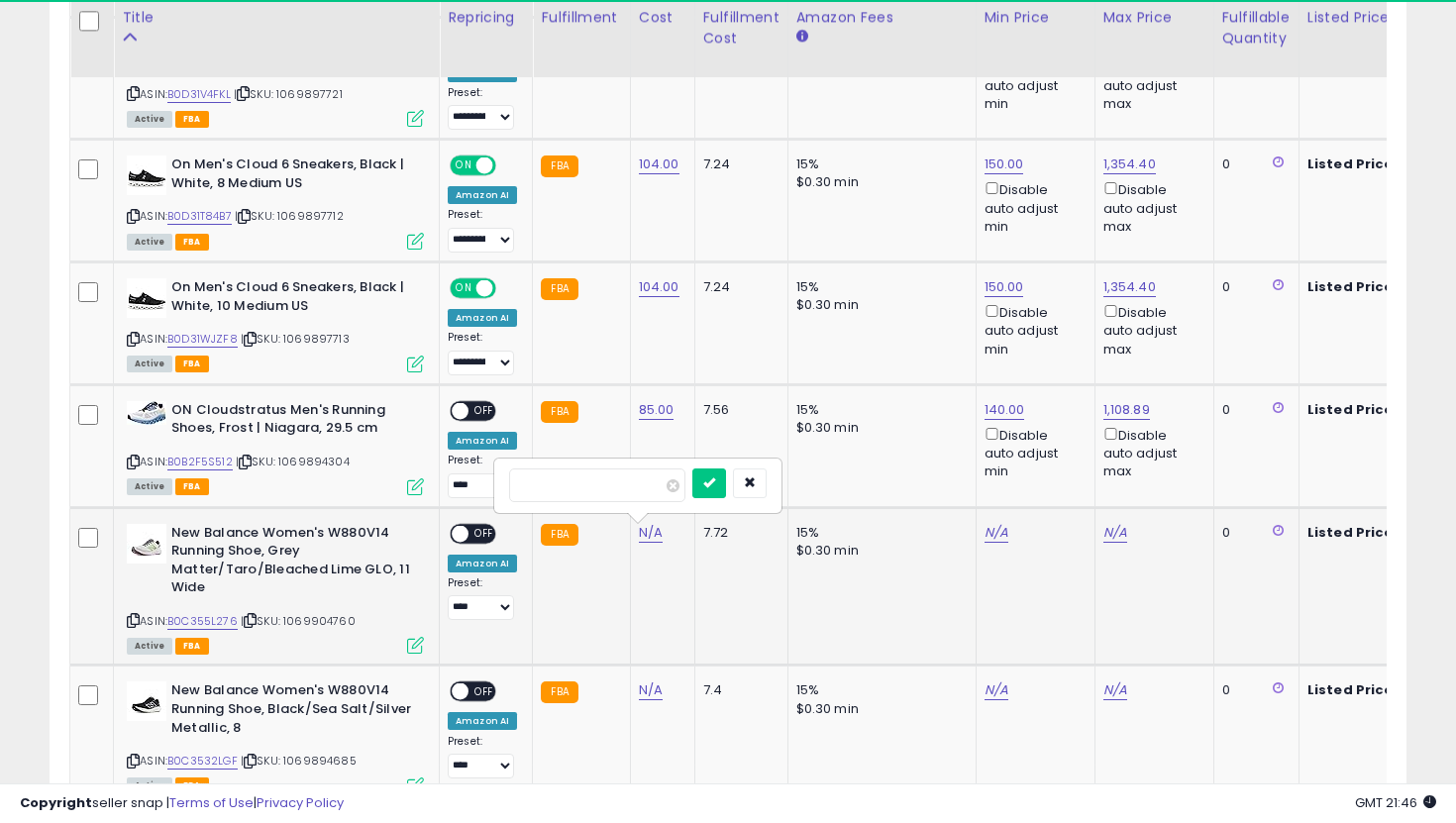 type on "**" 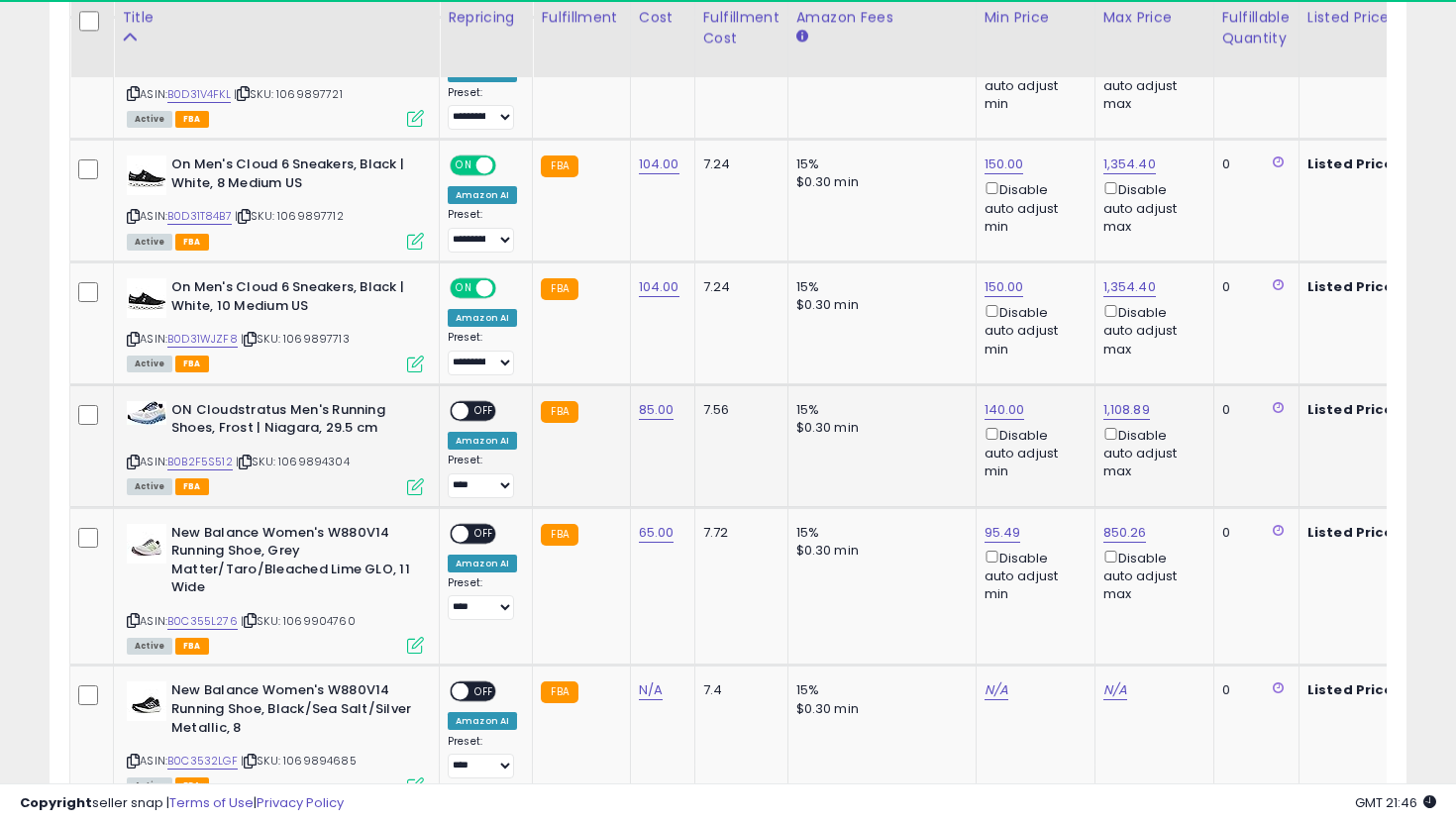 click on "OFF" at bounding box center (484, 410) 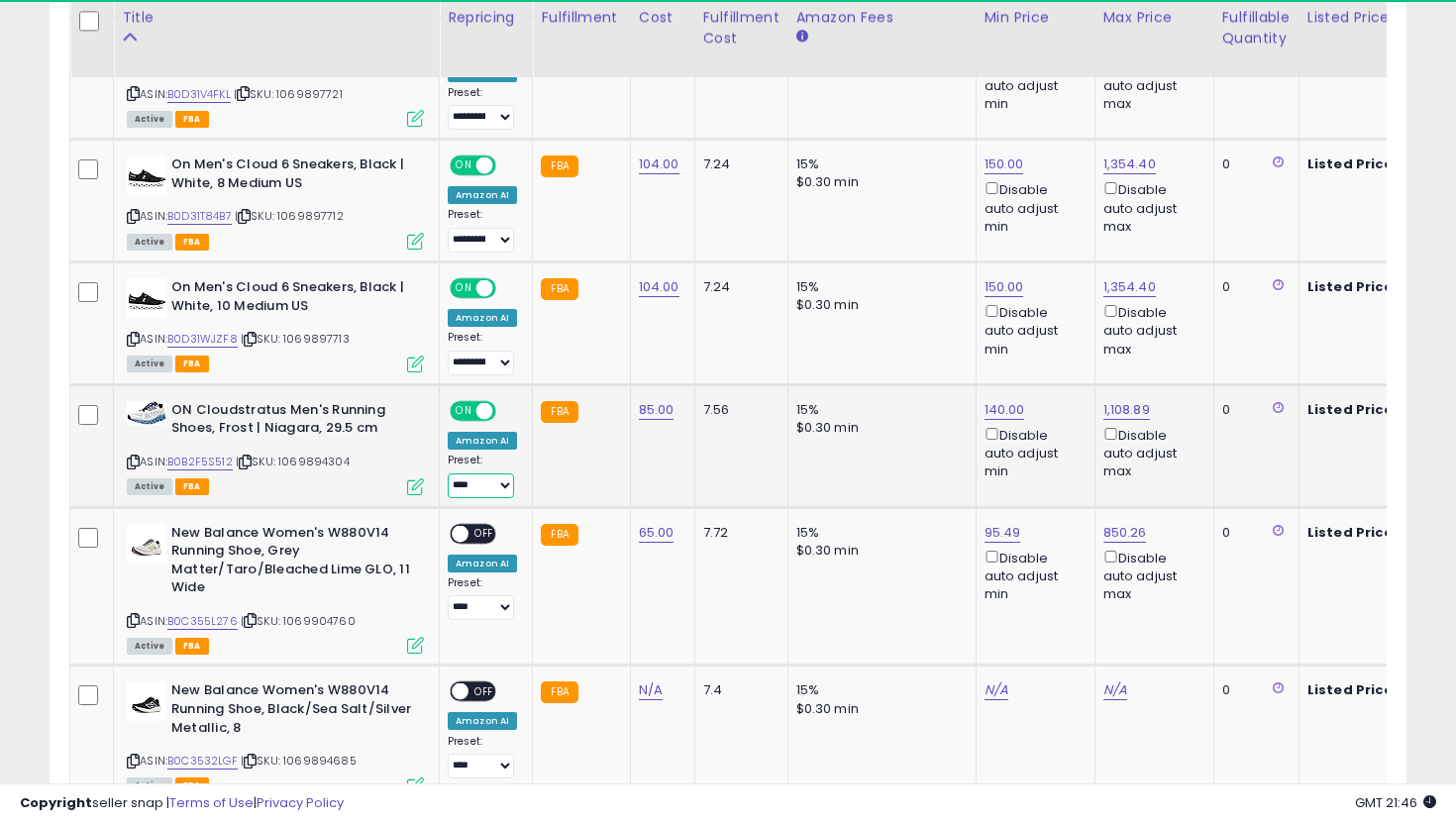 click on "**********" at bounding box center (480, 485) 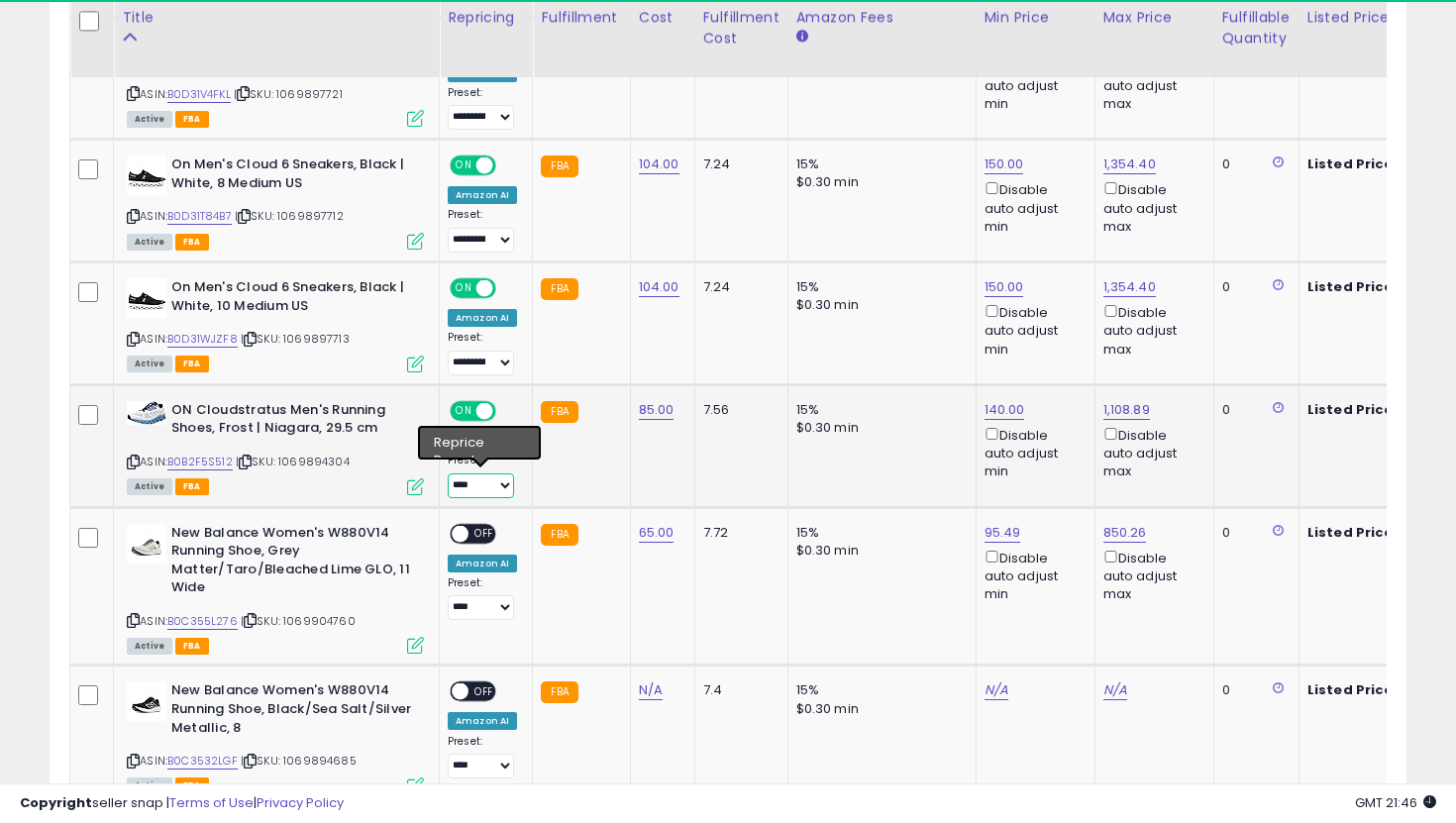 select on "**********" 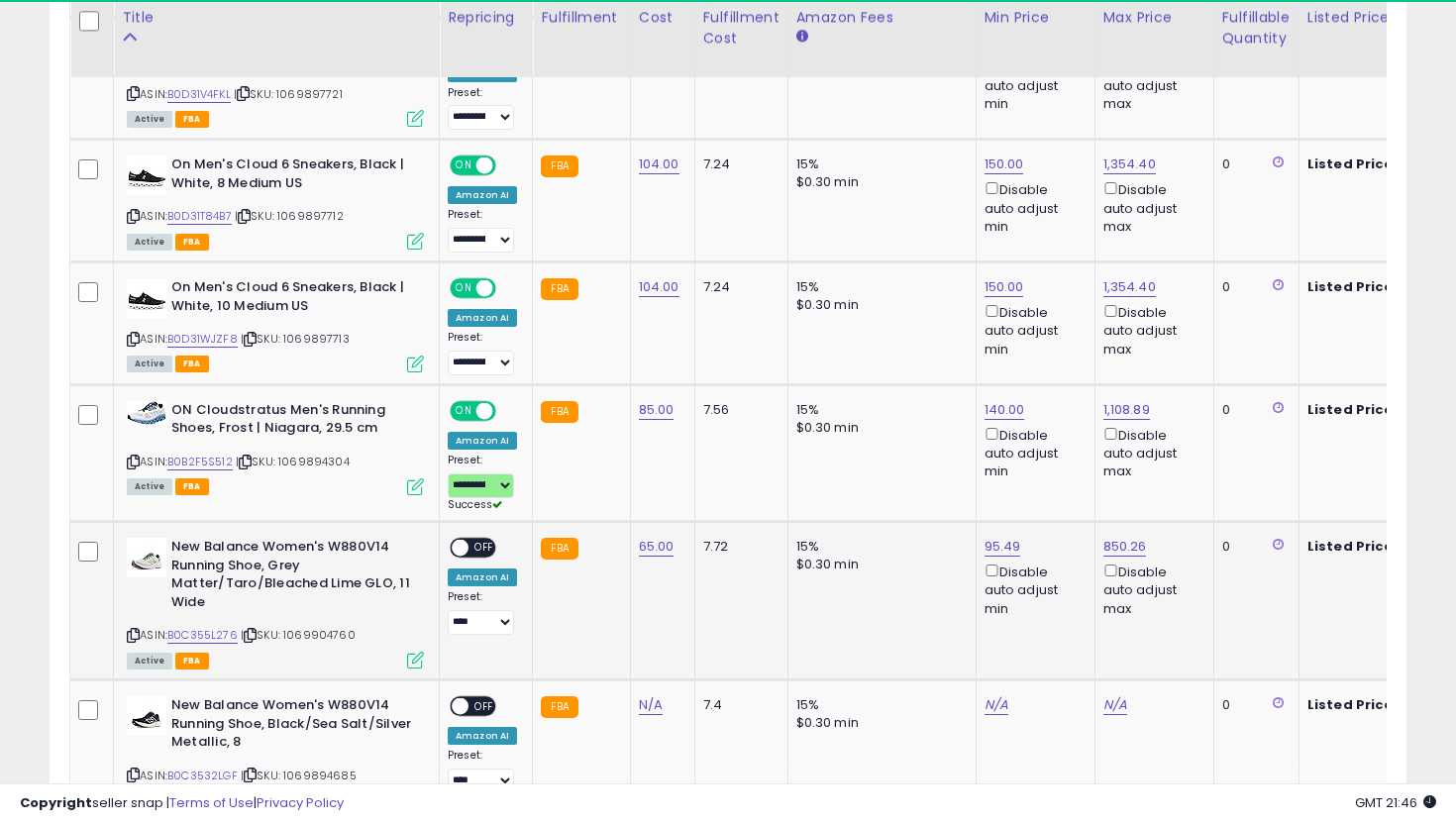 click on "OFF" at bounding box center (484, 548) 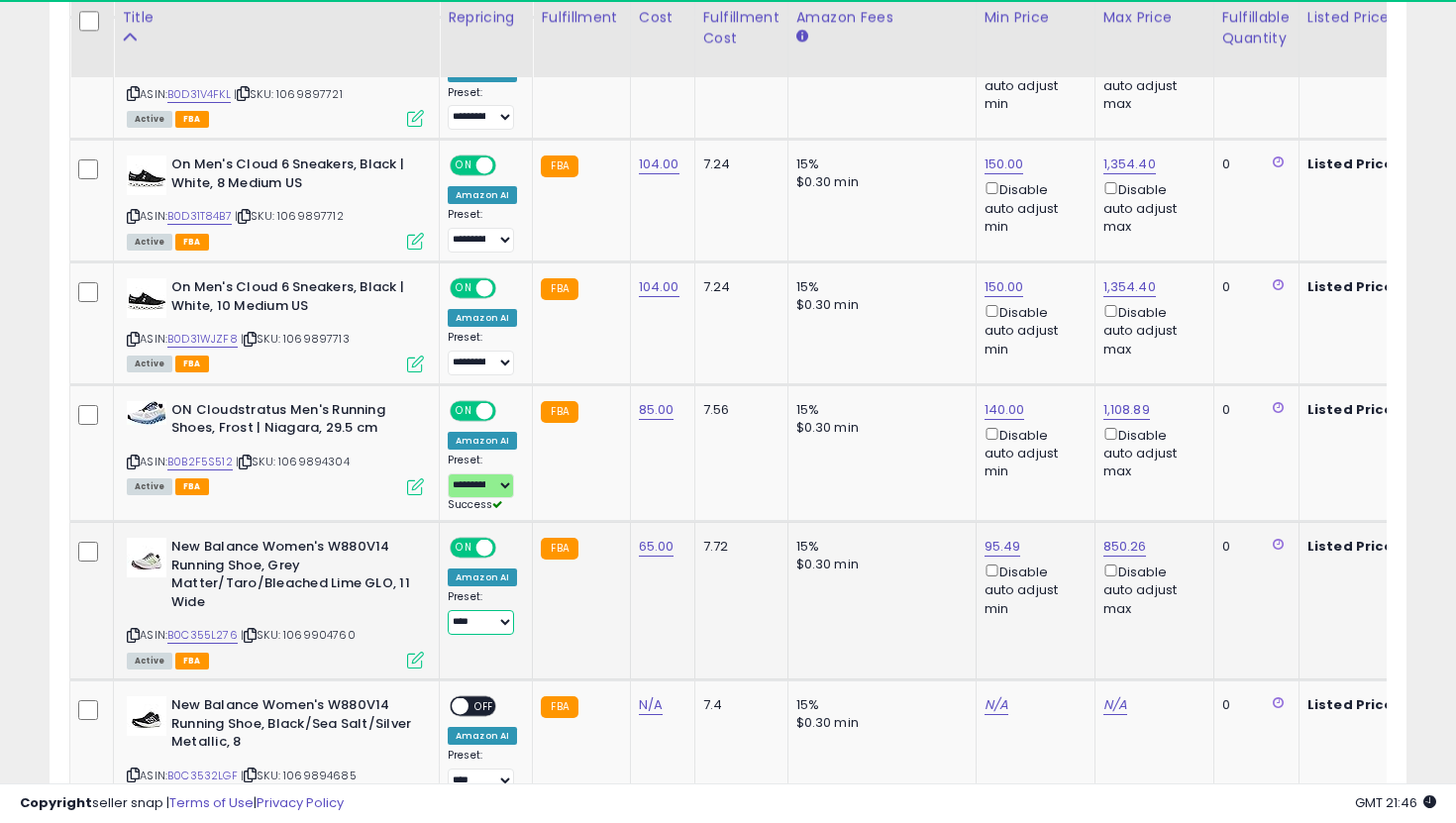 click on "**********" at bounding box center (480, 622) 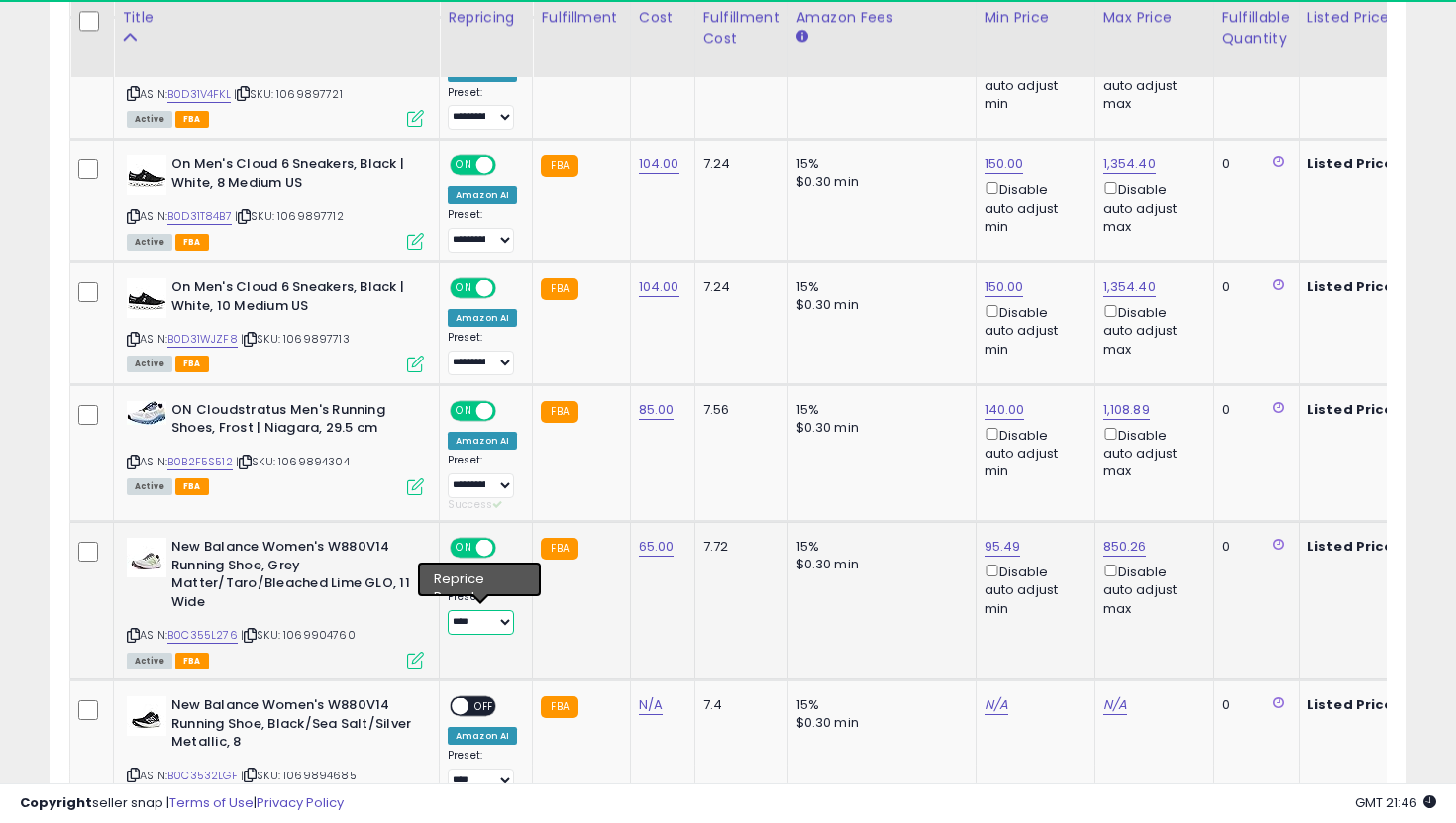 select on "**********" 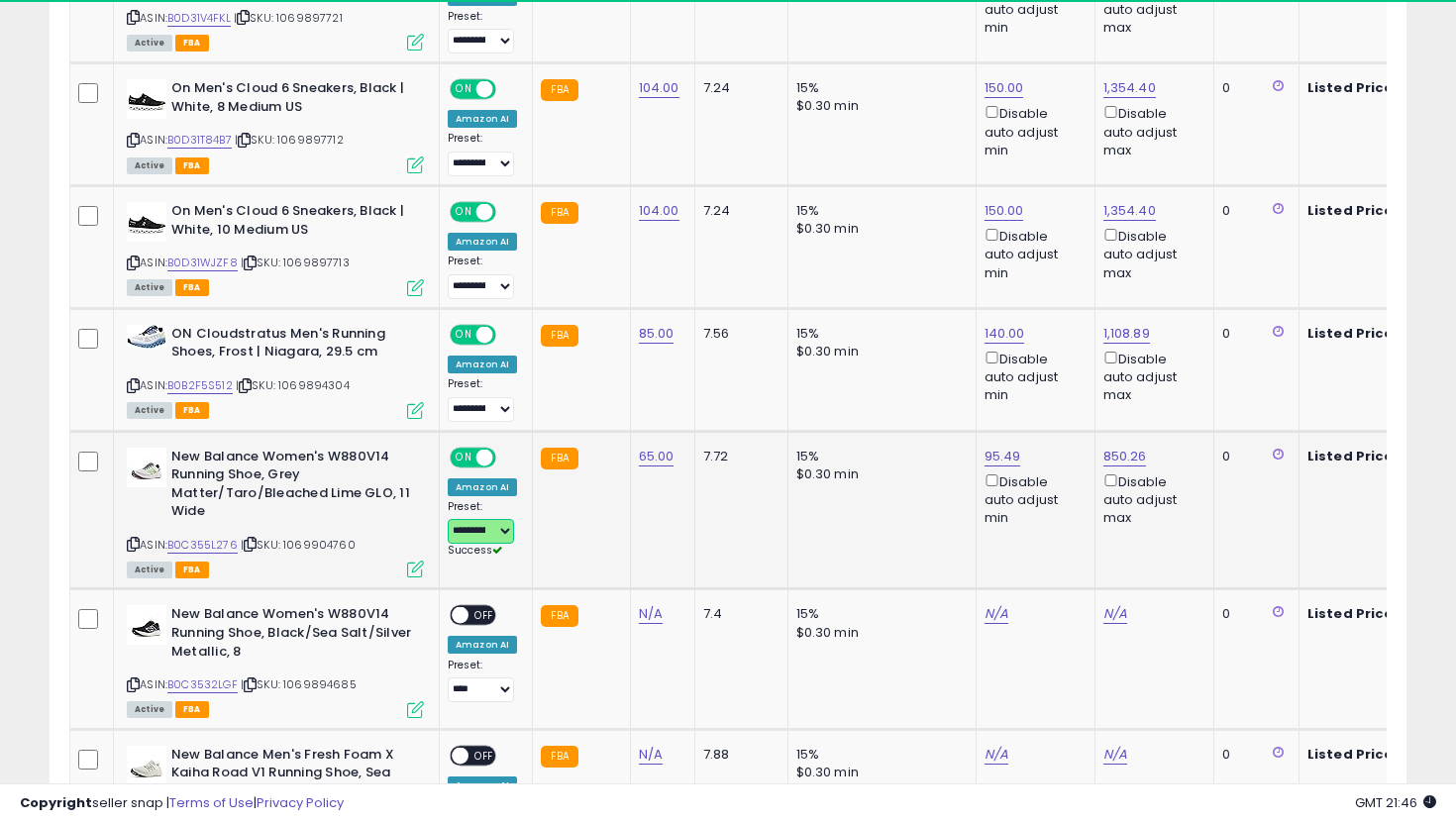 scroll, scrollTop: 2484, scrollLeft: 0, axis: vertical 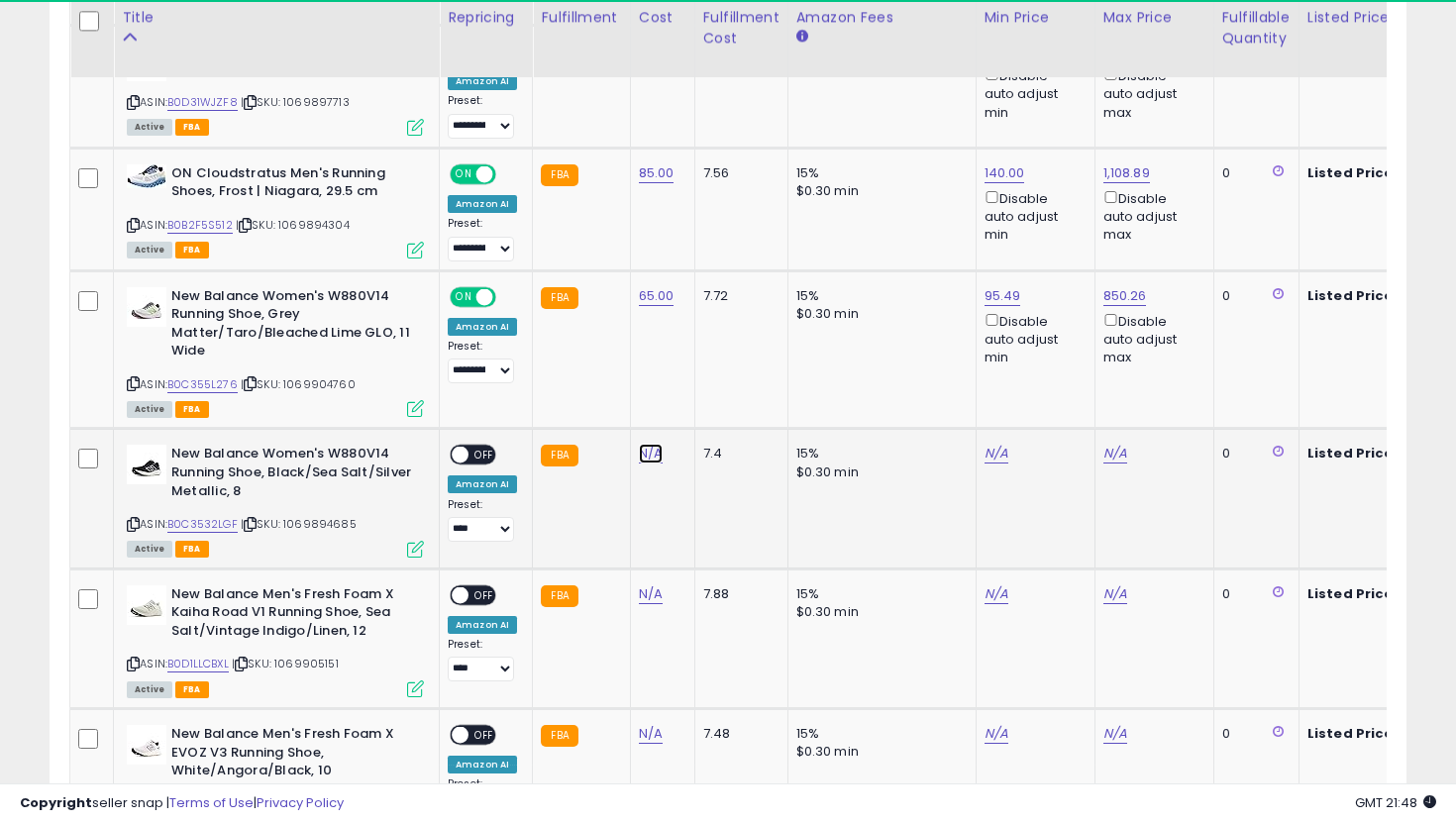 click on "N/A" at bounding box center (651, 454) 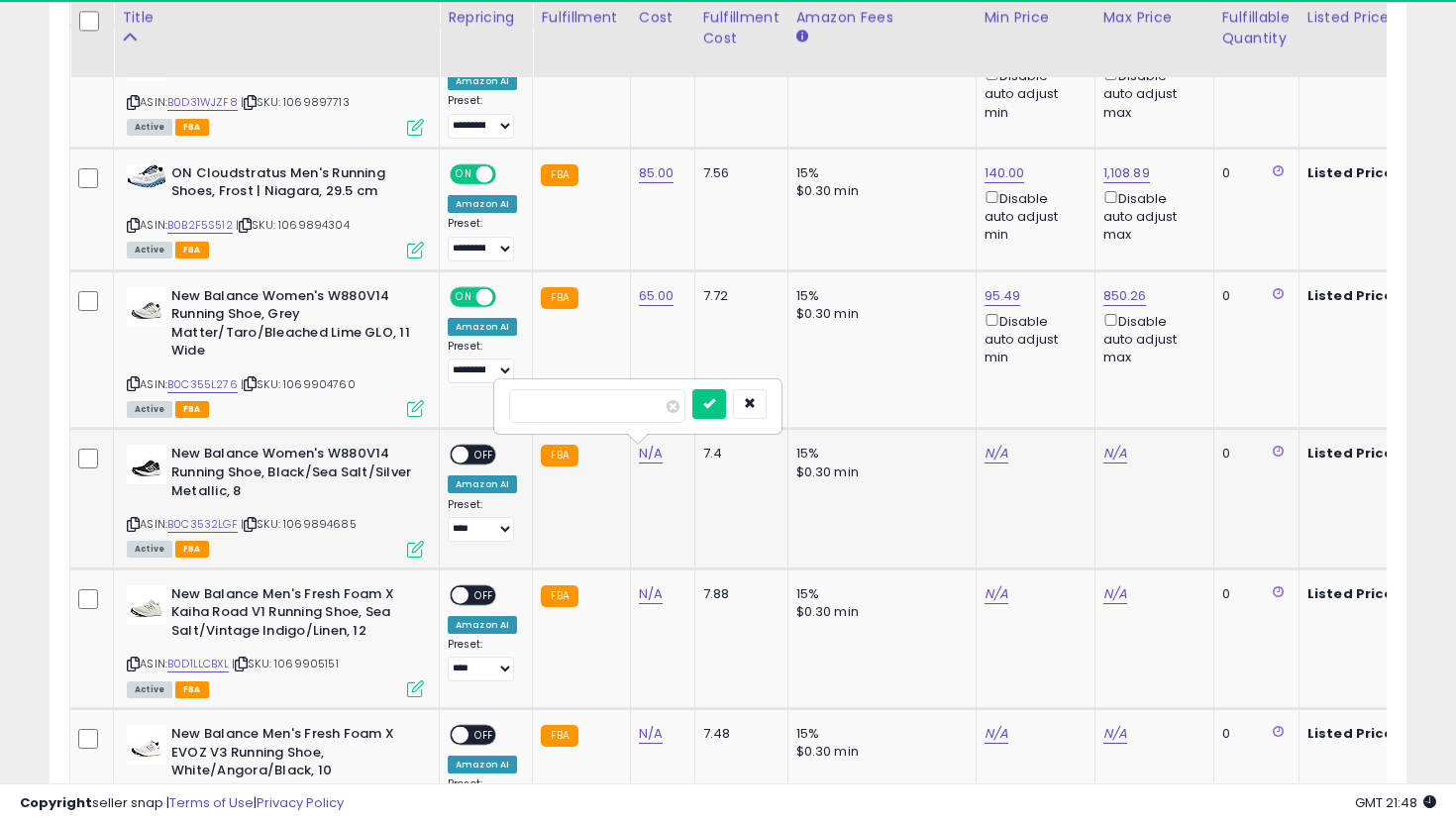 type on "**" 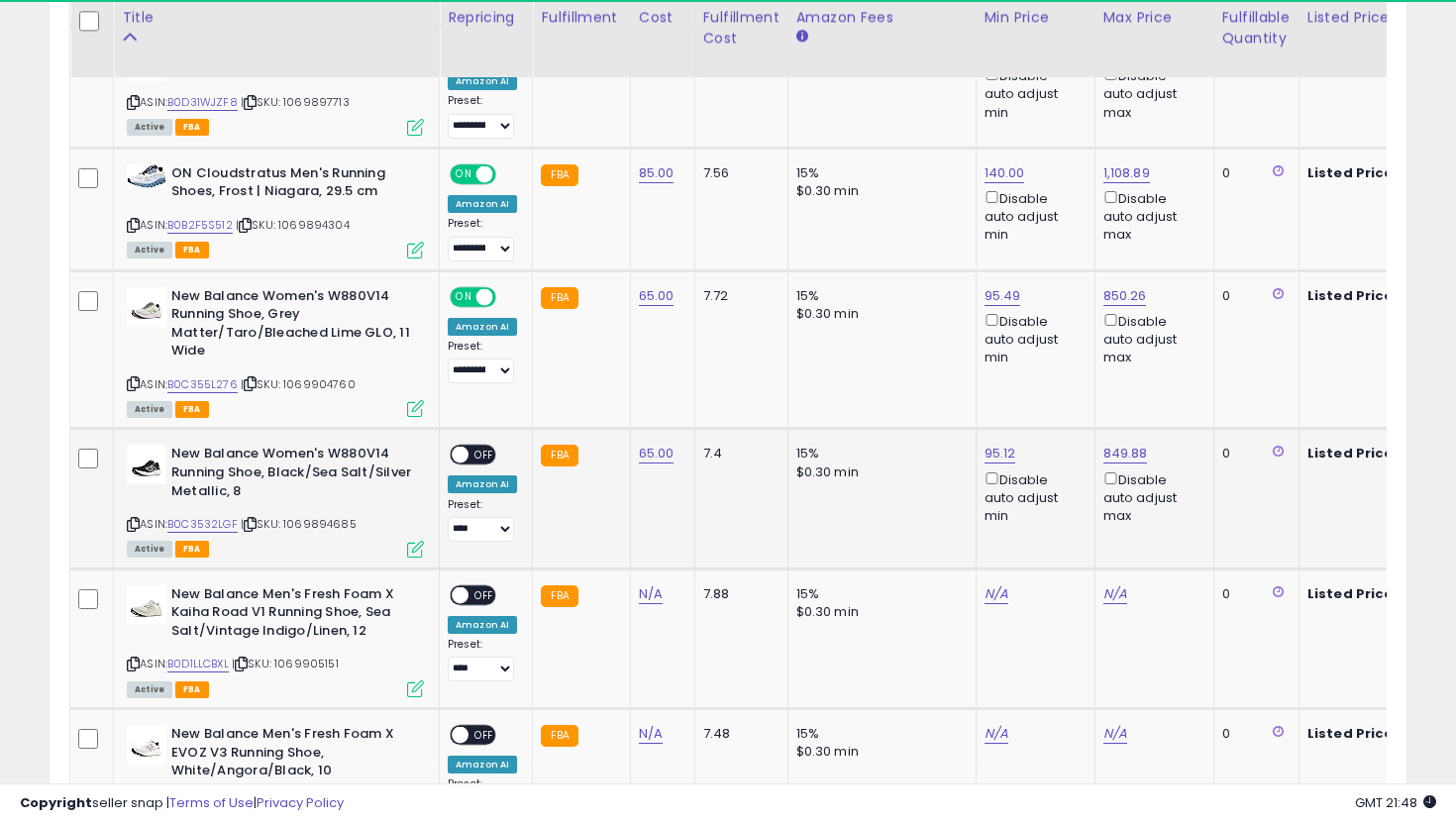 click on "OFF" at bounding box center [484, 455] 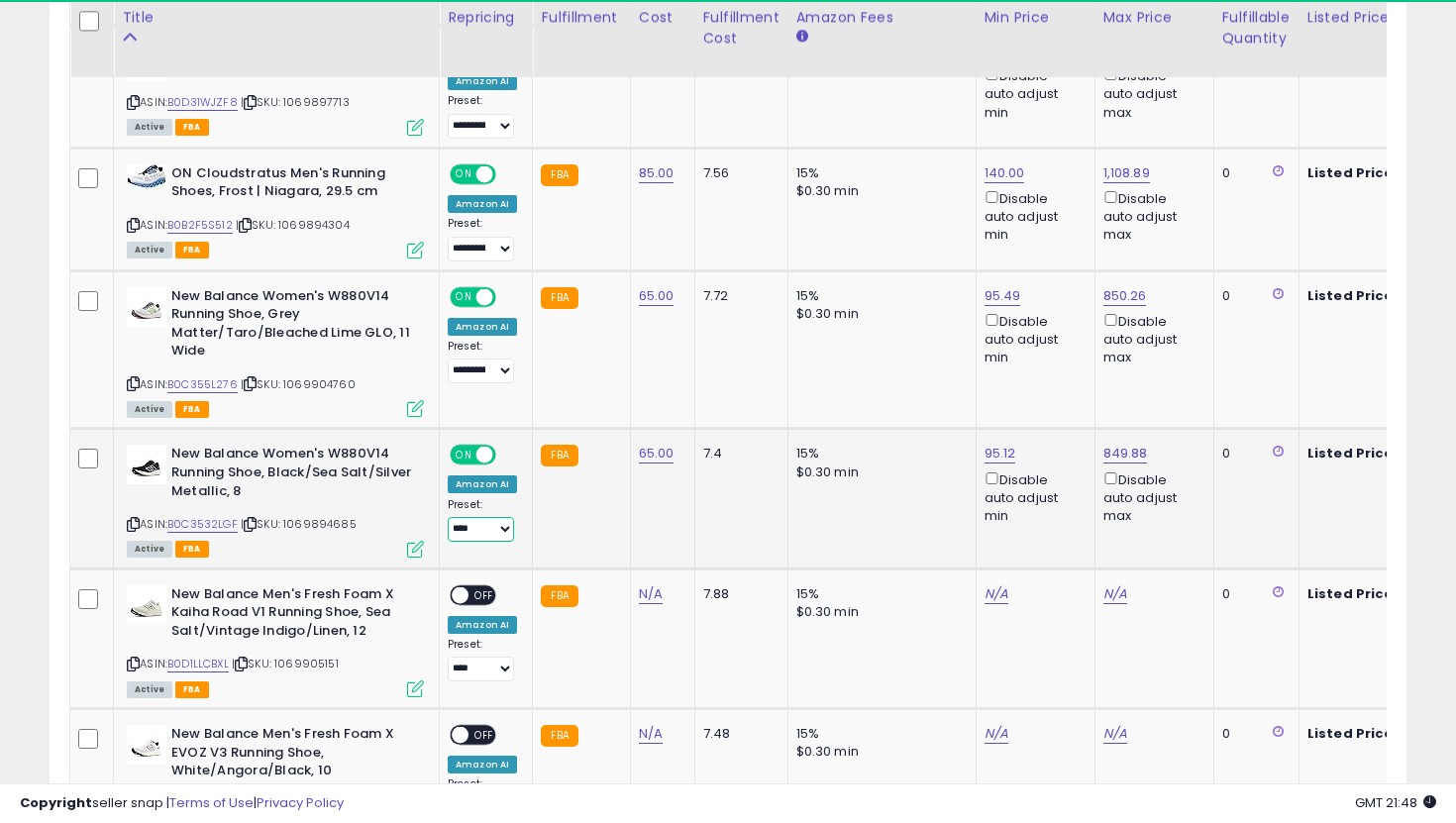click on "**********" at bounding box center (480, 529) 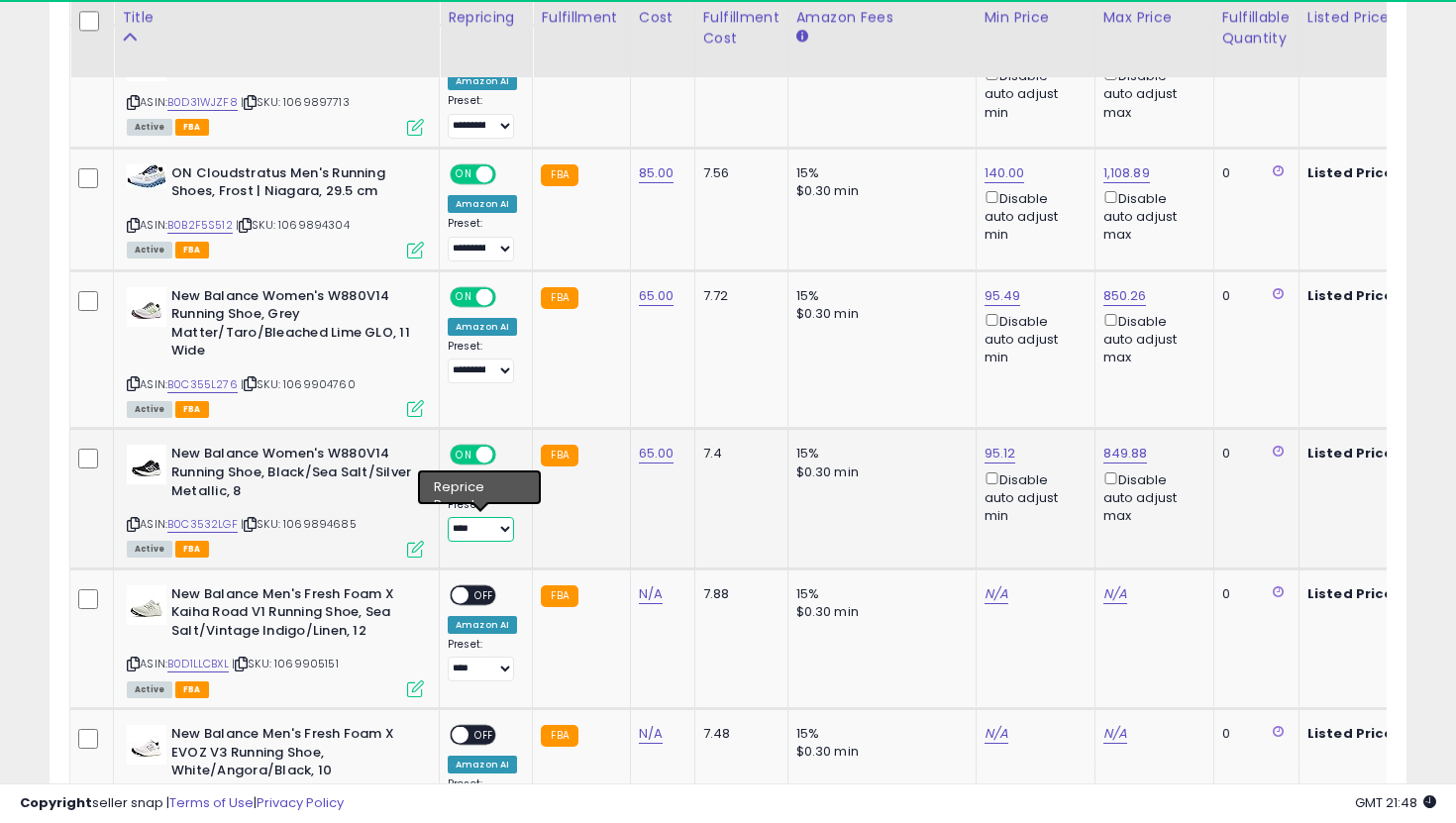 select on "**********" 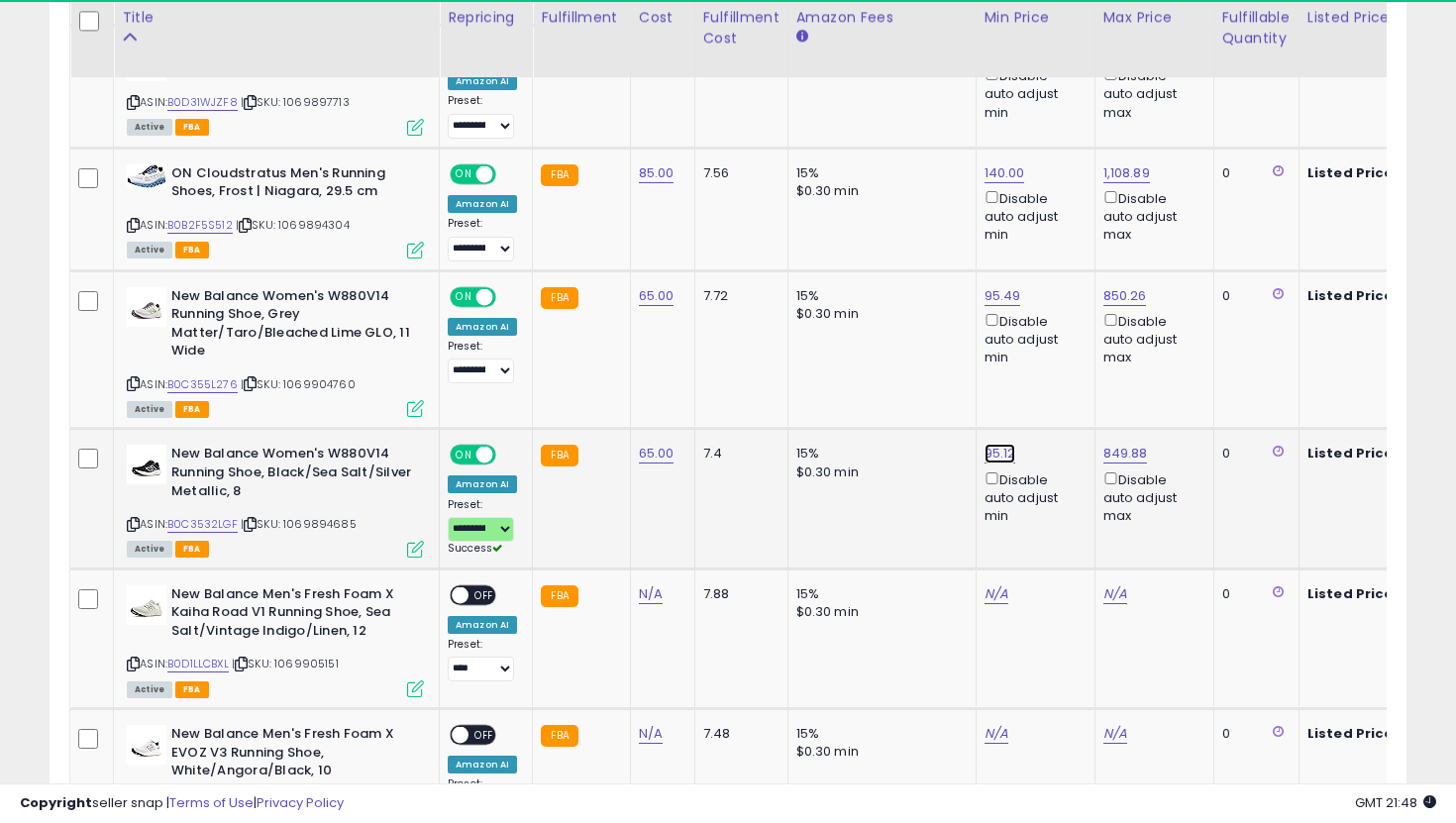 click on "95.12" at bounding box center (1004, -1578) 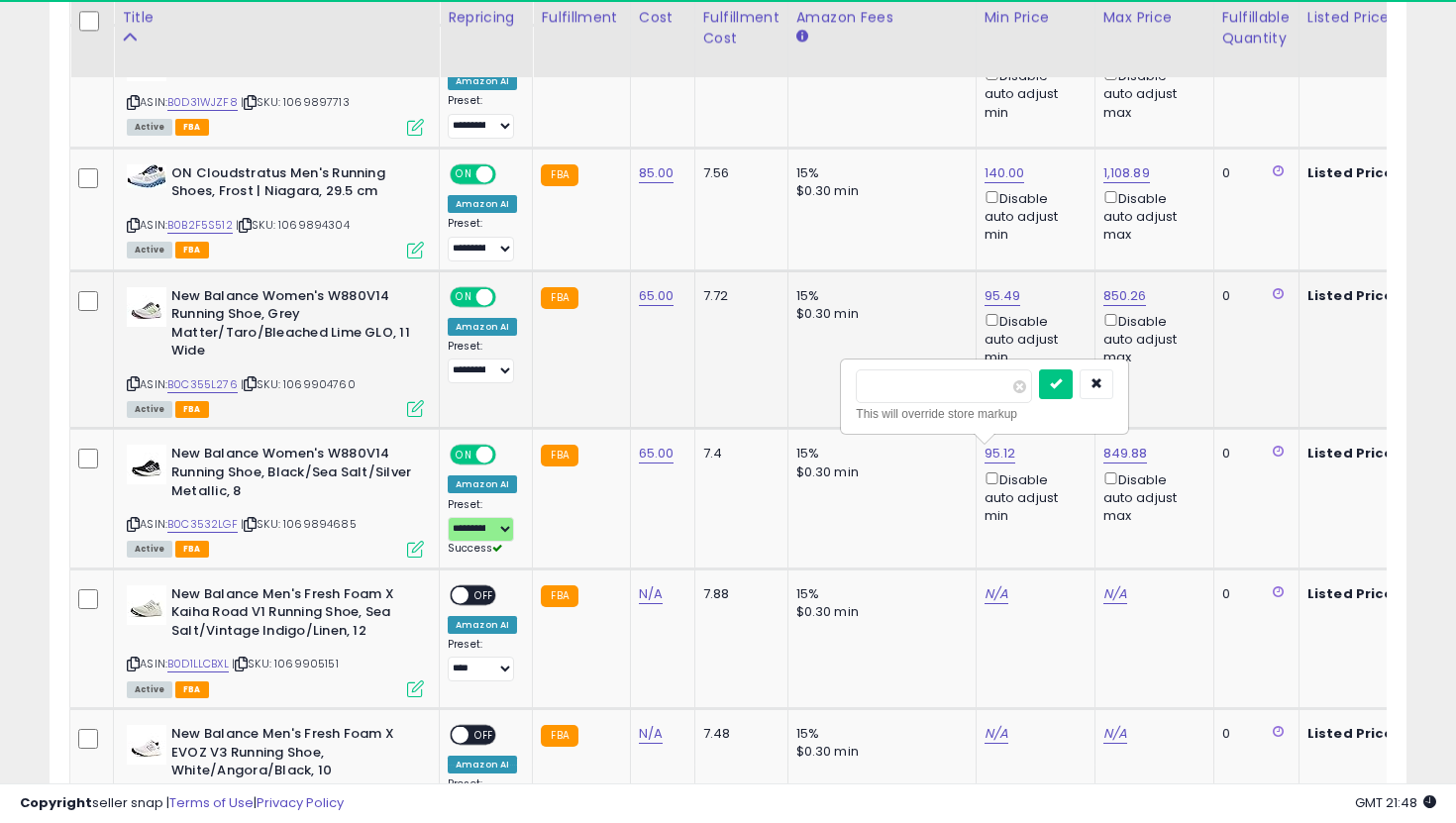 drag, startPoint x: 906, startPoint y: 386, endPoint x: 772, endPoint y: 366, distance: 135.48432 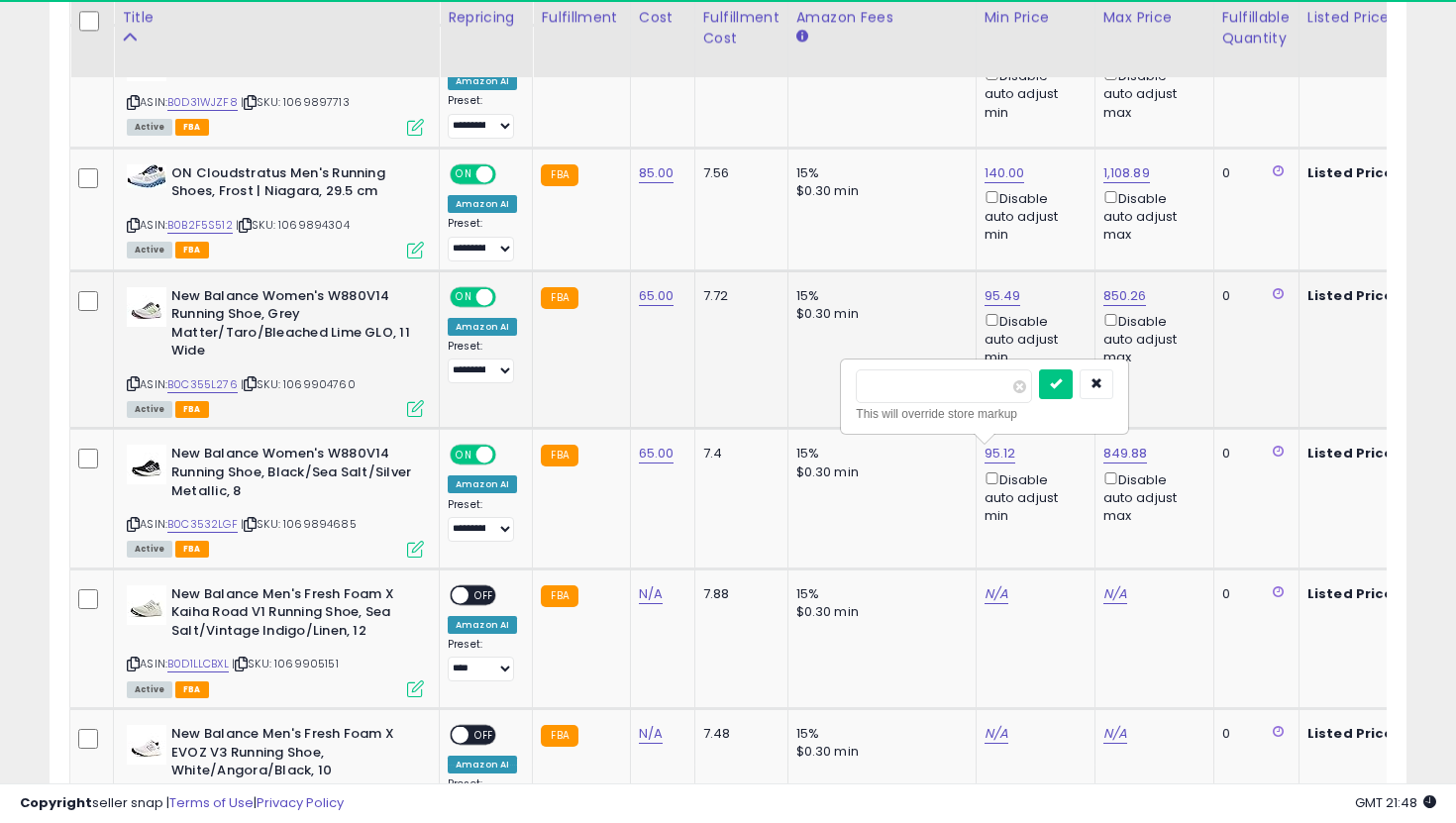type on "**" 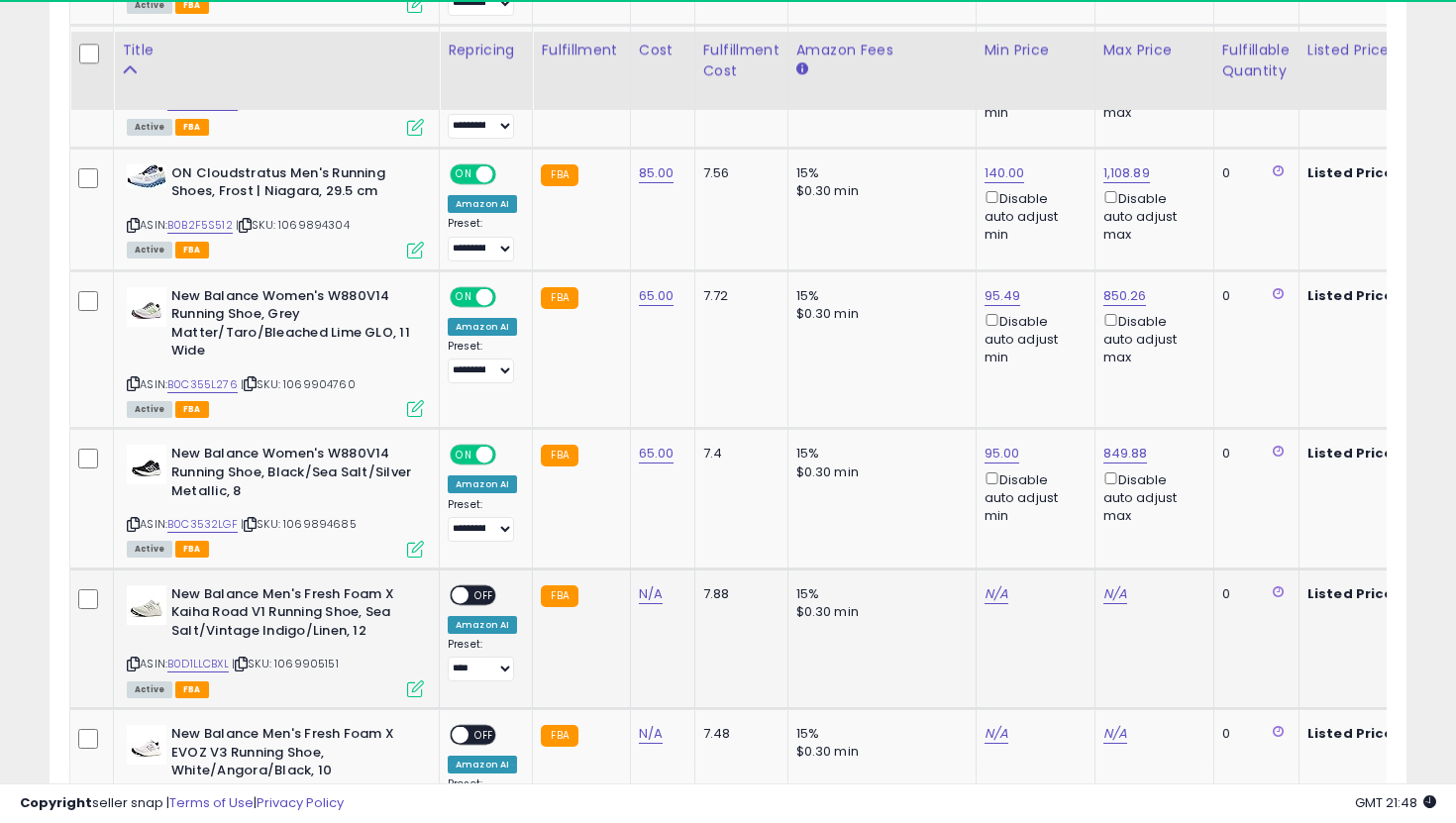 scroll, scrollTop: 2697, scrollLeft: 0, axis: vertical 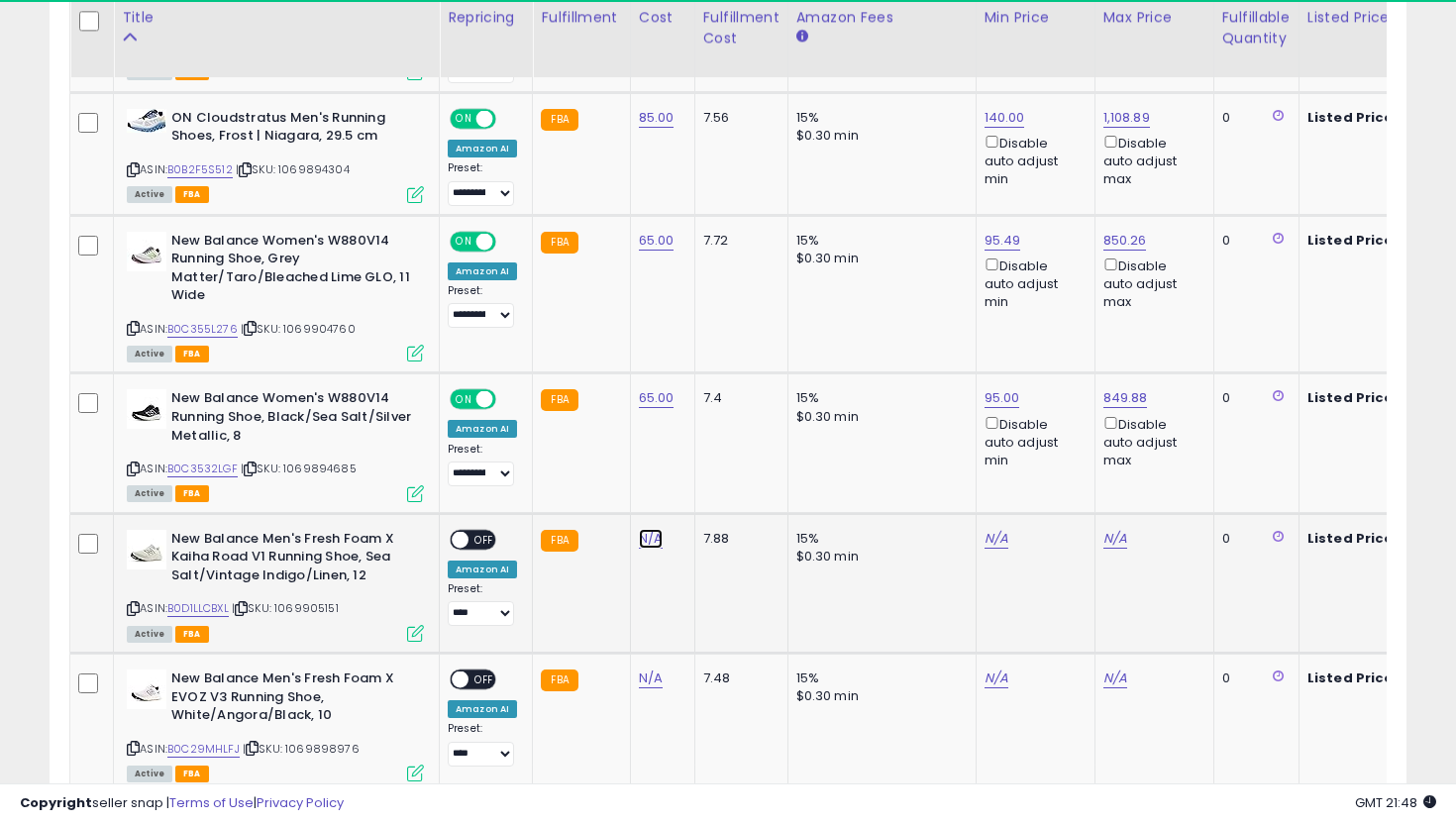 click on "N/A" at bounding box center (651, 539) 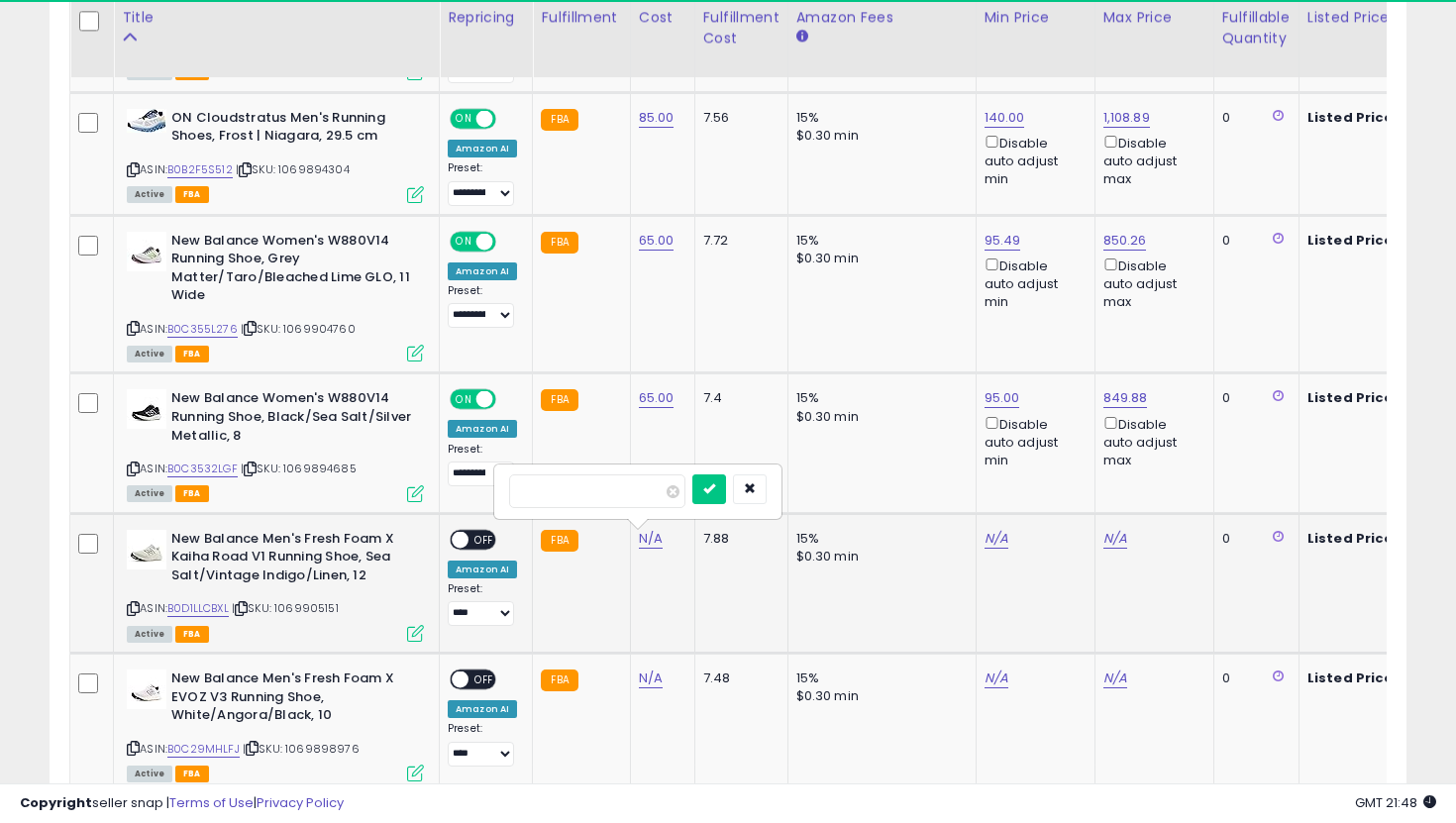 type on "**" 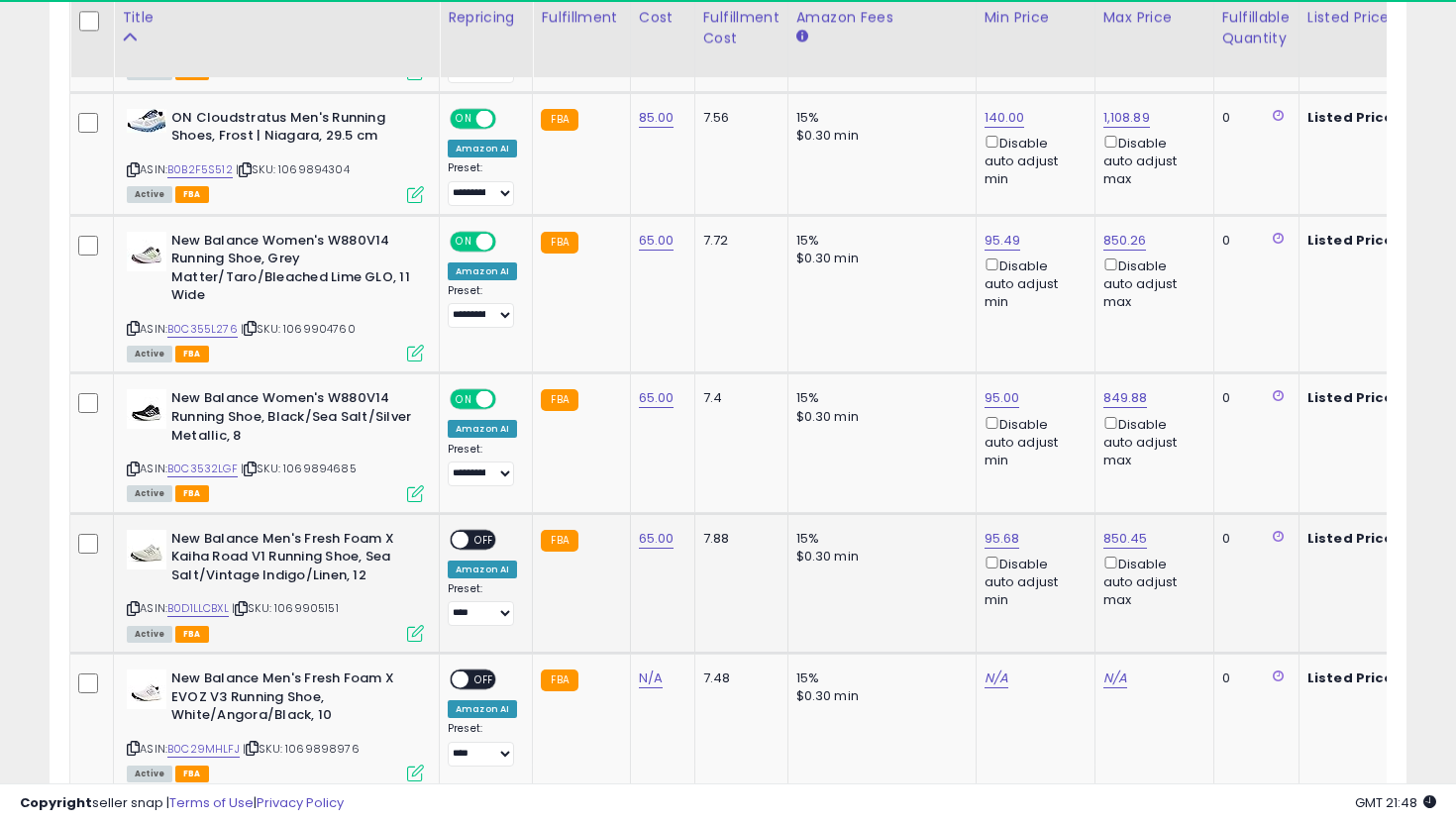 click on "OFF" at bounding box center [484, 539] 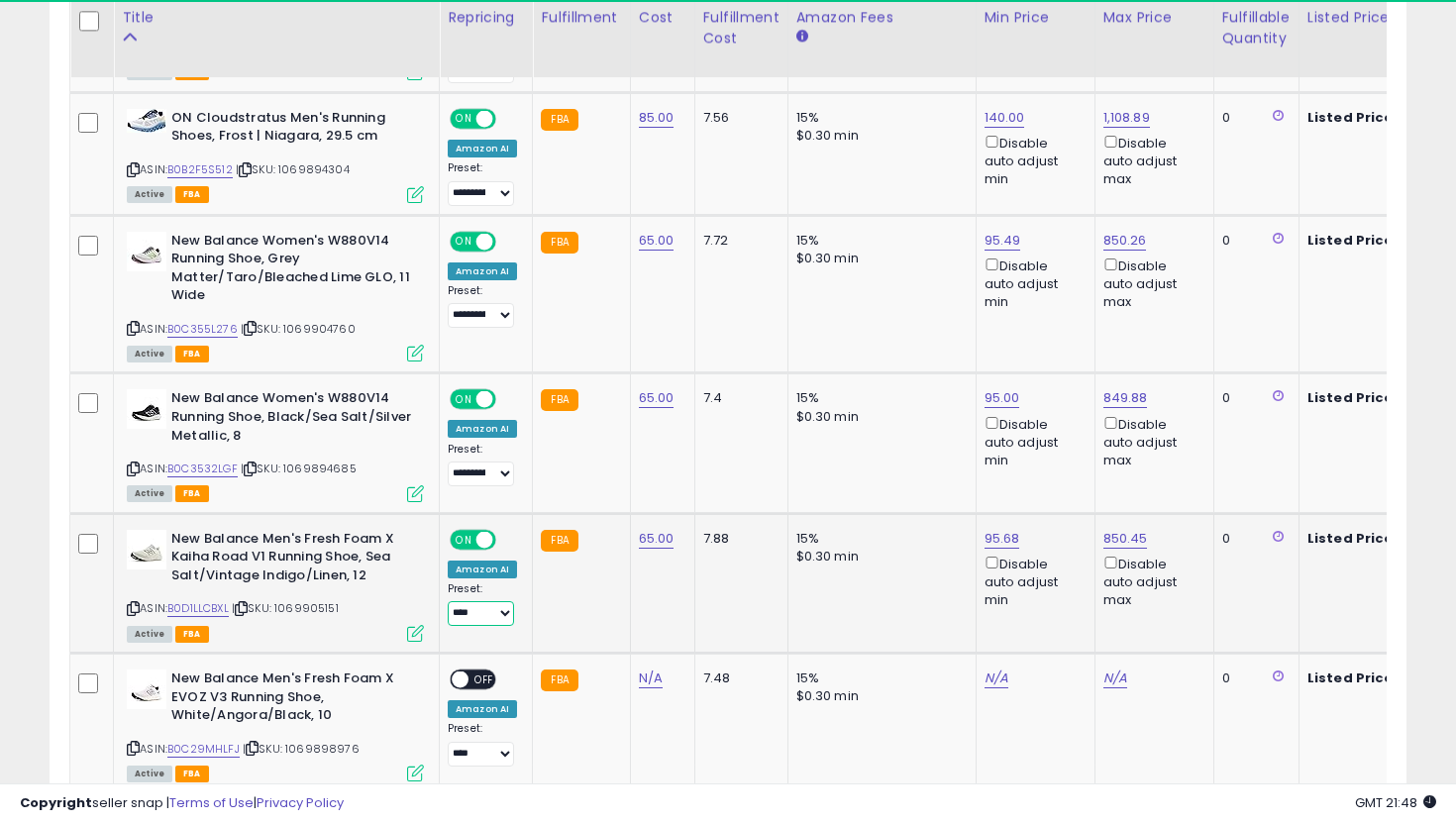 click on "**********" at bounding box center (480, 613) 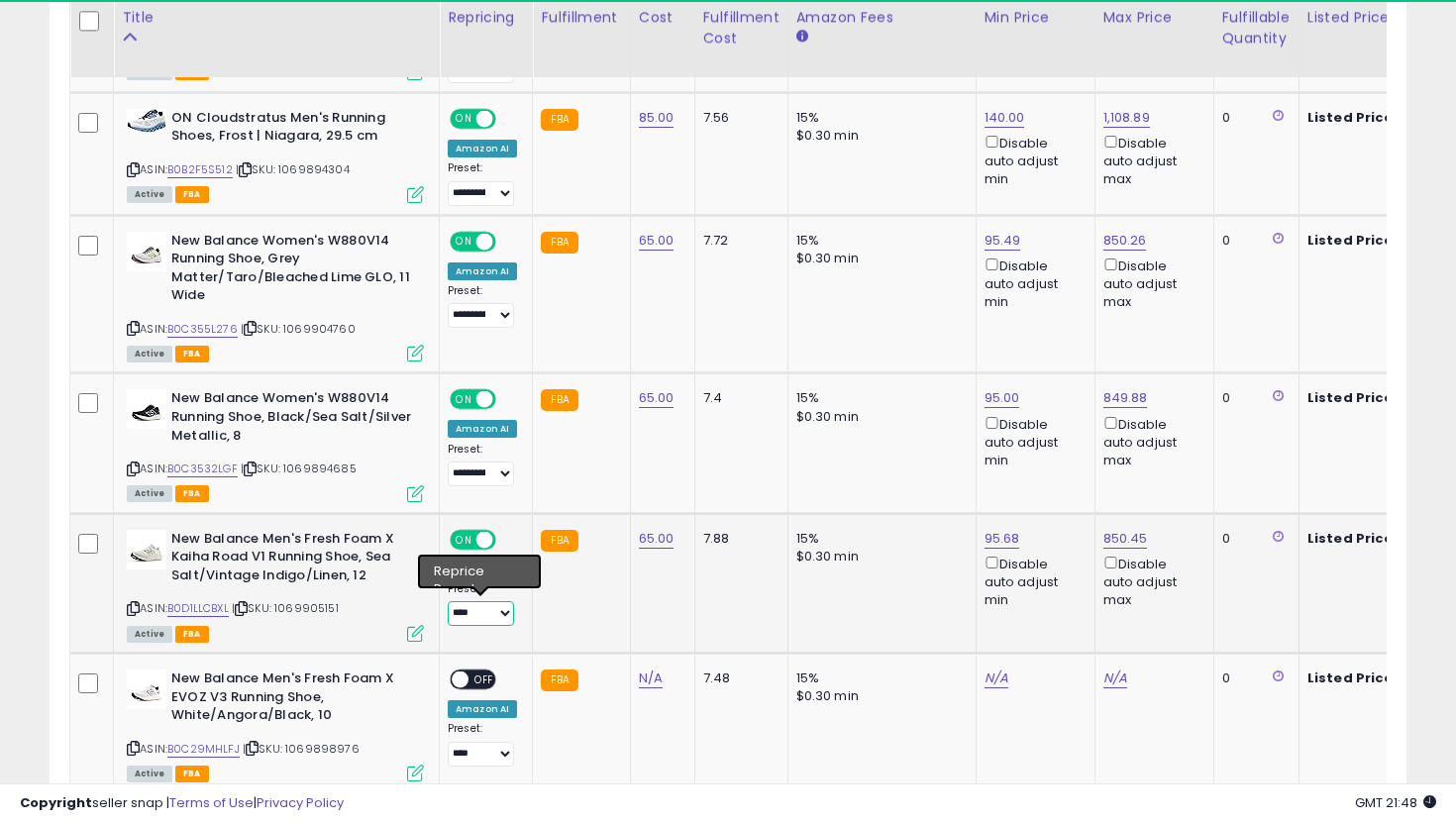 select on "**********" 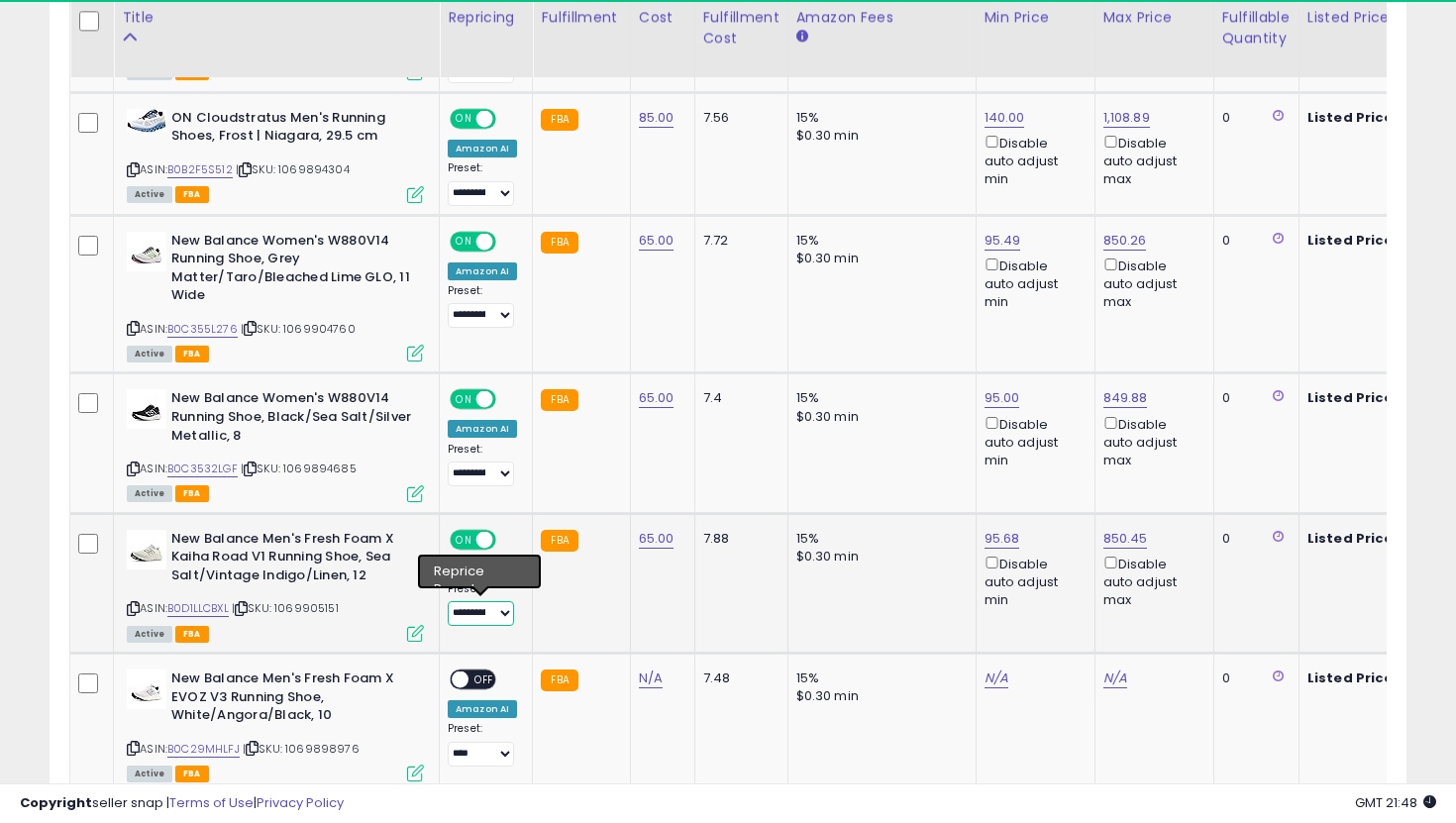 scroll, scrollTop: 0, scrollLeft: 128, axis: horizontal 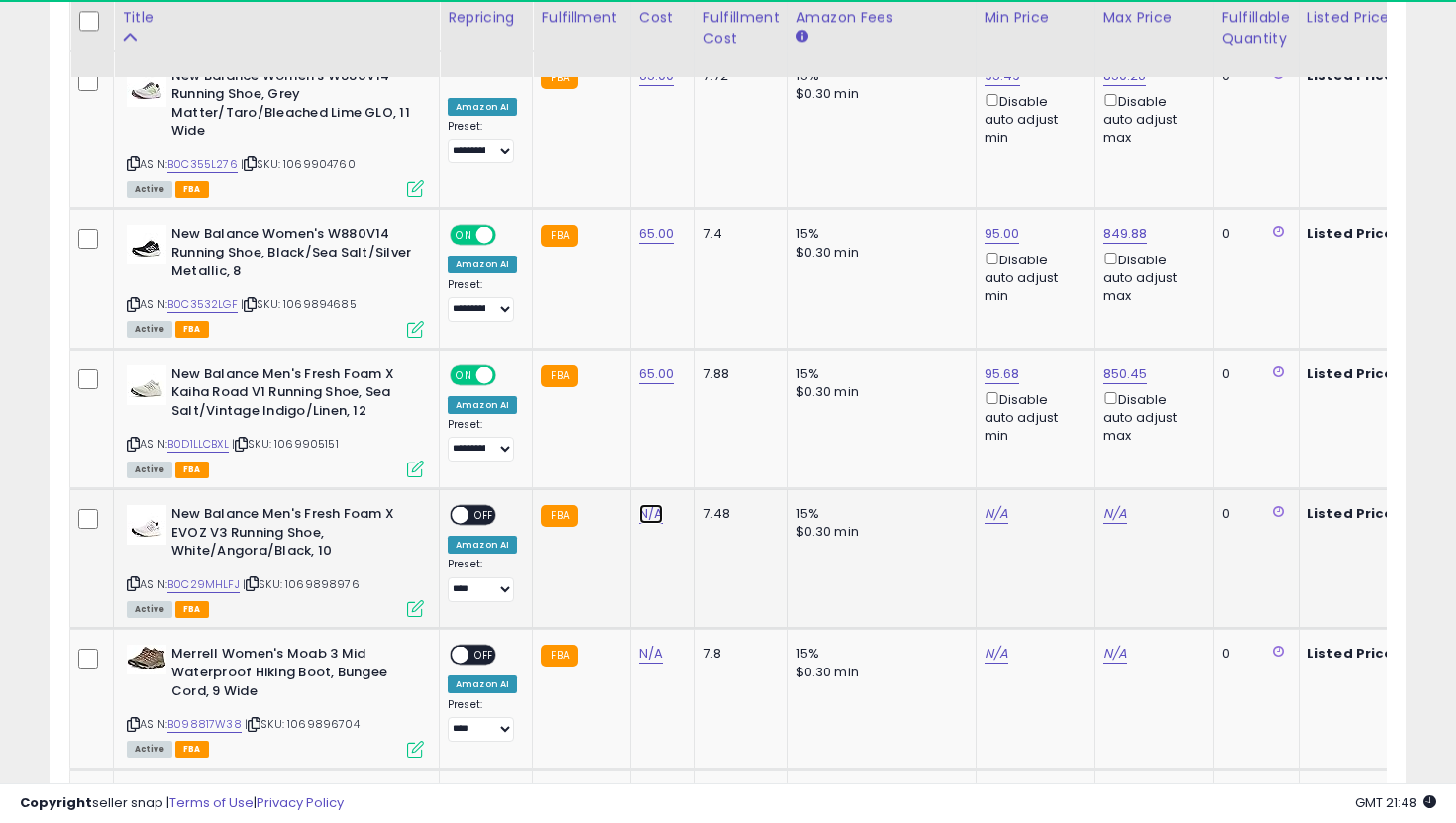 click on "N/A" at bounding box center [651, 514] 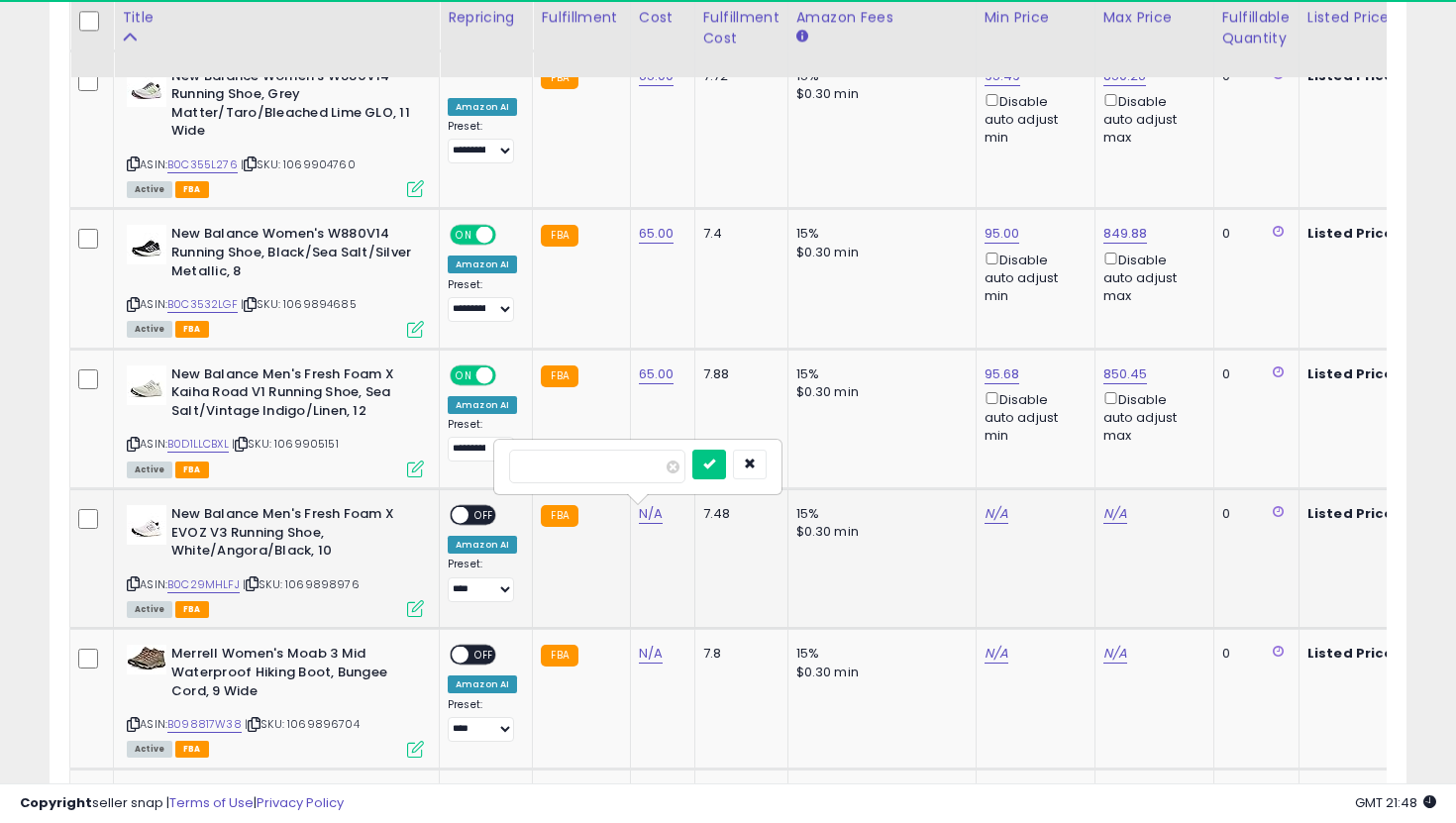 type on "**" 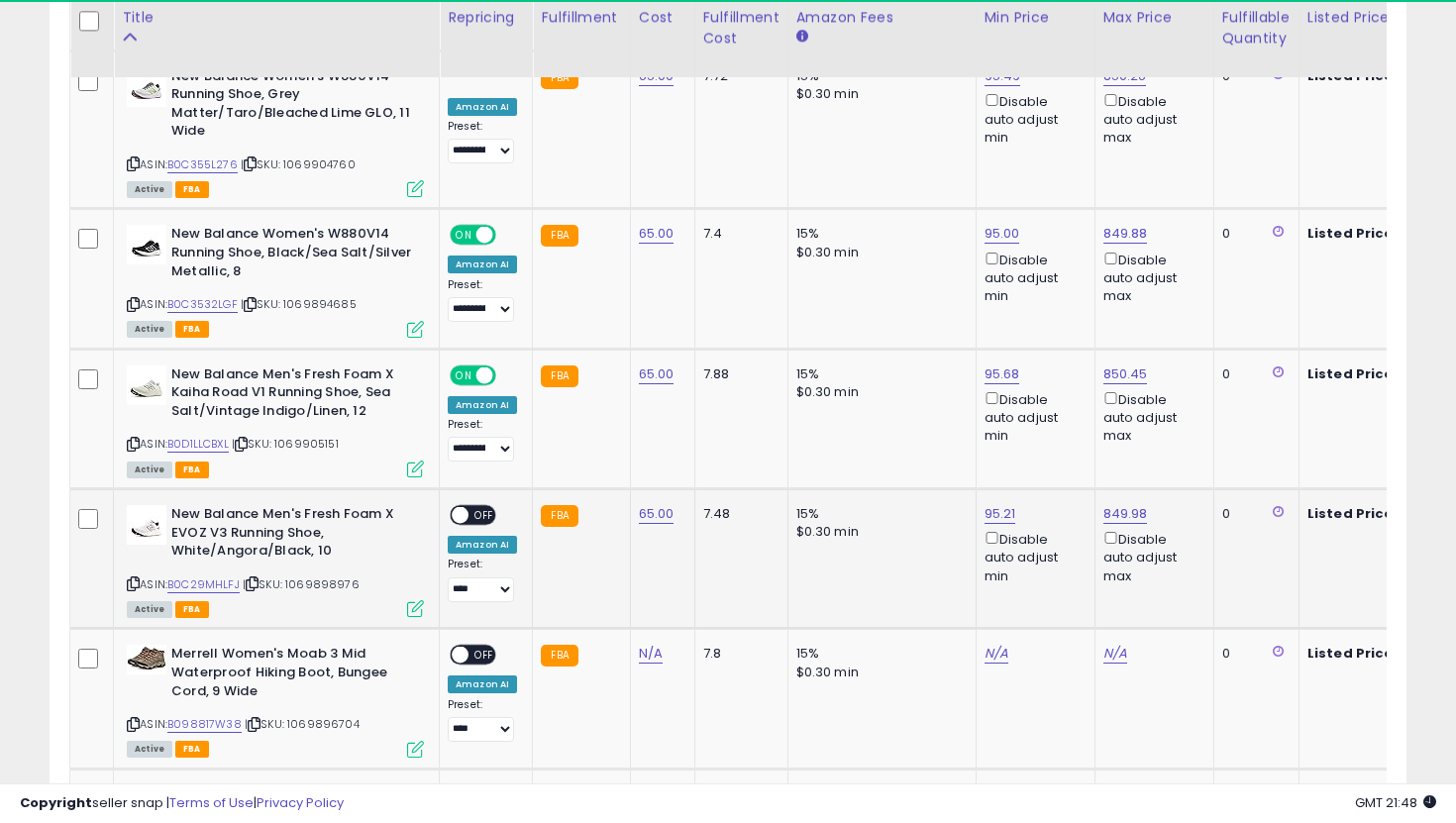 click on "ON   OFF" at bounding box center [472, 515] 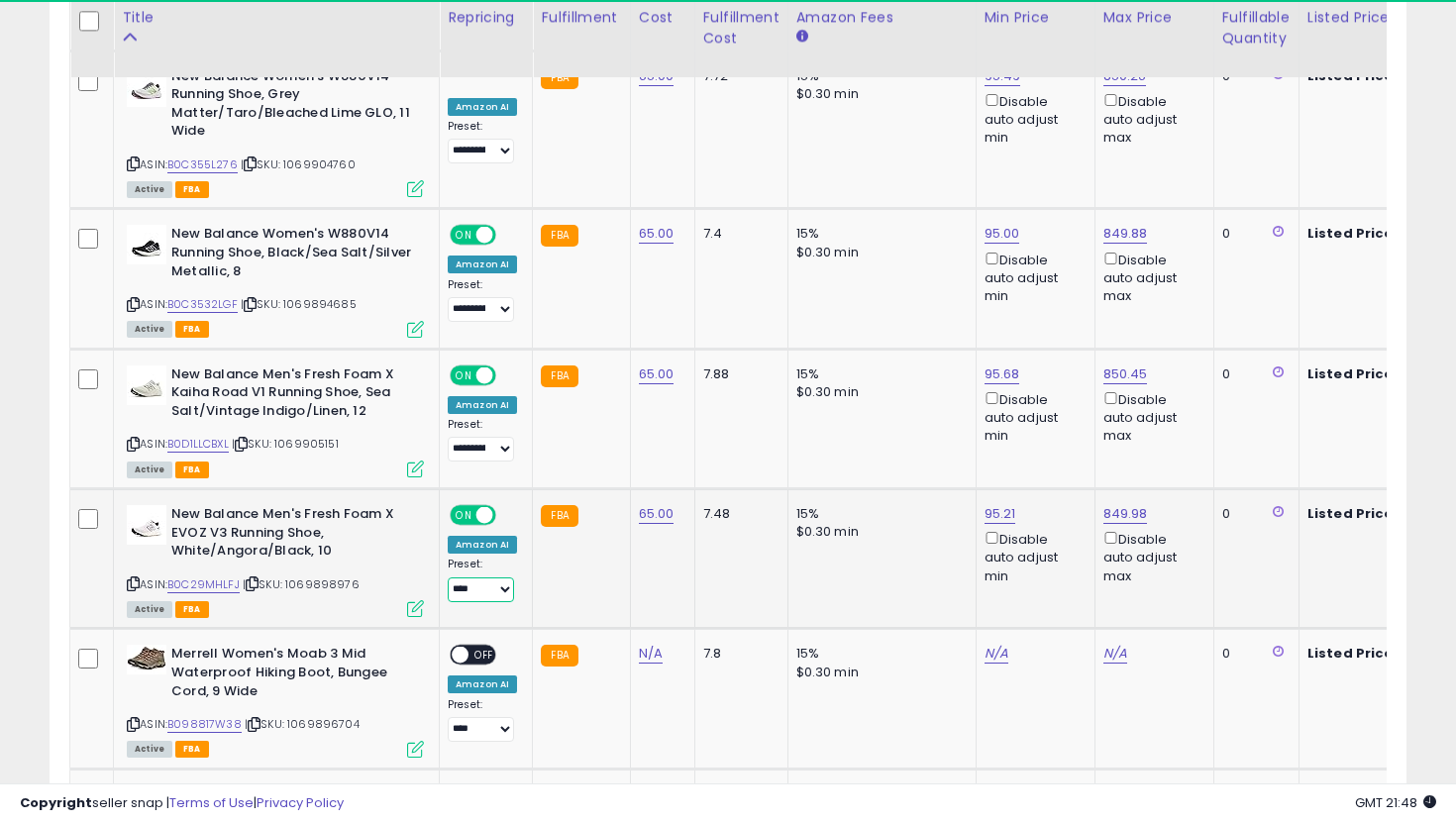 click on "**********" at bounding box center [480, 589] 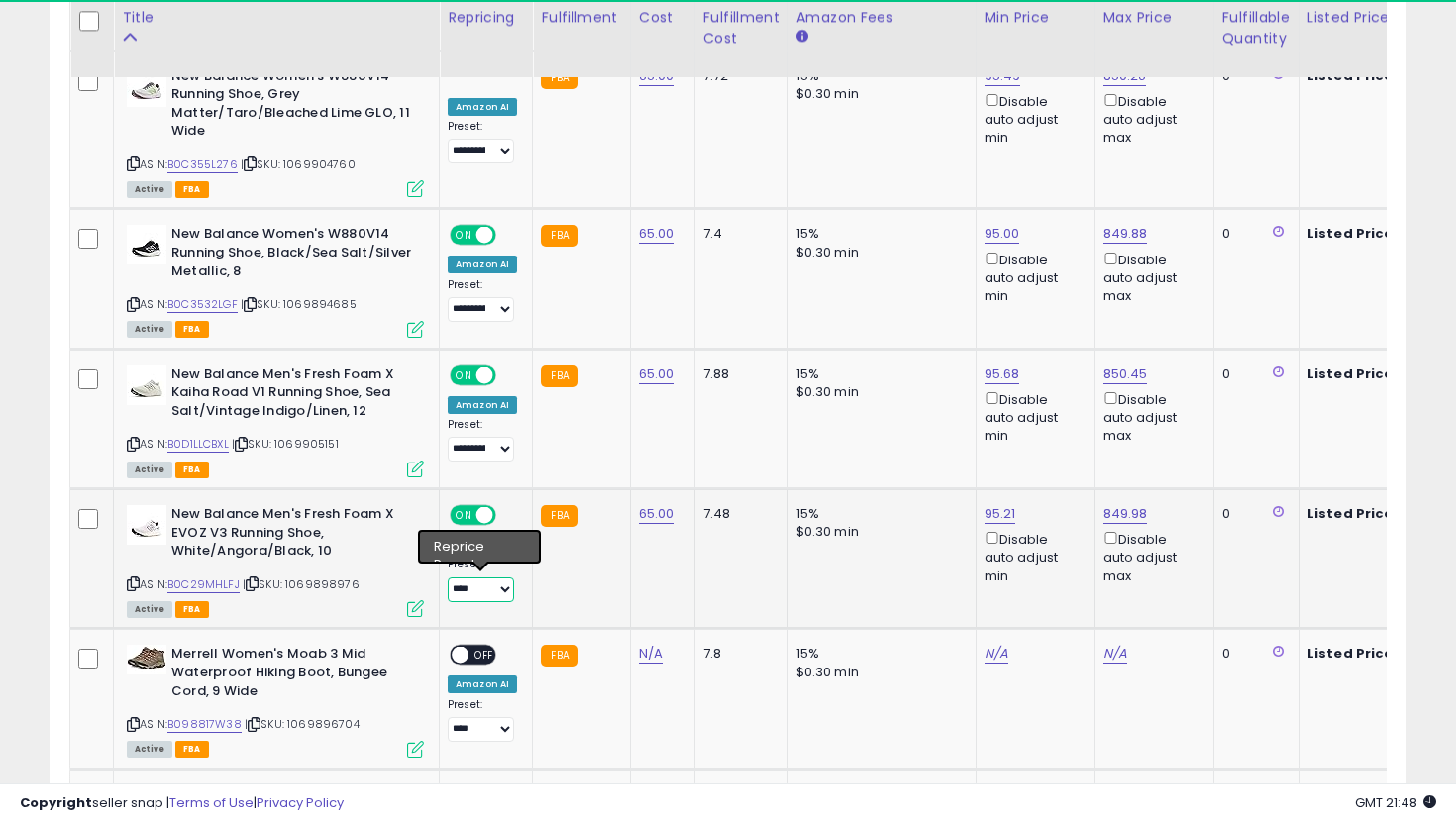 select on "**********" 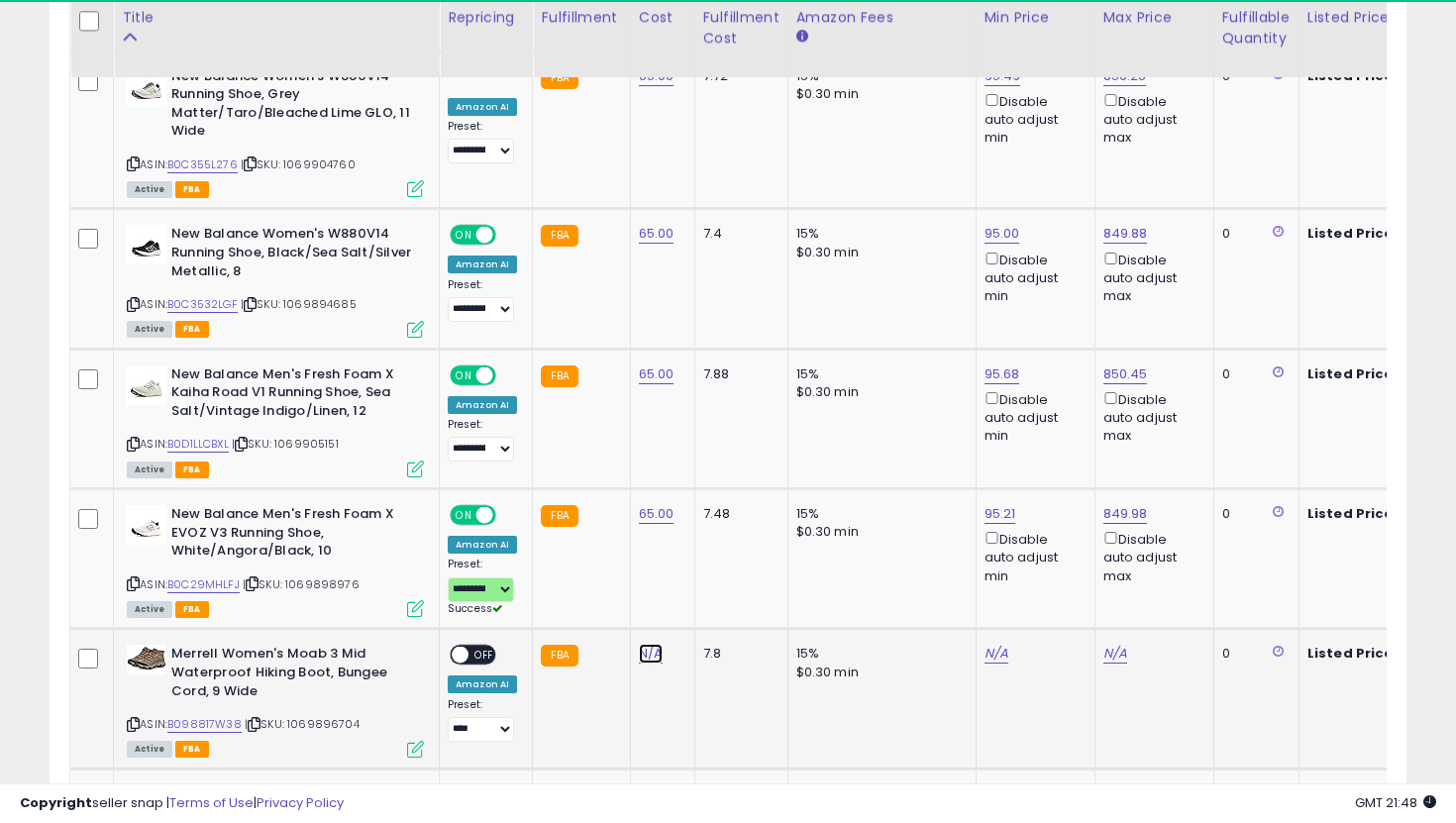 click on "N/A" at bounding box center [651, 654] 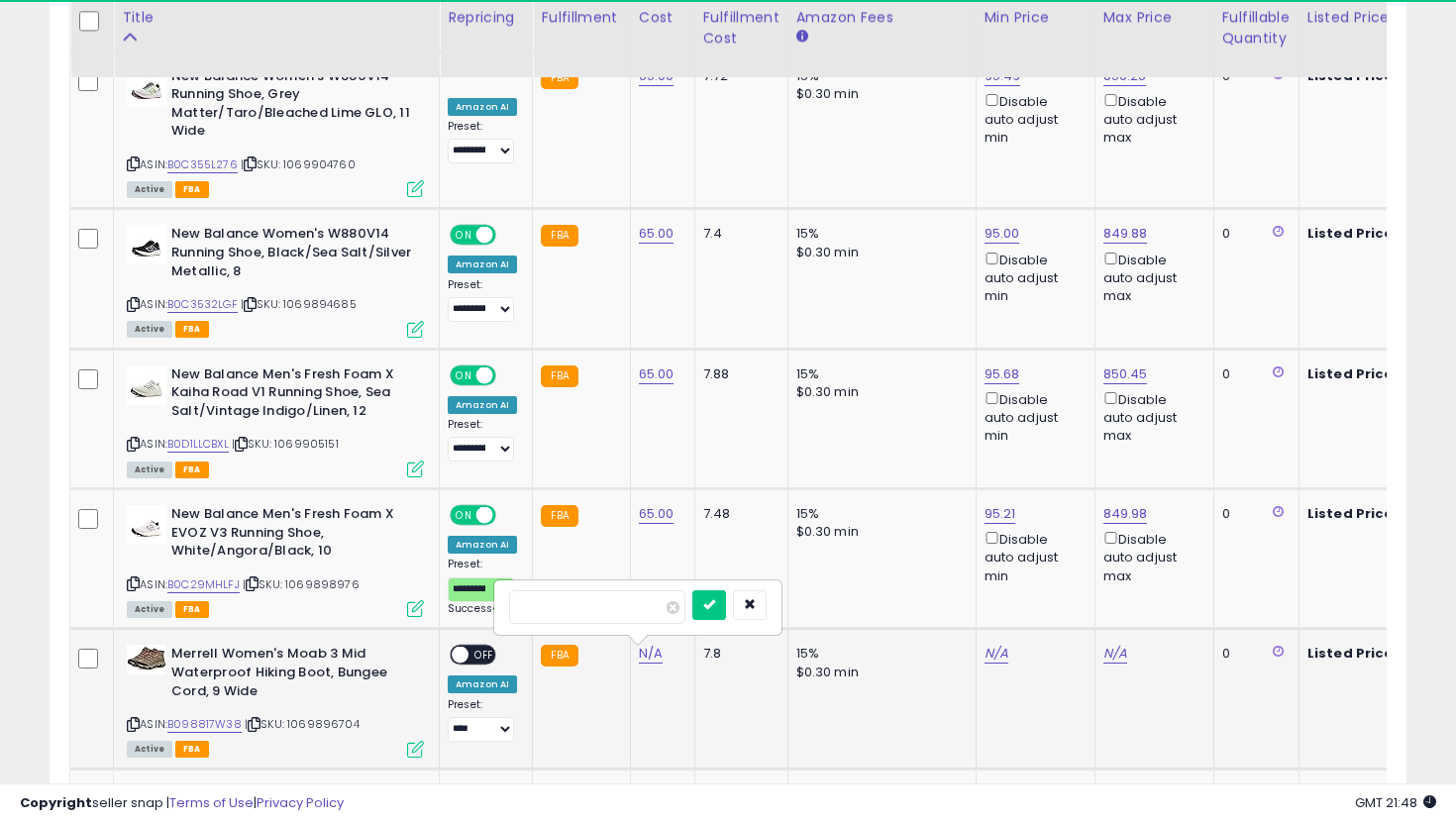 type on "**" 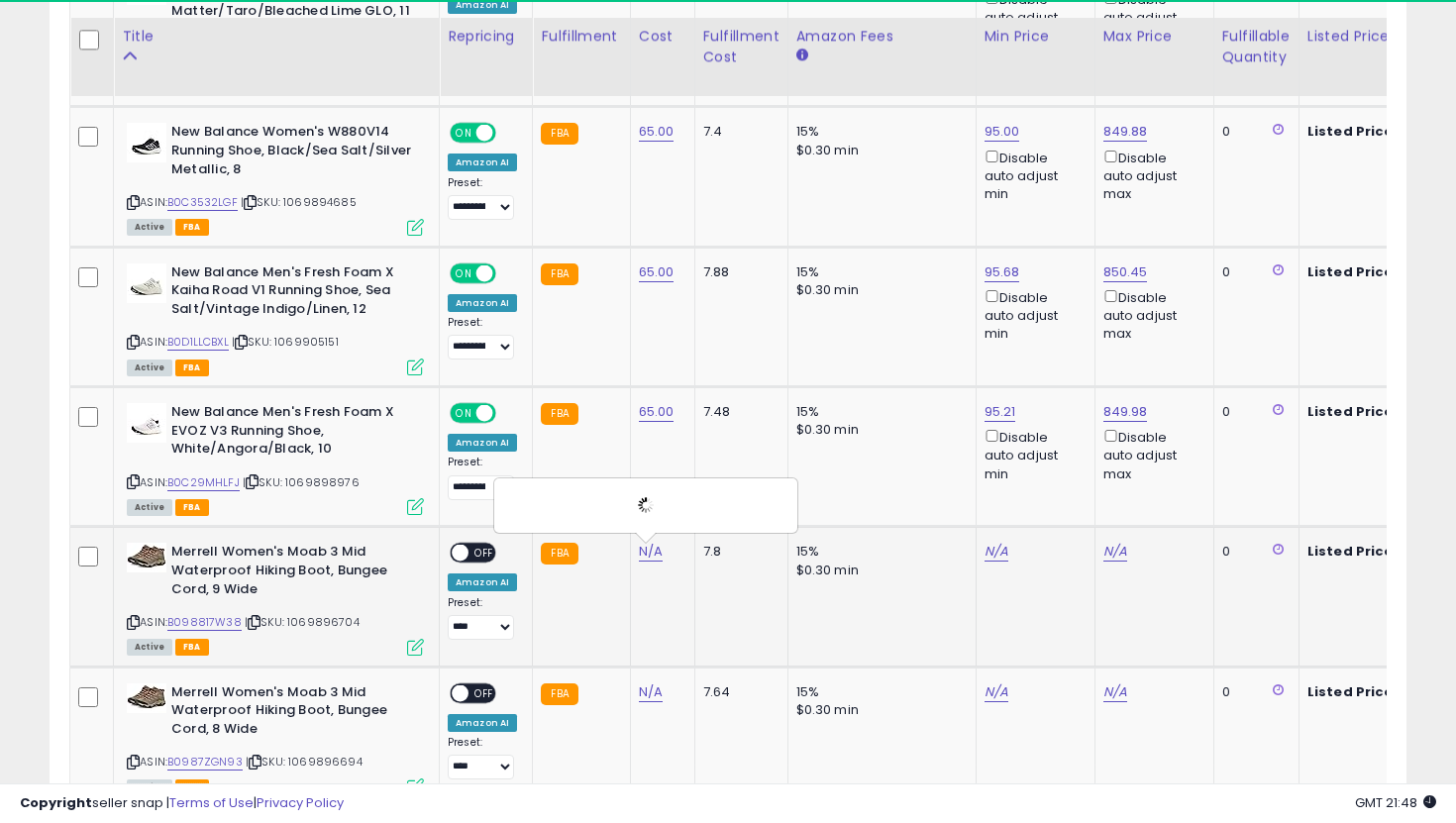 scroll, scrollTop: 2982, scrollLeft: 0, axis: vertical 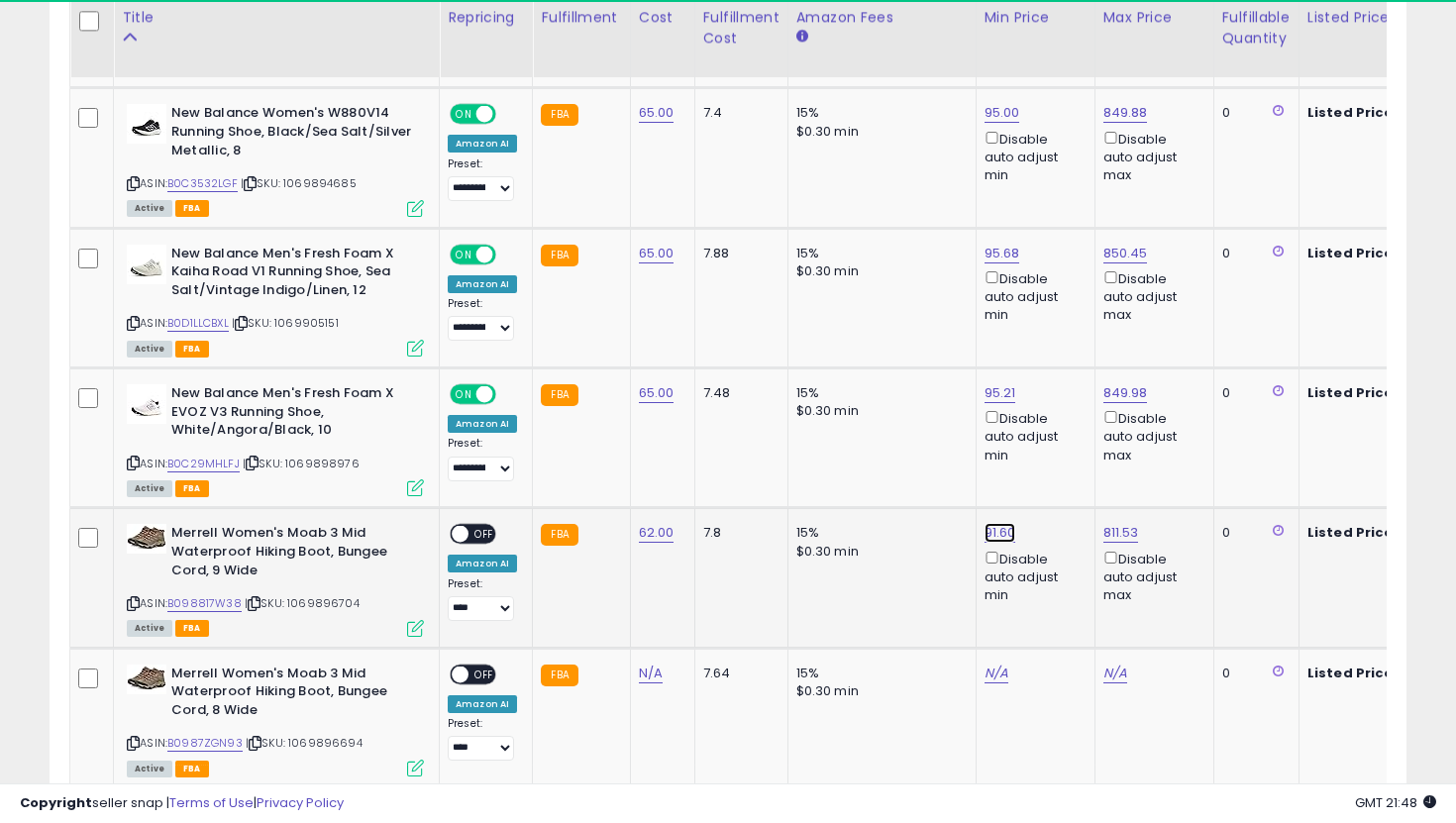 click on "91.60" at bounding box center (1004, -1918) 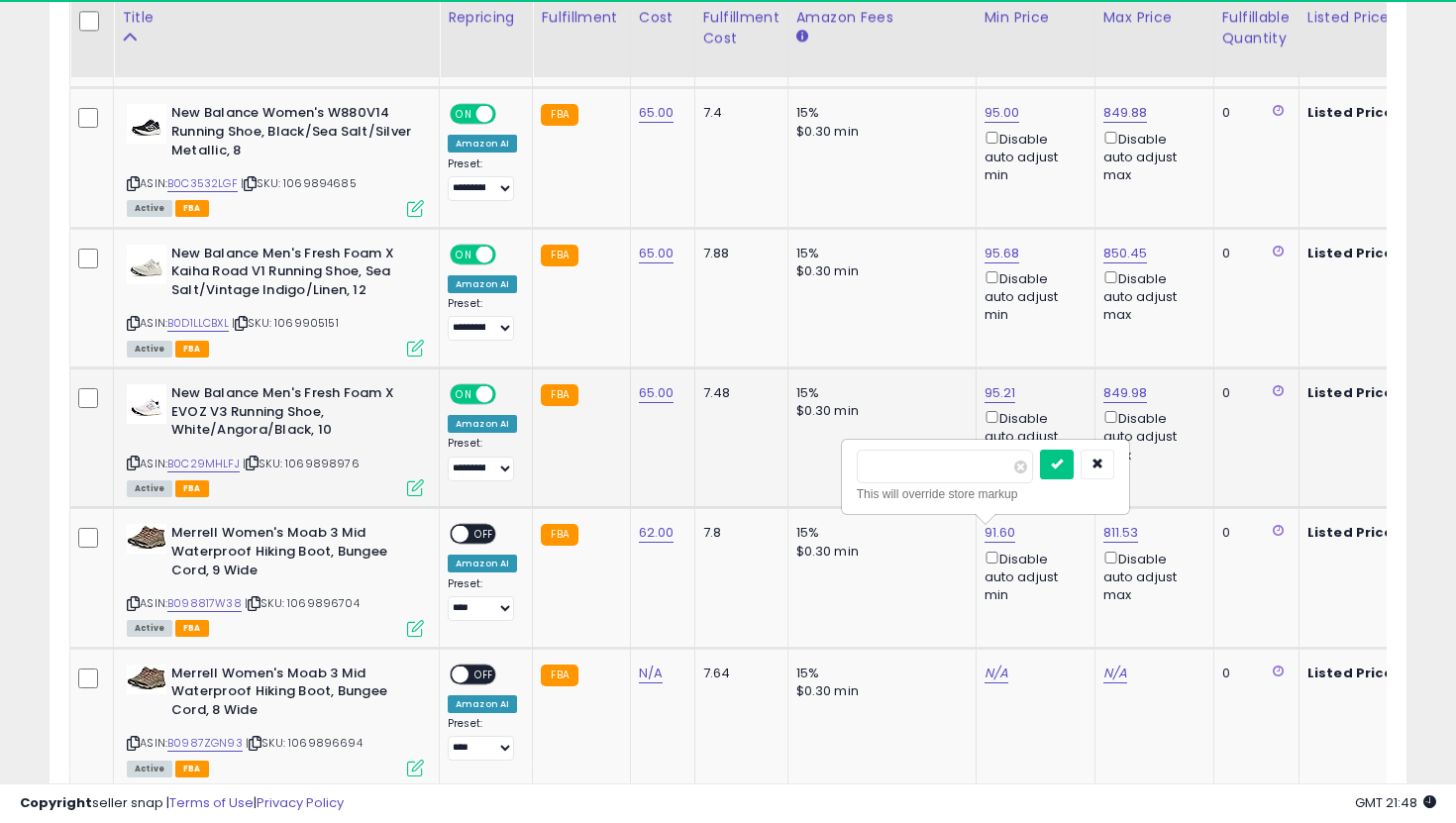 drag, startPoint x: 914, startPoint y: 472, endPoint x: 763, endPoint y: 456, distance: 151.84532 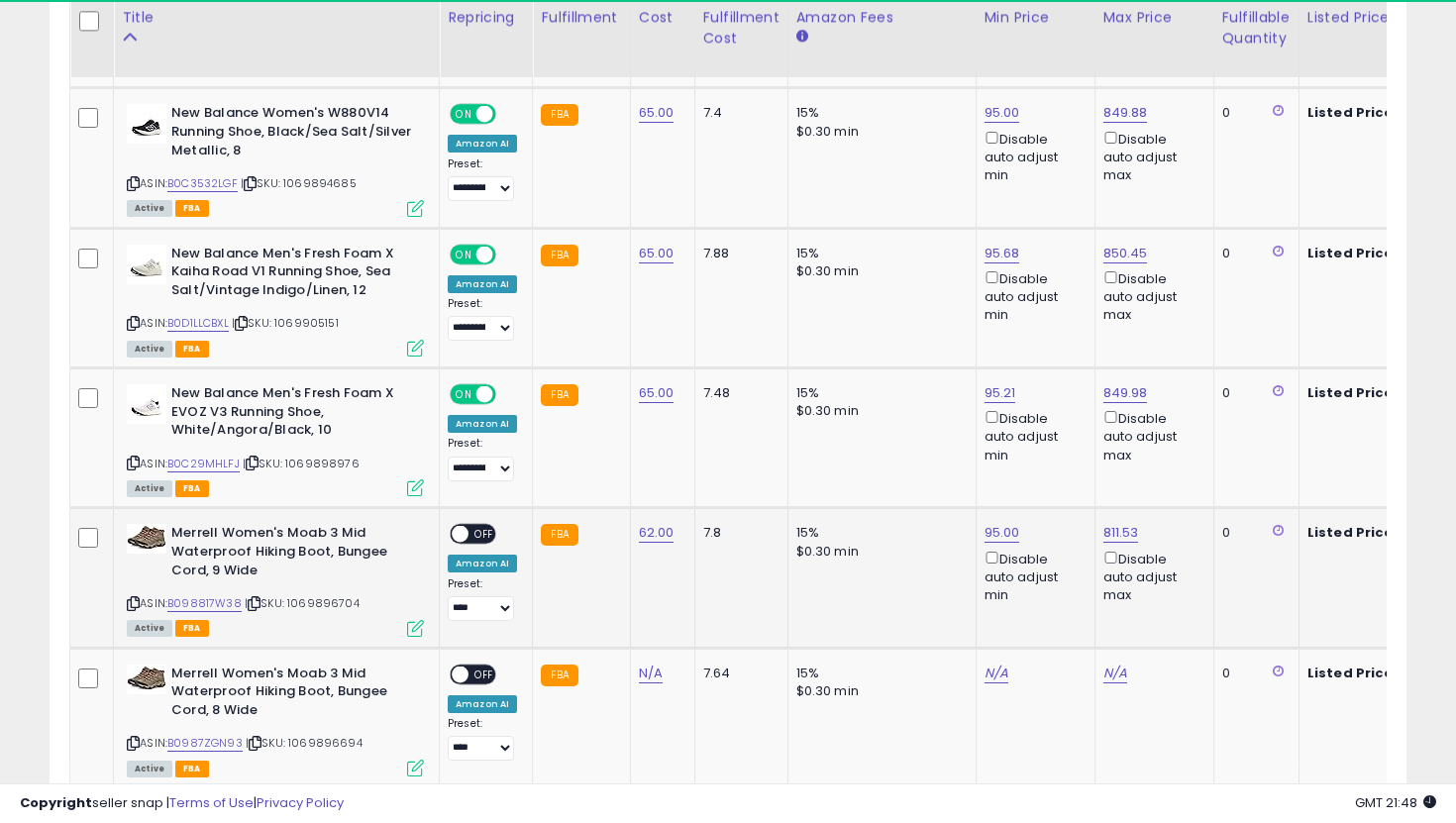 scroll, scrollTop: 0, scrollLeft: 172, axis: horizontal 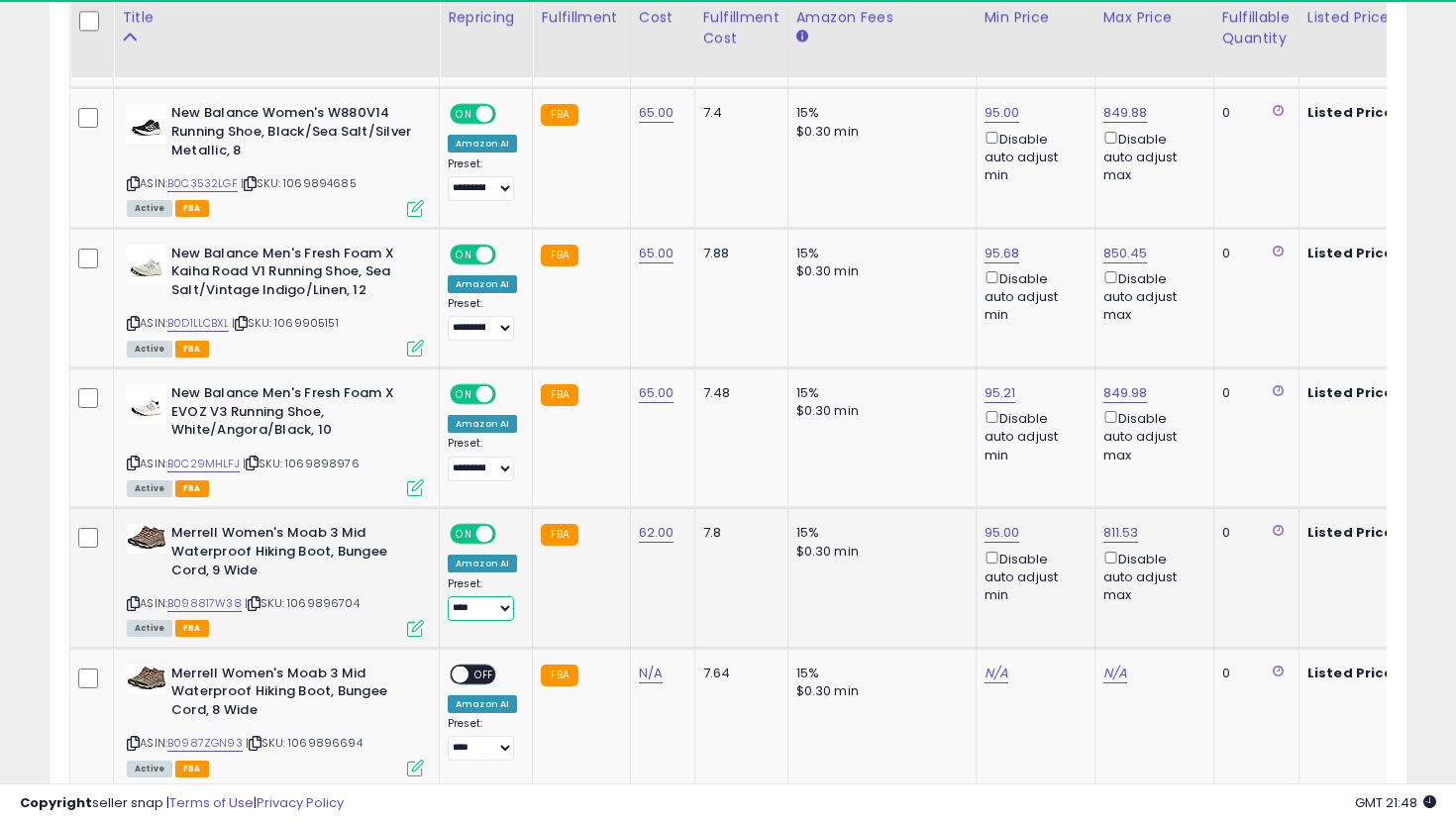 click on "**********" at bounding box center (480, 608) 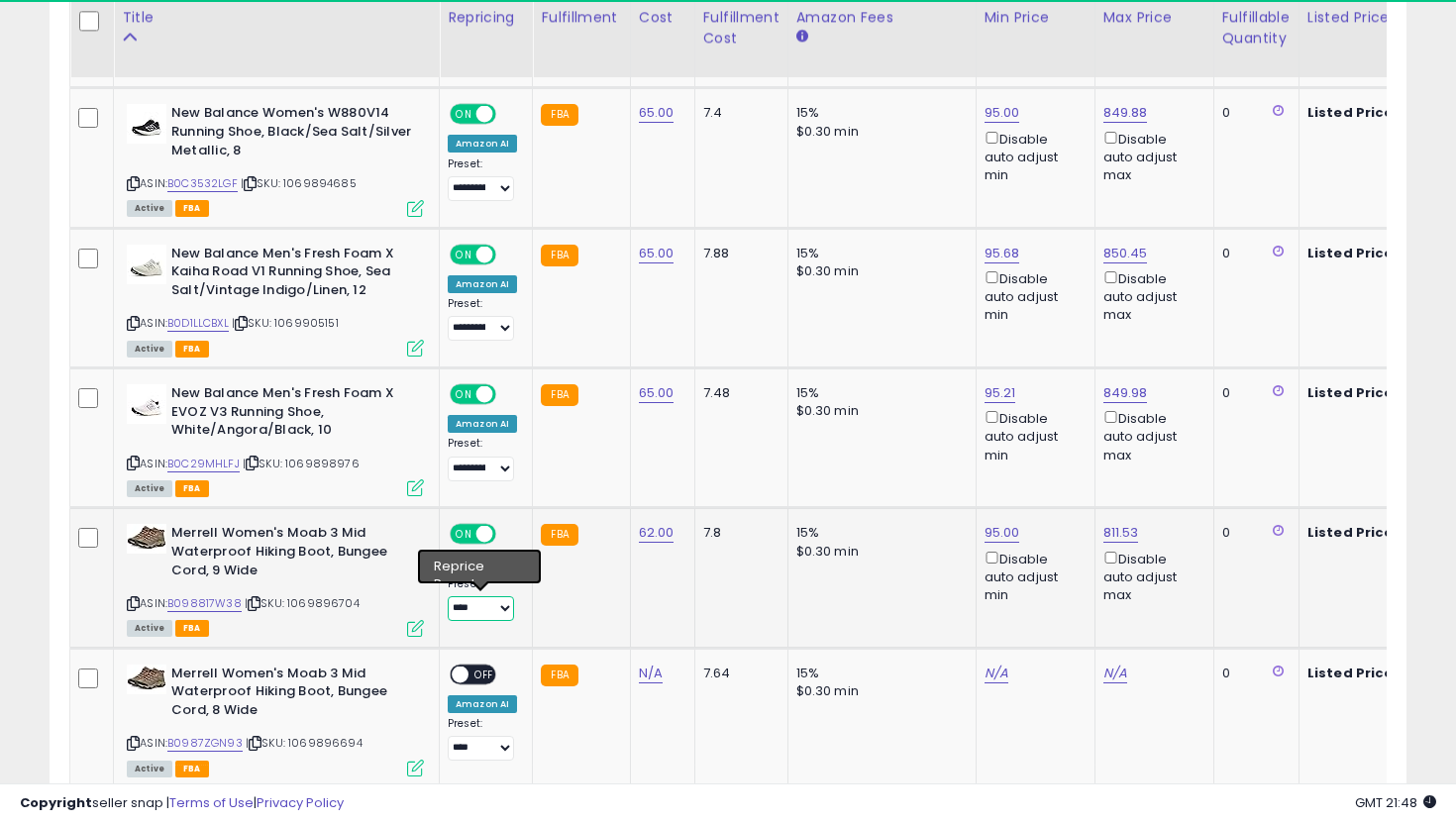 select on "**********" 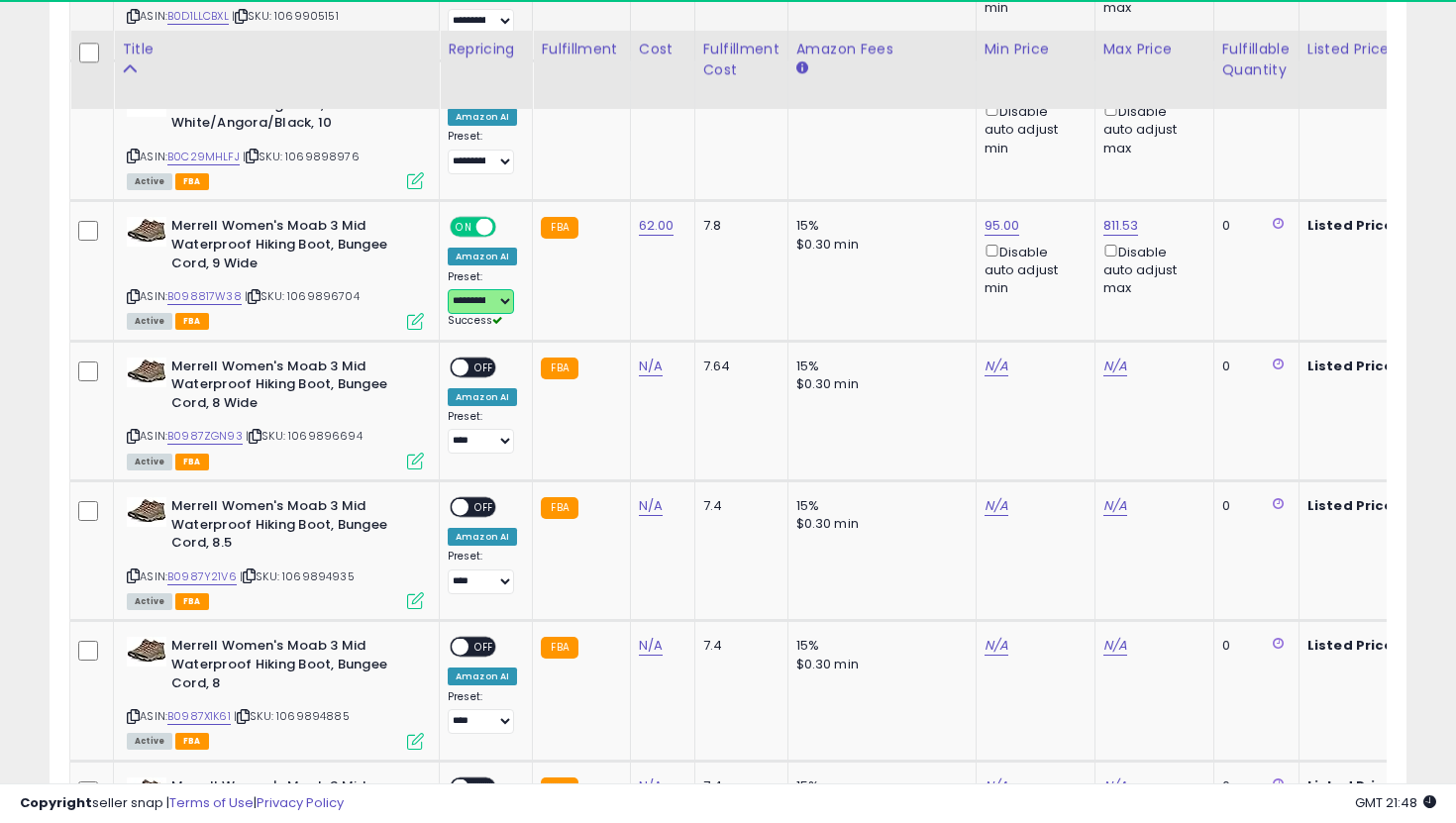 scroll, scrollTop: 3323, scrollLeft: 0, axis: vertical 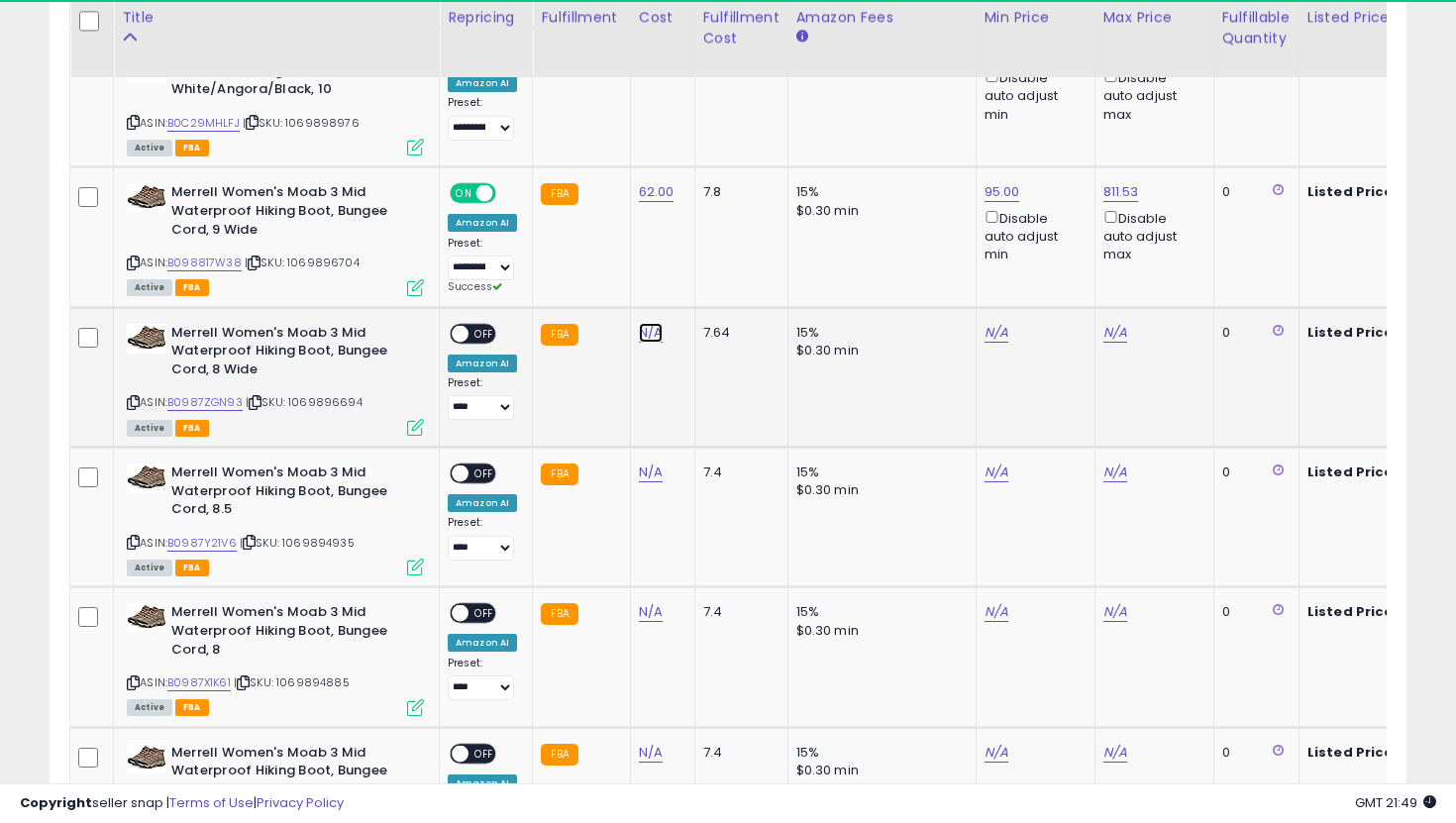 click on "N/A" at bounding box center (651, 333) 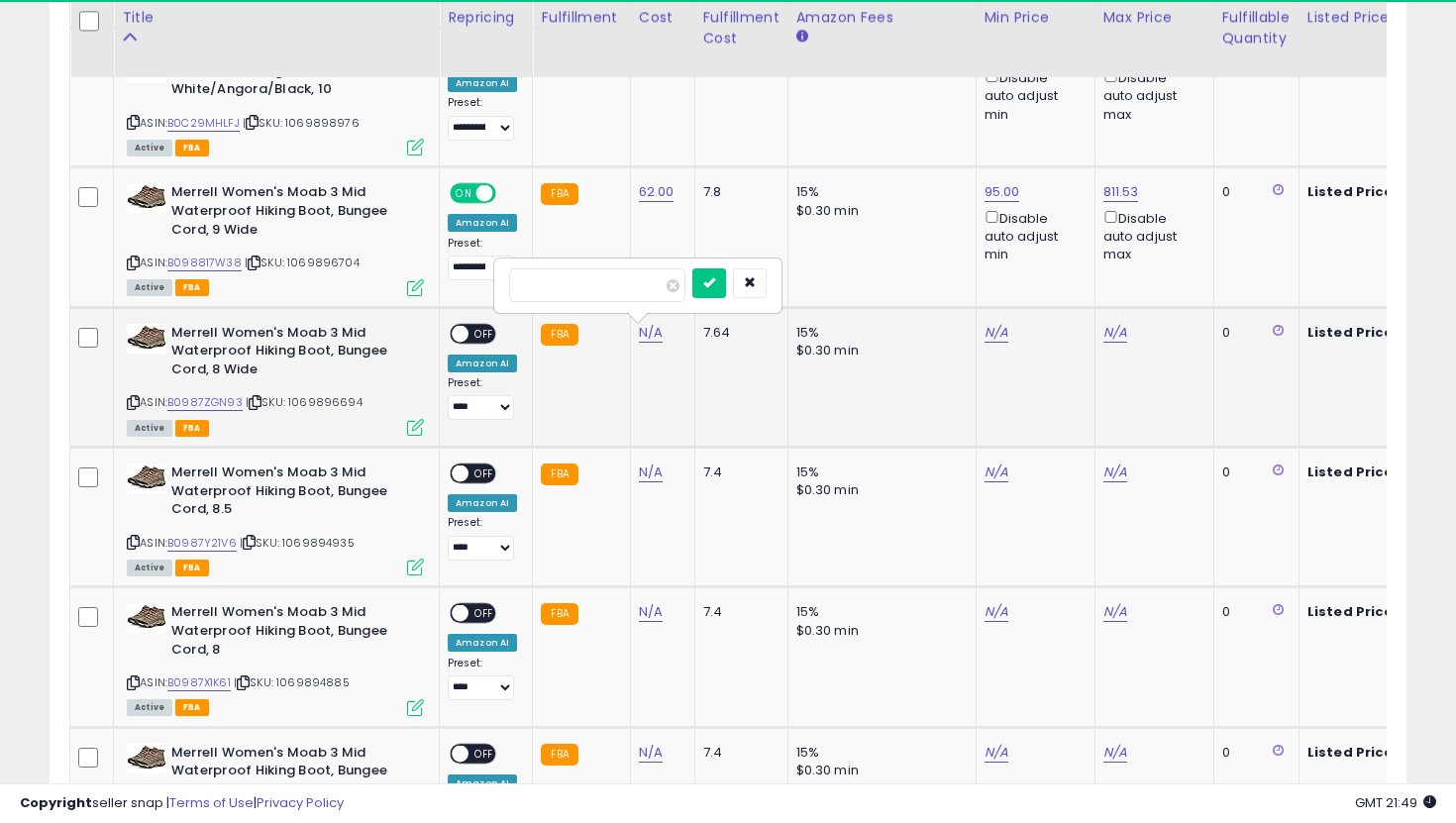 type on "**" 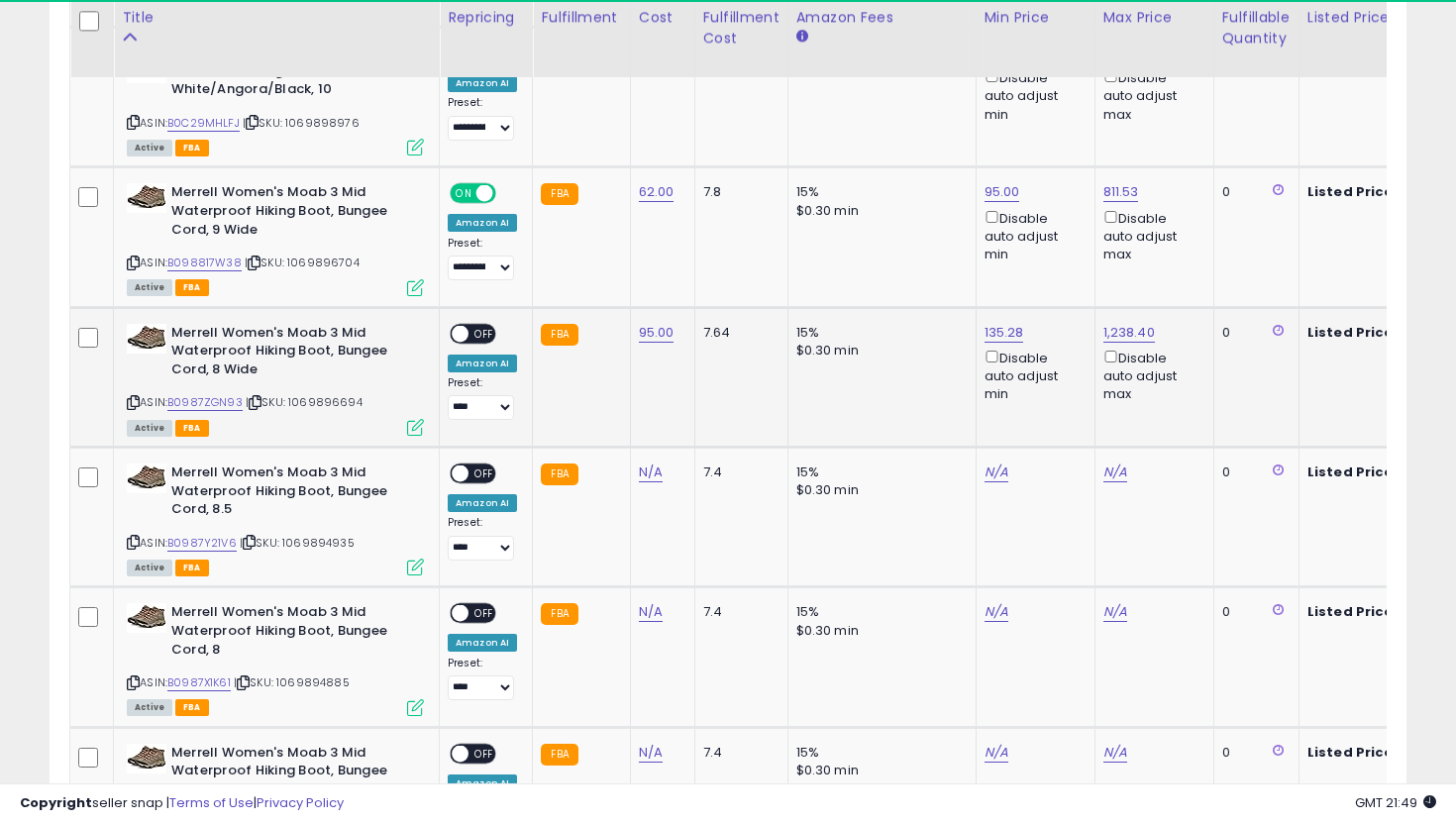 click on "135.28  Disable auto adjust min" at bounding box center (1032, 363) 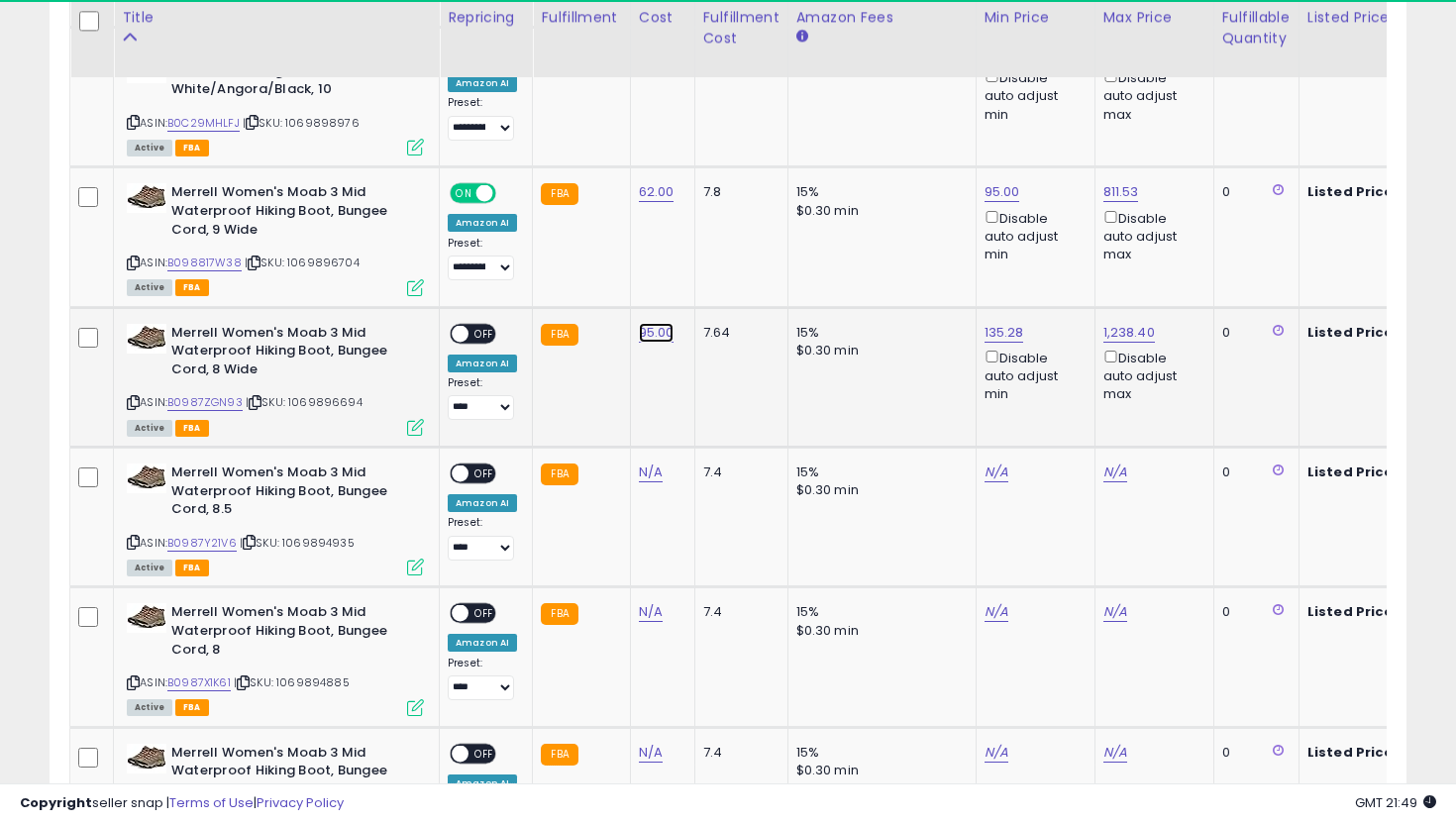 click on "95.00" at bounding box center [657, -2259] 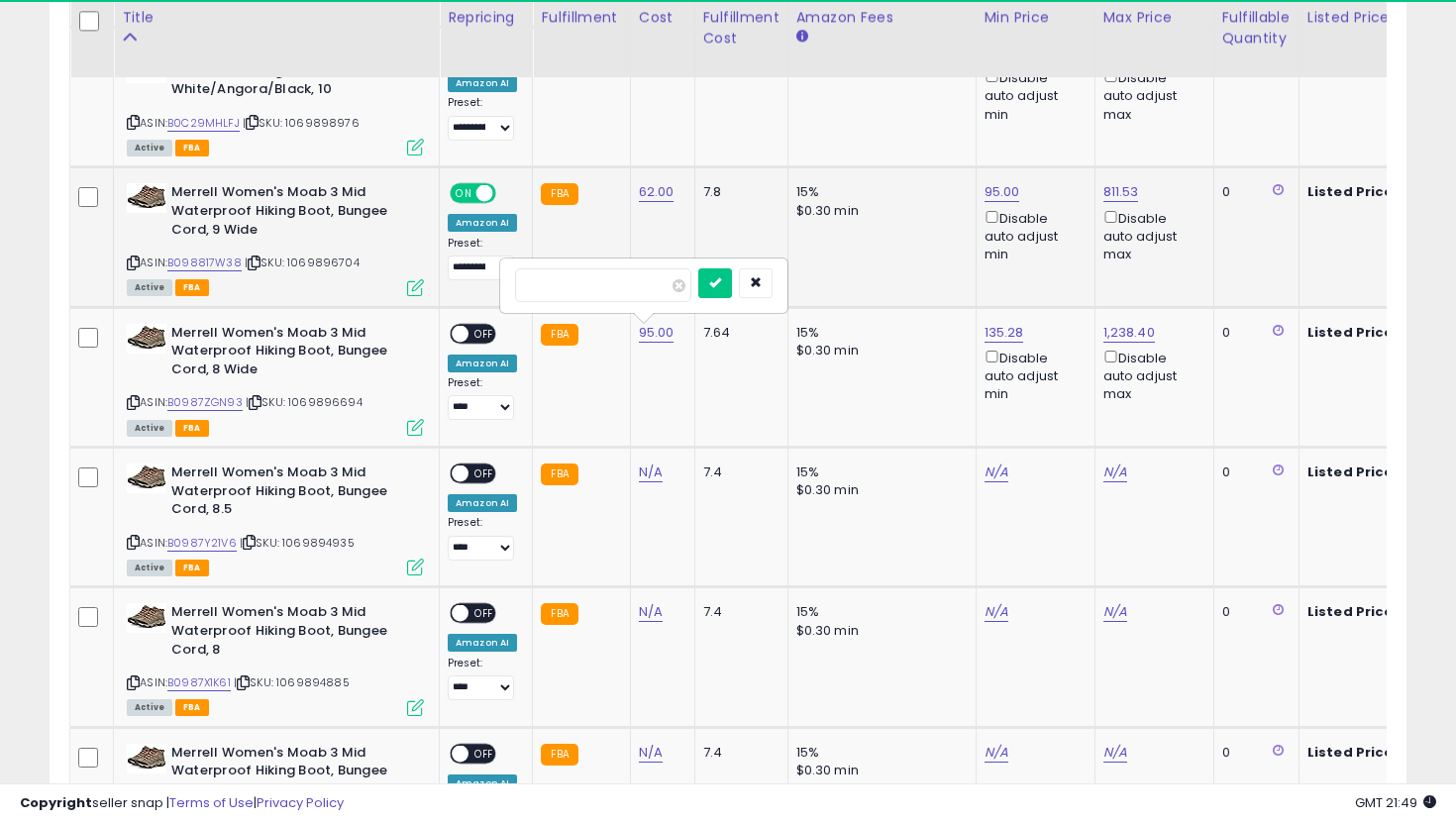 drag, startPoint x: 621, startPoint y: 281, endPoint x: 407, endPoint y: 278, distance: 214.02103 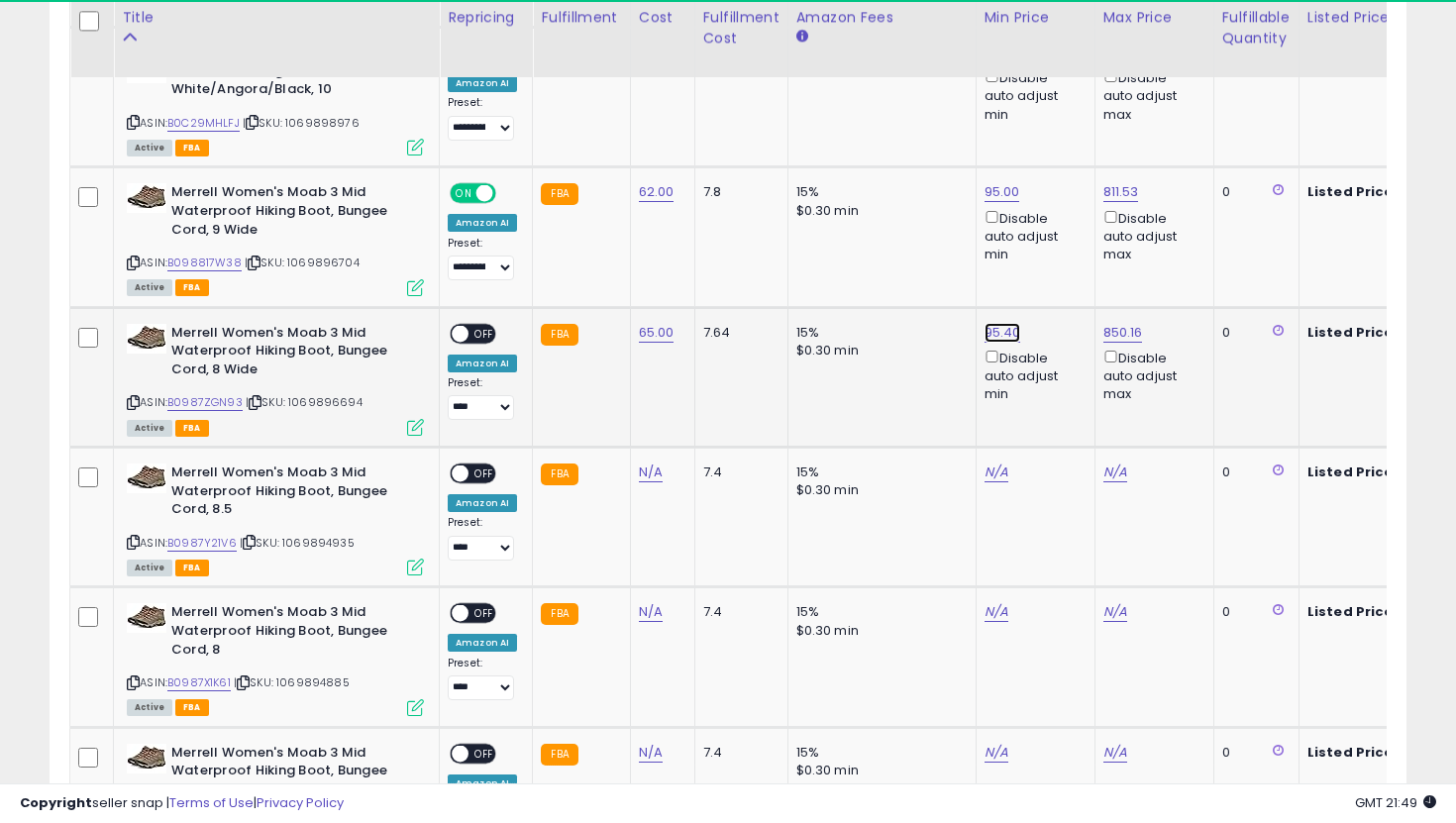 click on "95.40" at bounding box center [1004, -2259] 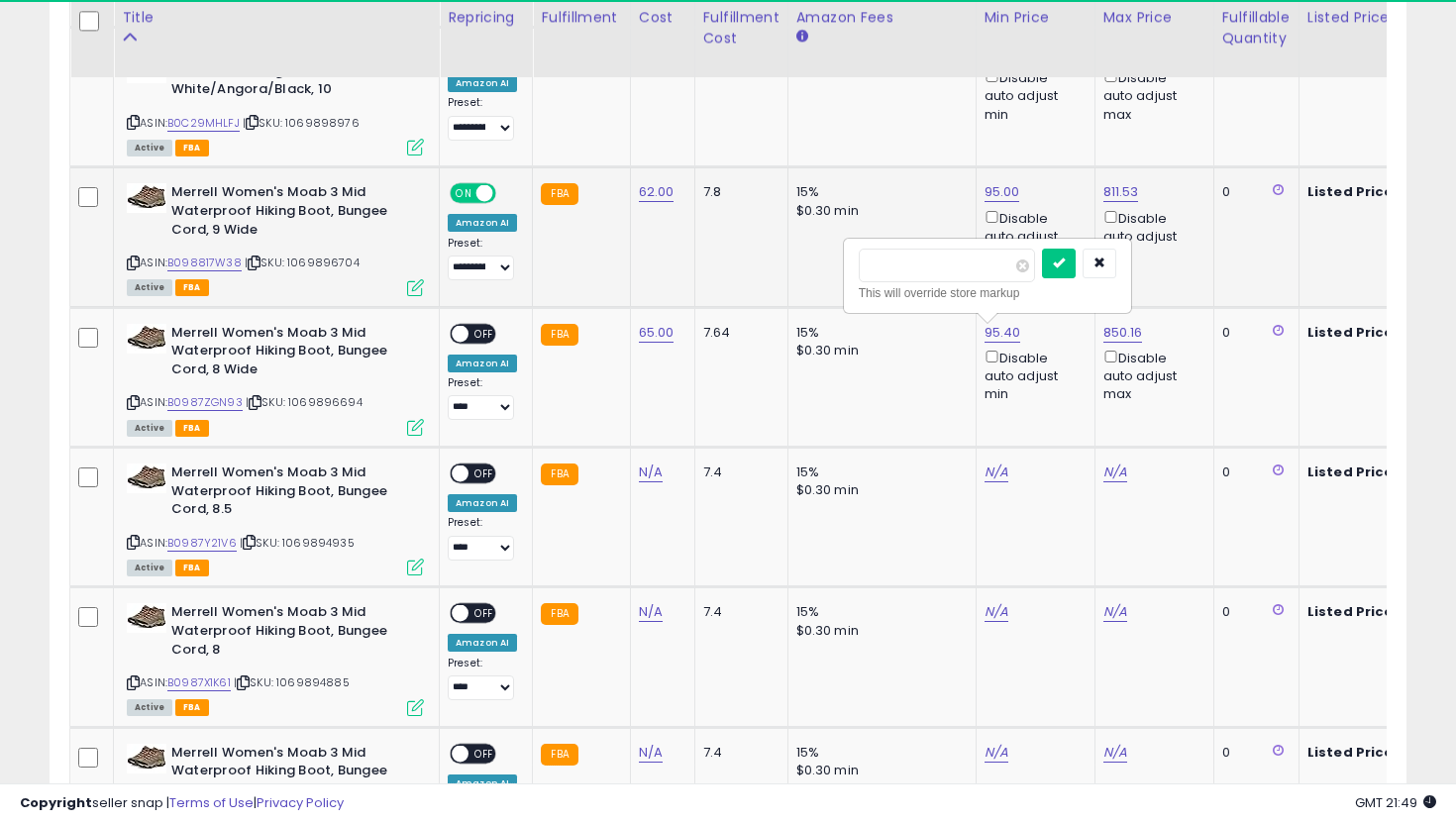drag, startPoint x: 933, startPoint y: 273, endPoint x: 812, endPoint y: 253, distance: 122.64175 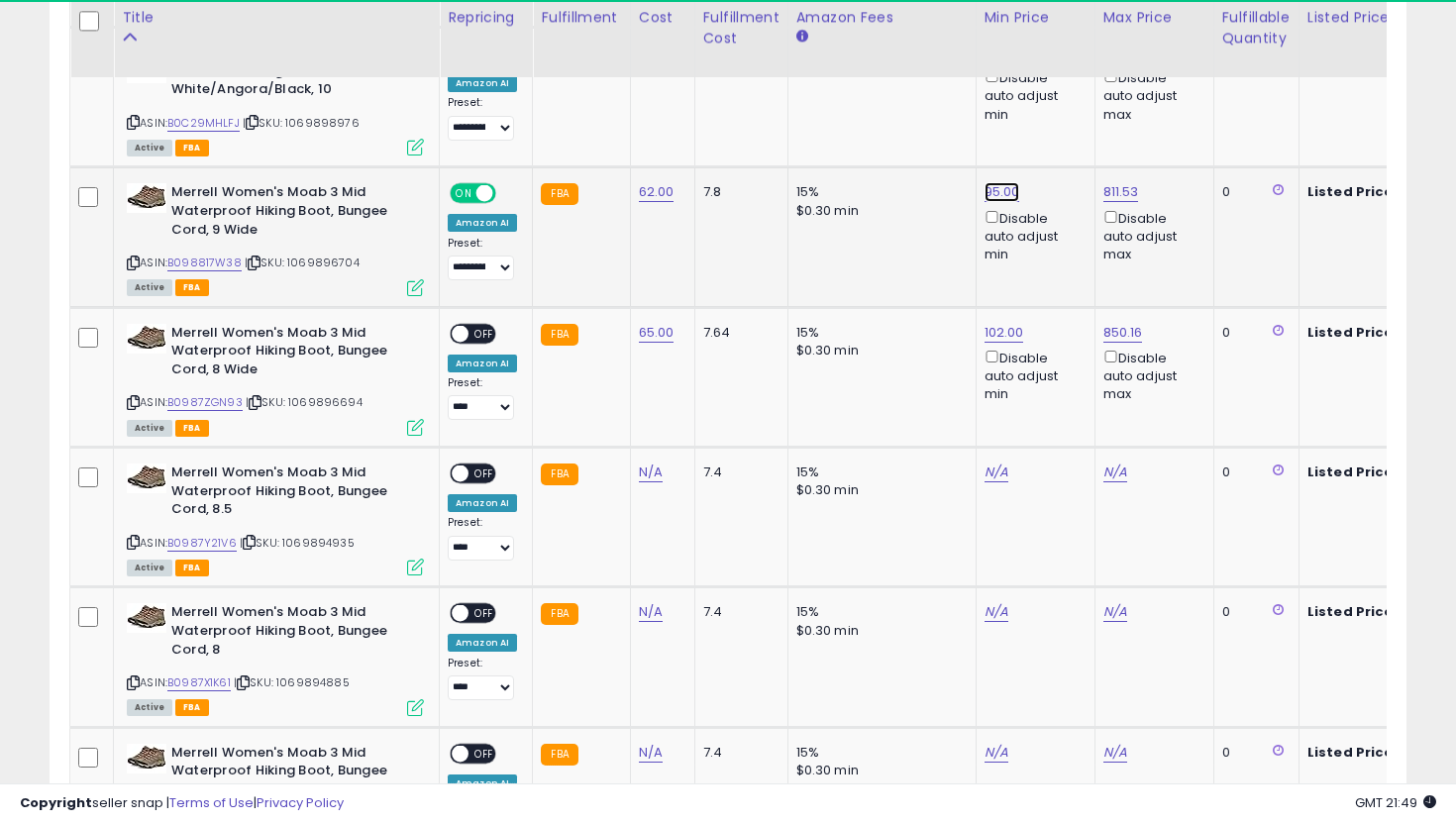 click on "95.00" at bounding box center [1004, -2259] 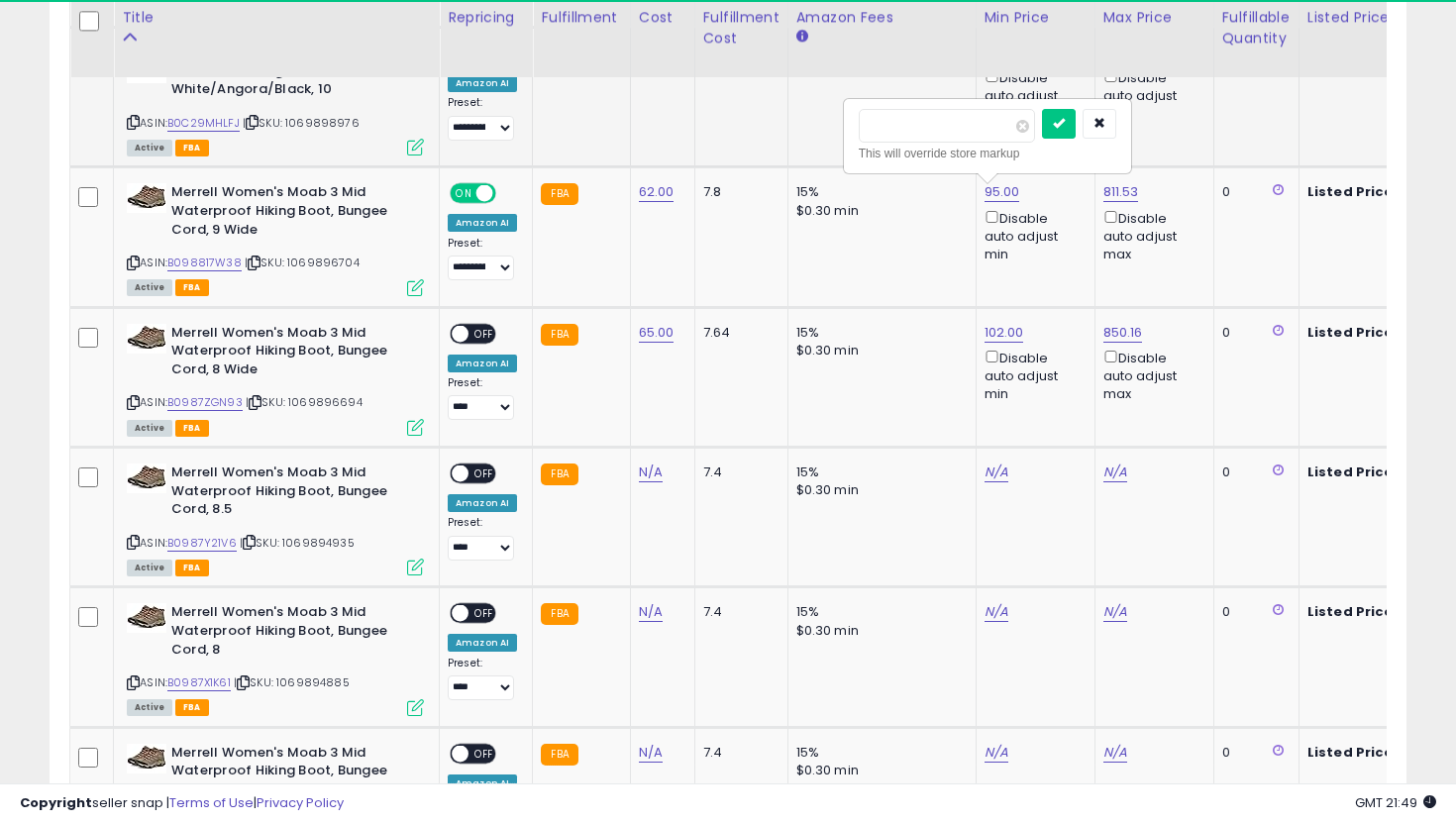 drag, startPoint x: 928, startPoint y: 137, endPoint x: 812, endPoint y: 127, distance: 116.430237 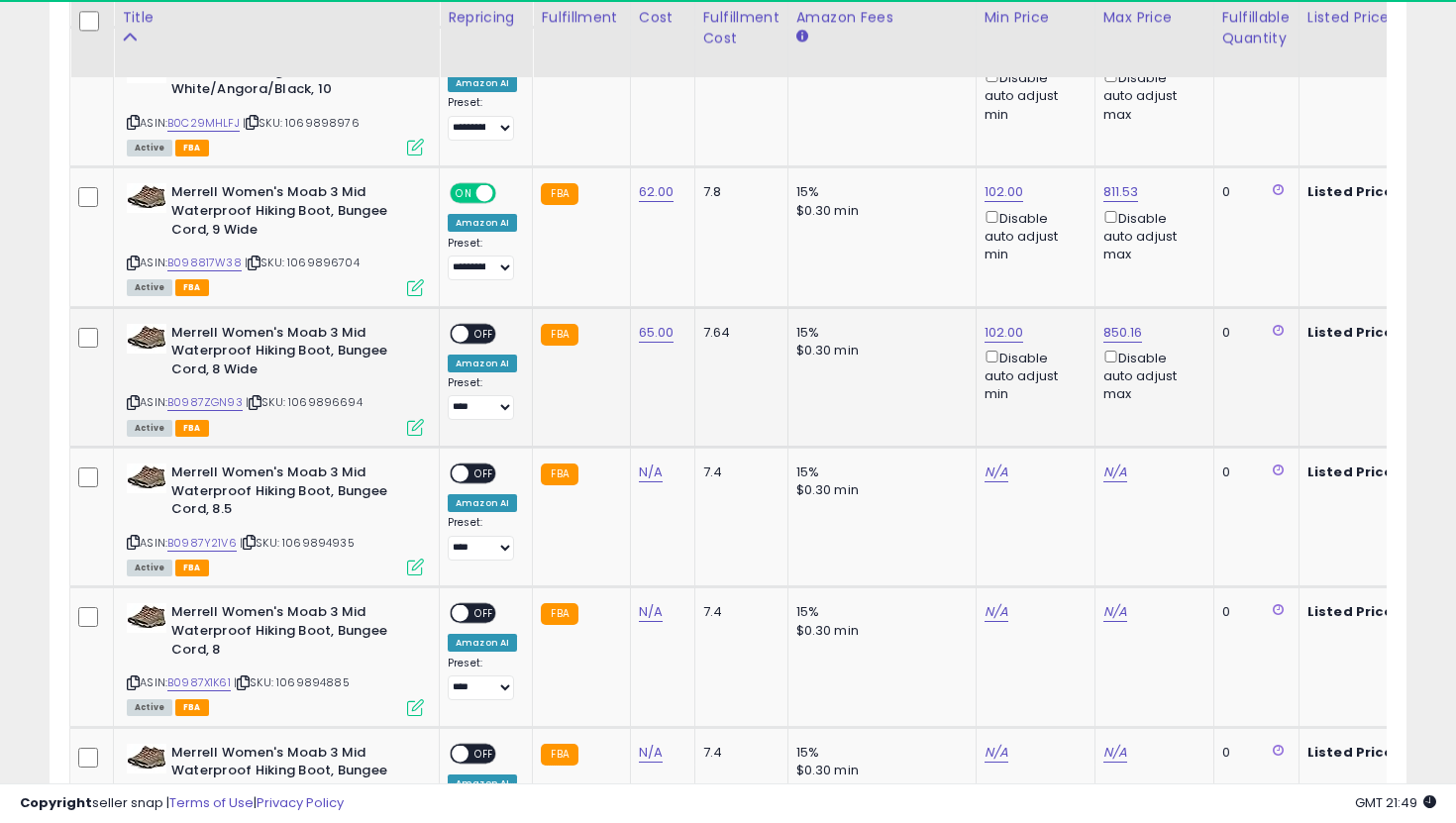 click on "OFF" at bounding box center [484, 333] 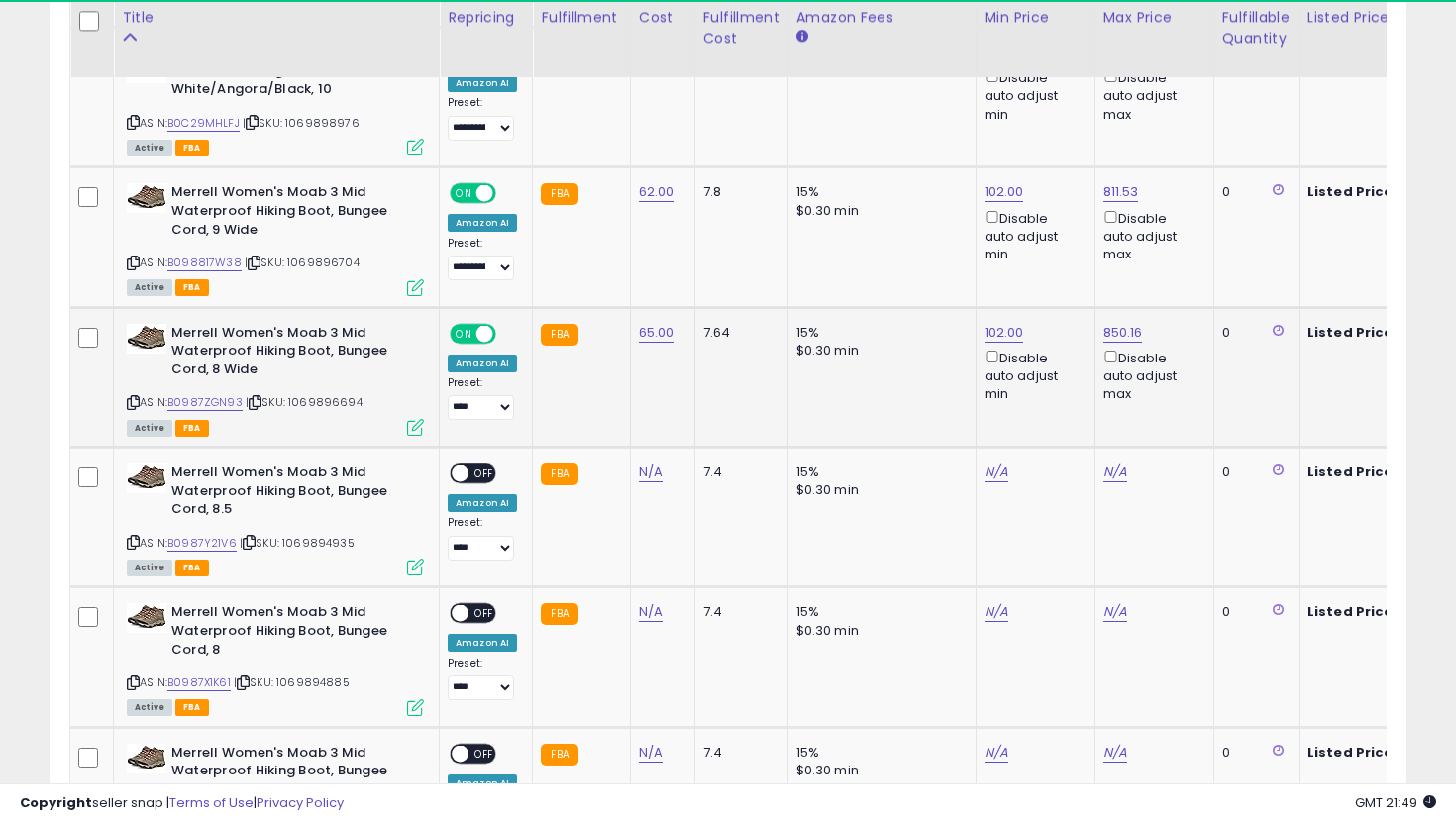 click on "**********" 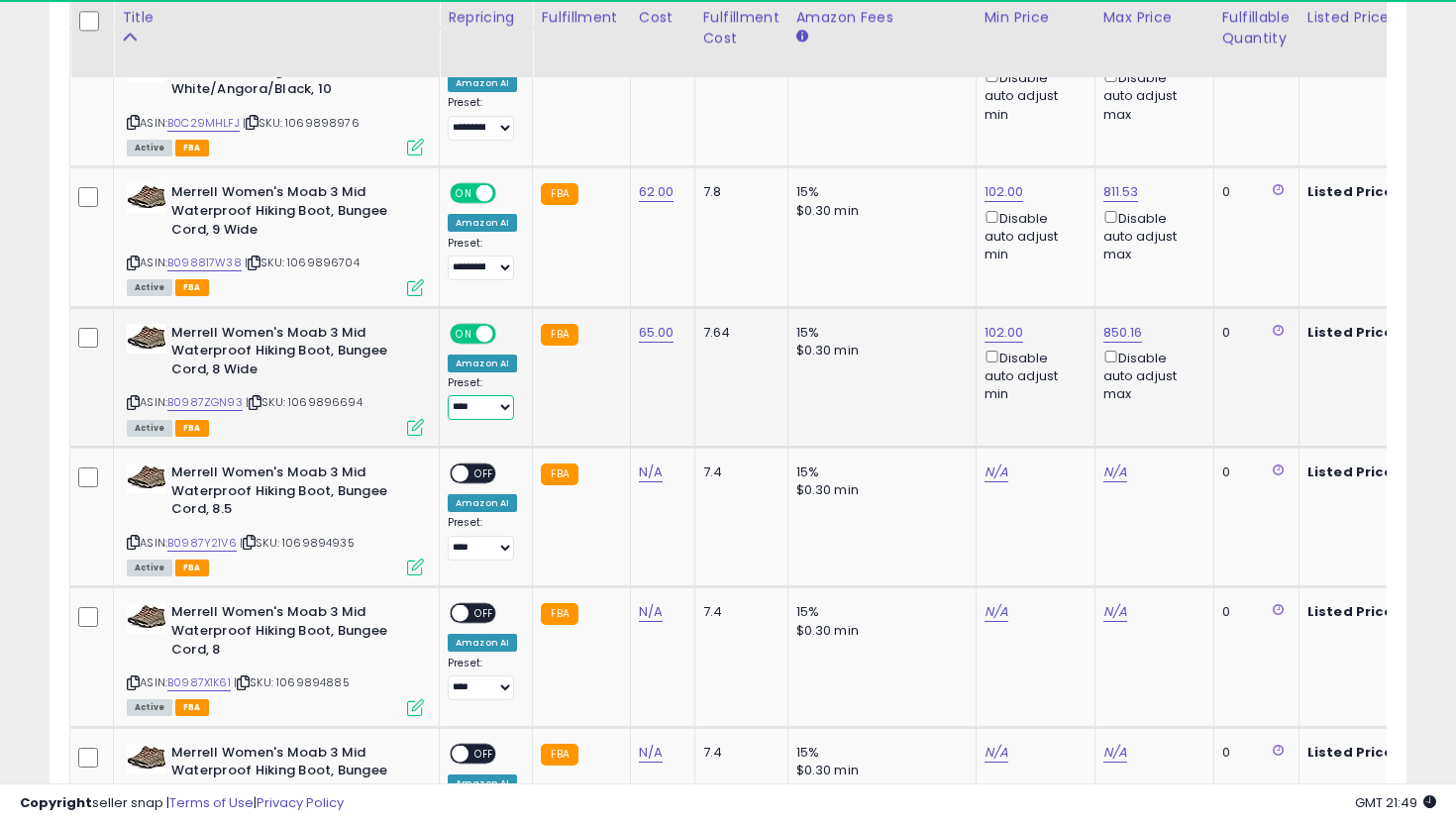 click on "**********" at bounding box center (480, 407) 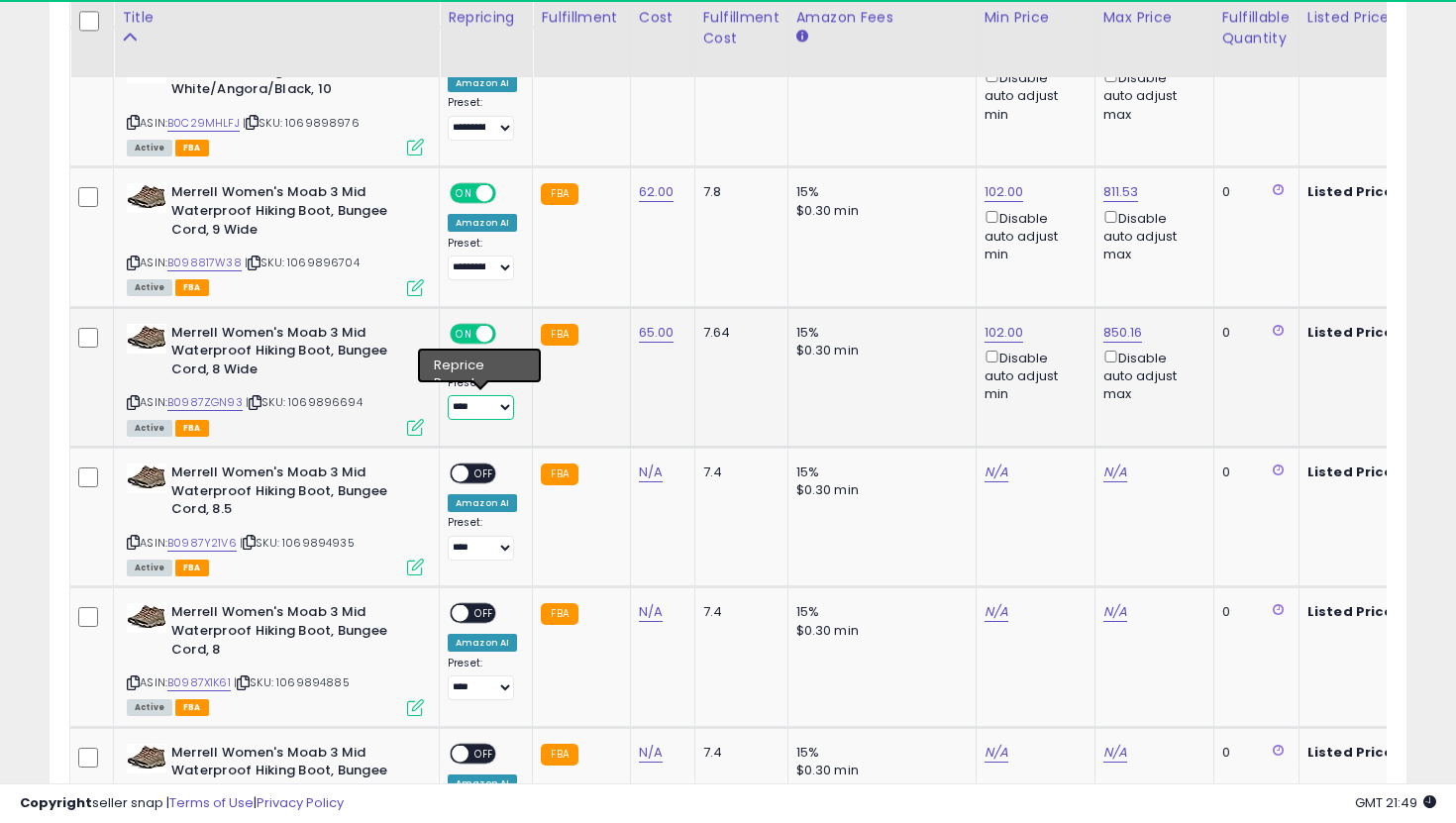 select on "**********" 